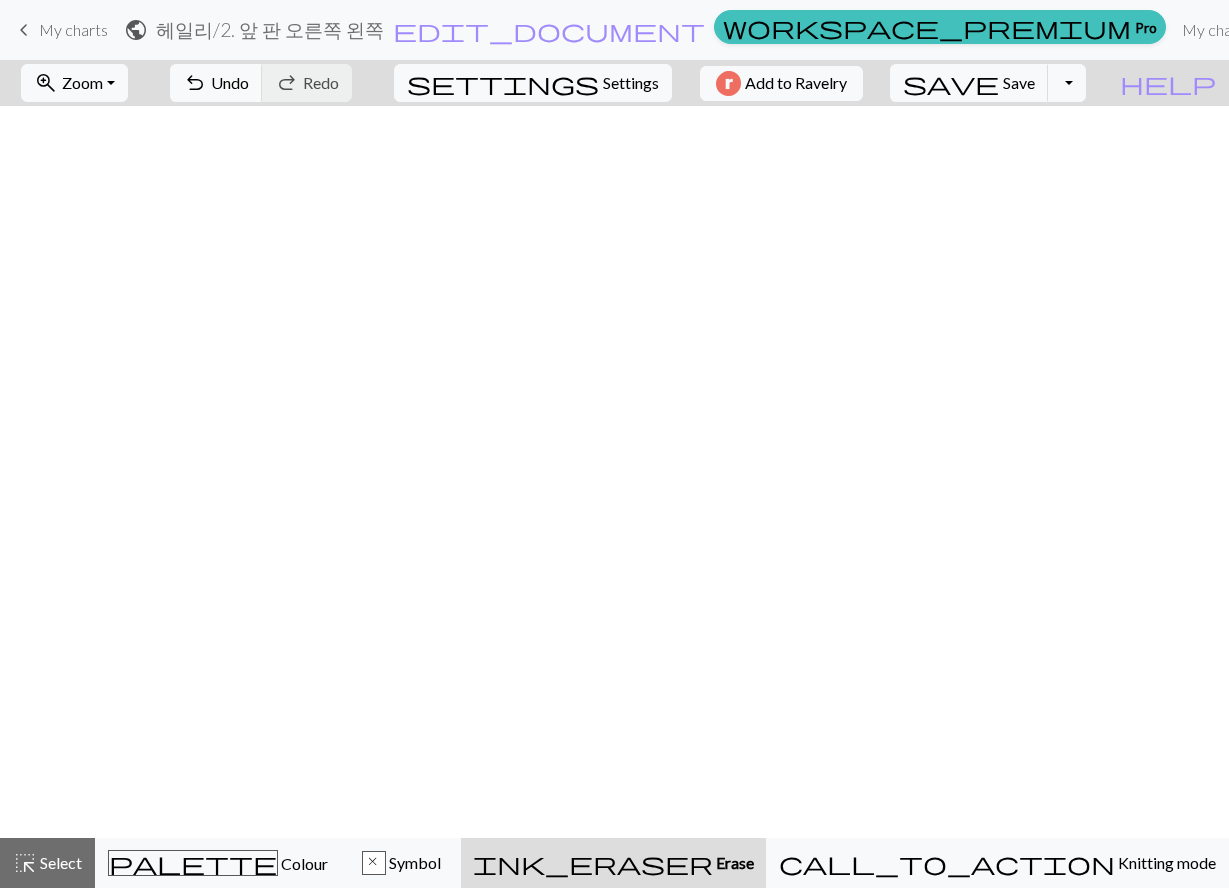 scroll, scrollTop: 0, scrollLeft: 0, axis: both 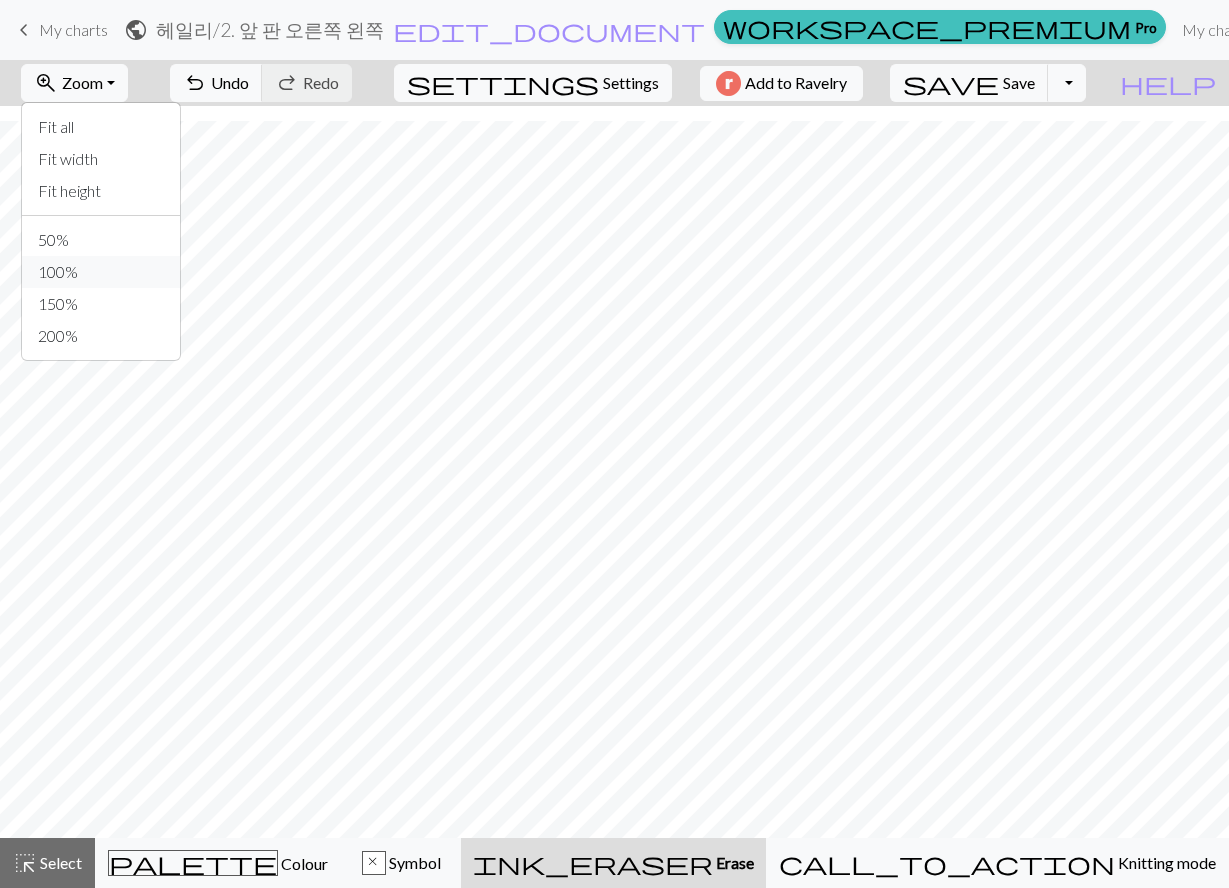 click on "100%" at bounding box center (101, 272) 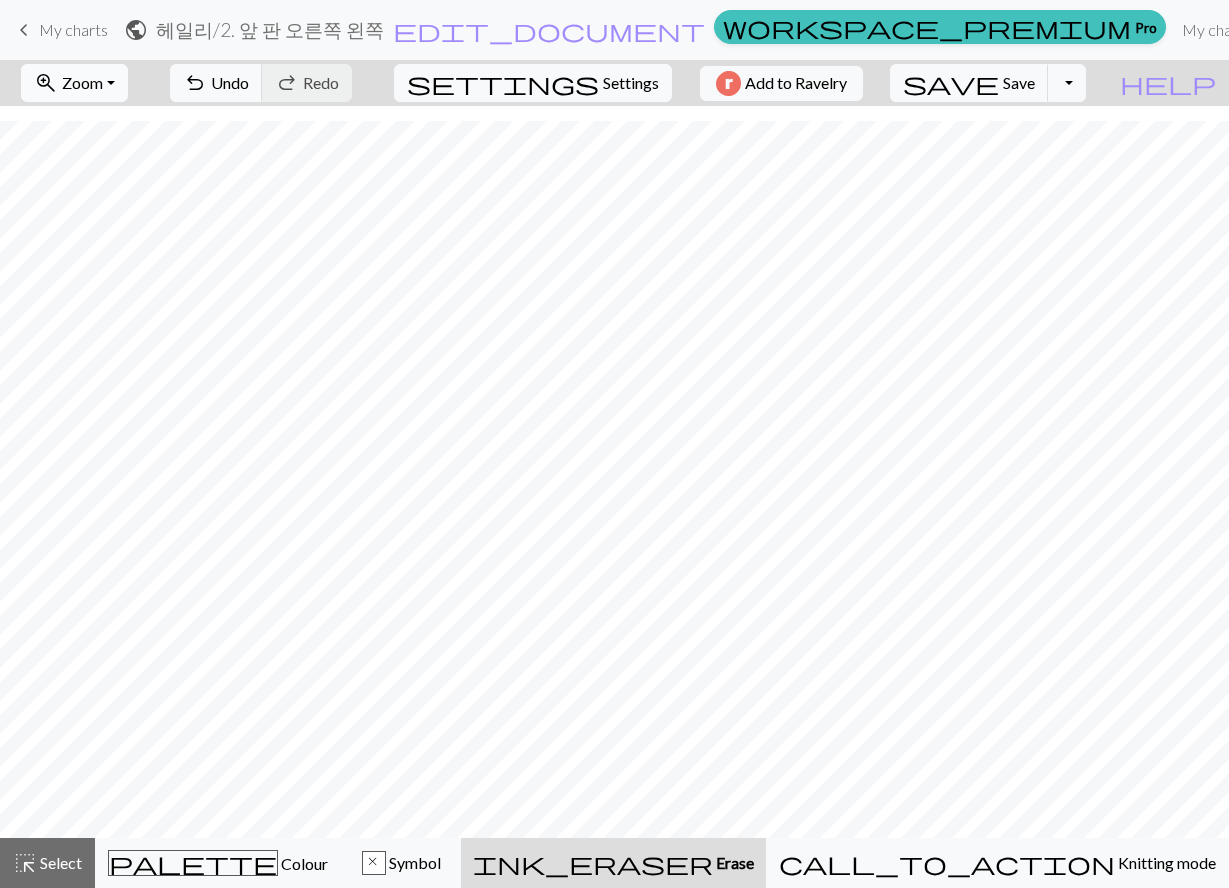 click on "zoom_in" at bounding box center [46, 83] 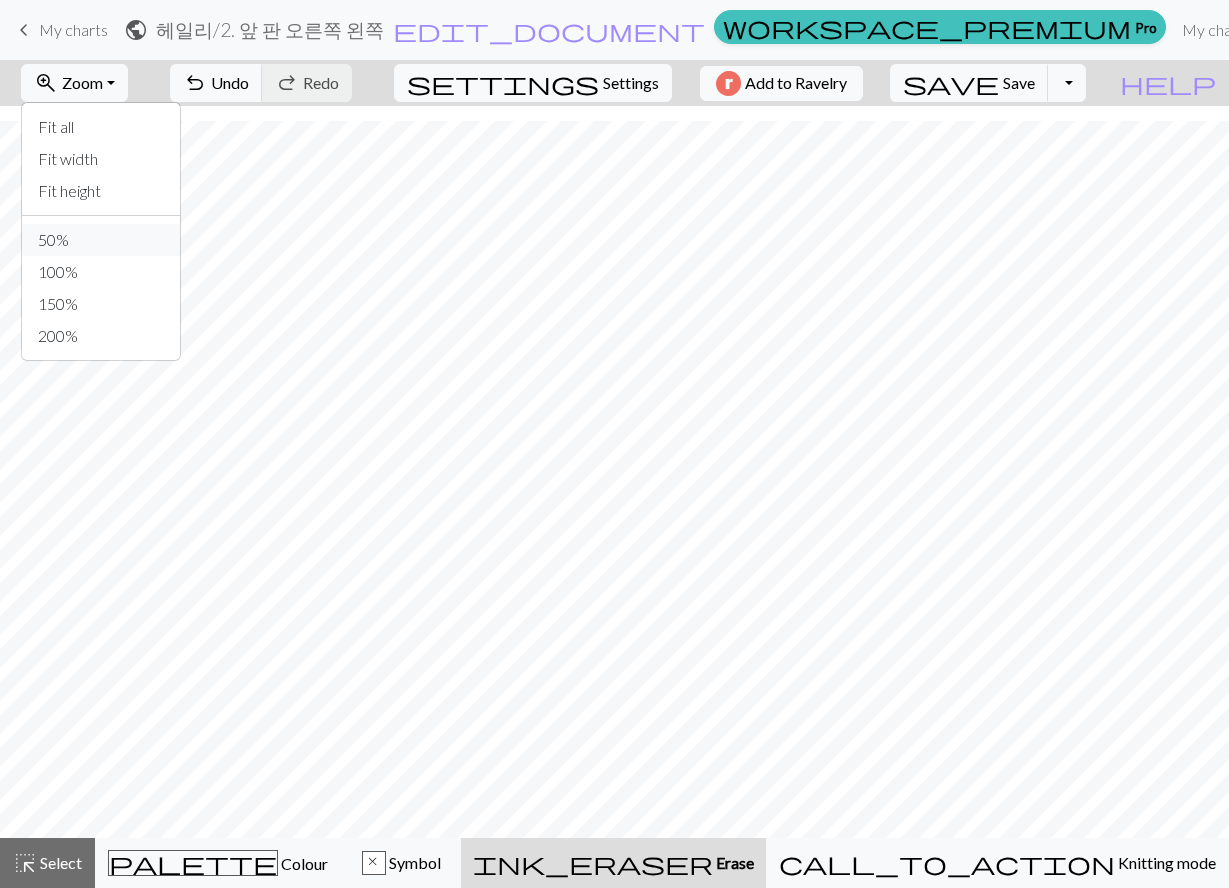 click on "50%" at bounding box center [101, 240] 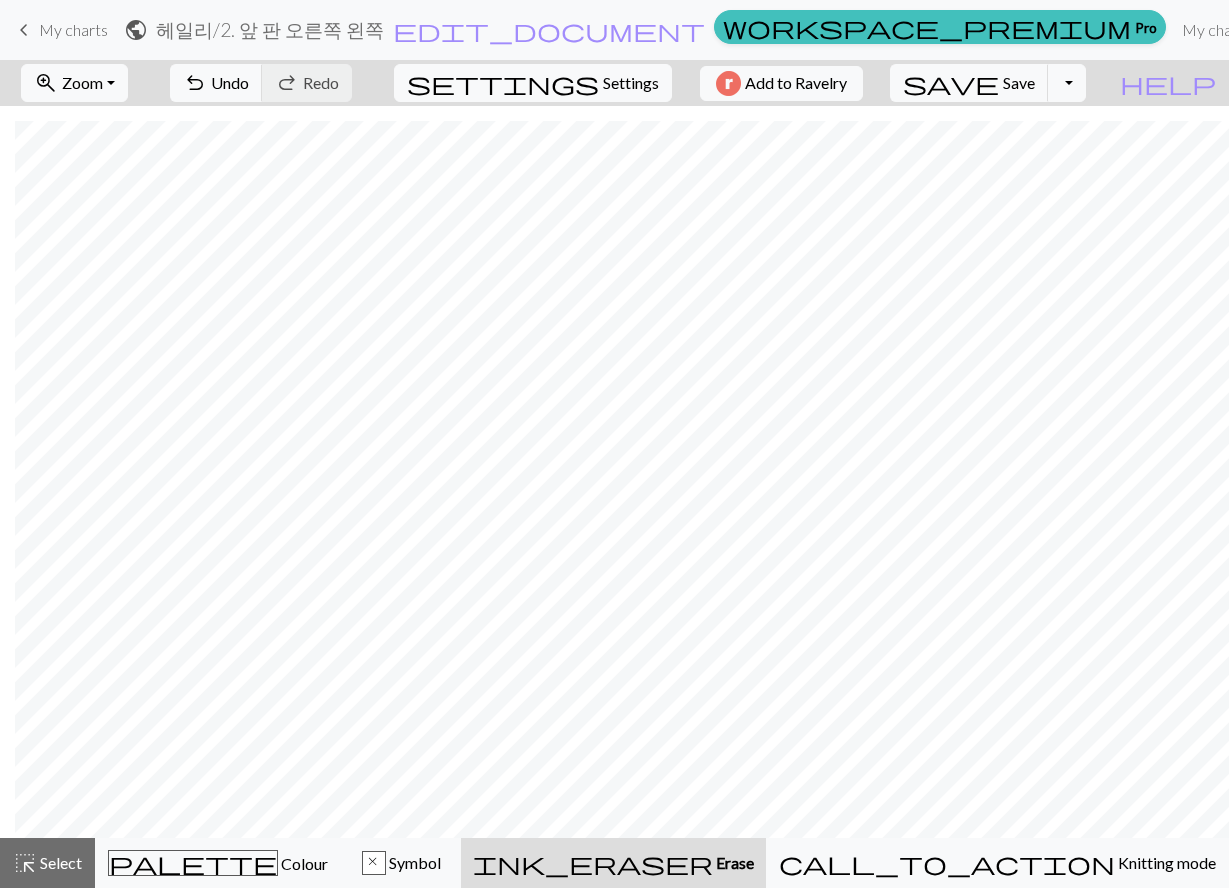 scroll, scrollTop: 233, scrollLeft: 356, axis: both 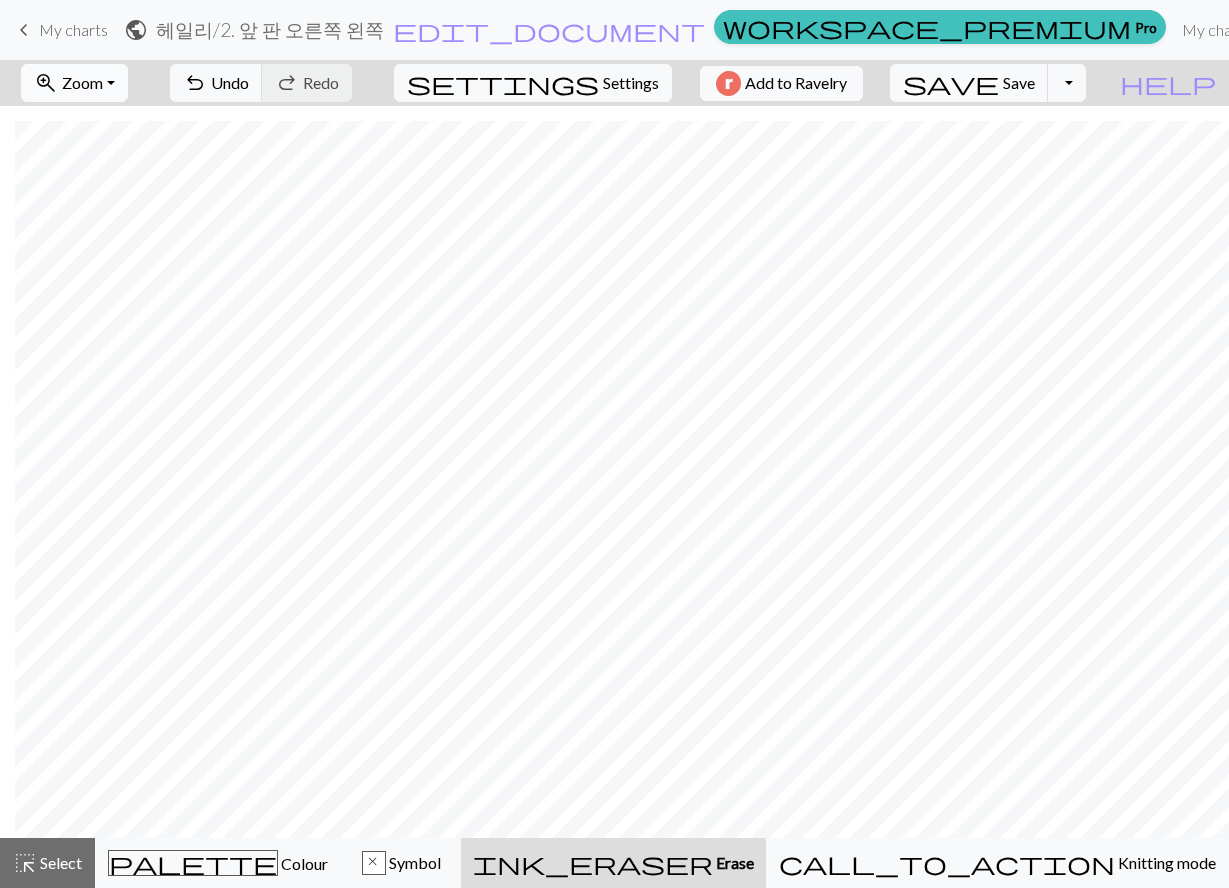 click on "zoom_in Zoom Zoom" at bounding box center [74, 83] 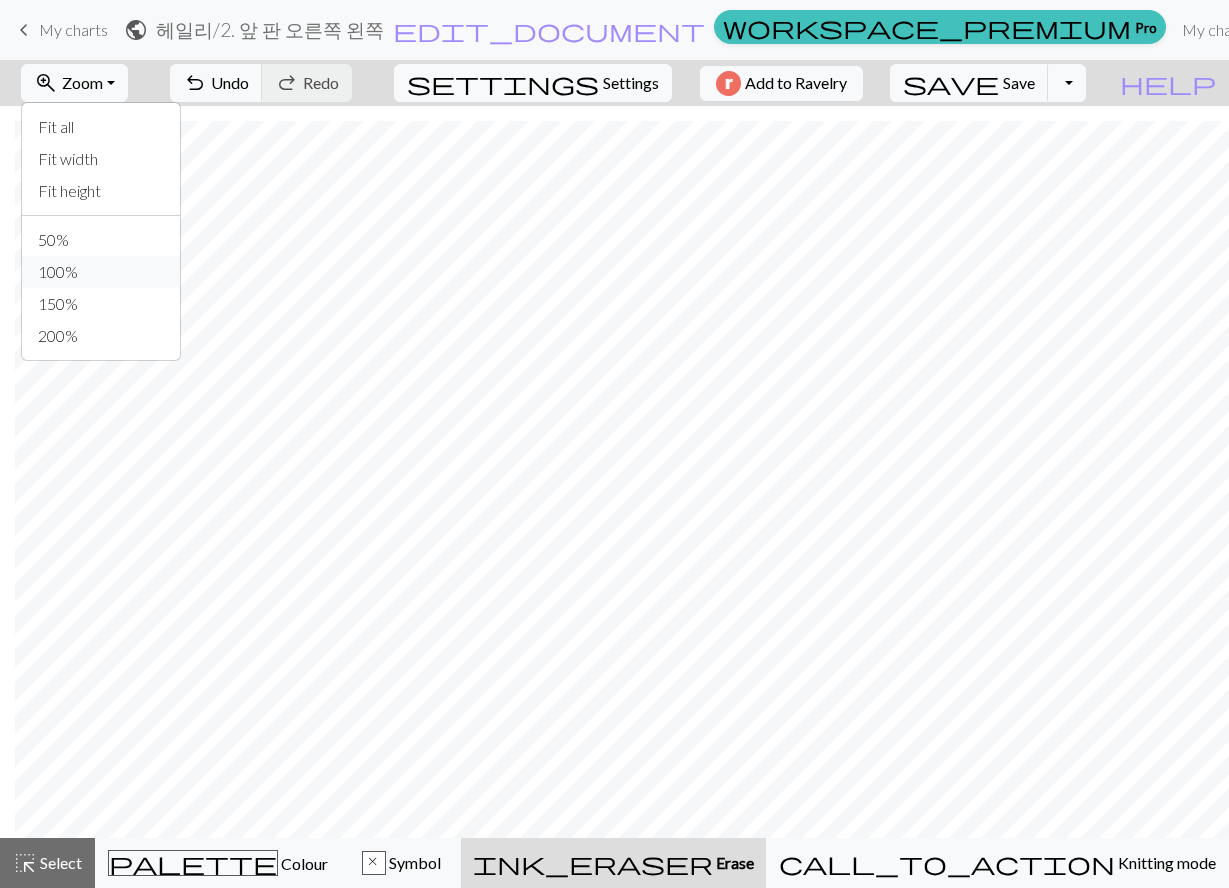 click on "100%" at bounding box center [101, 272] 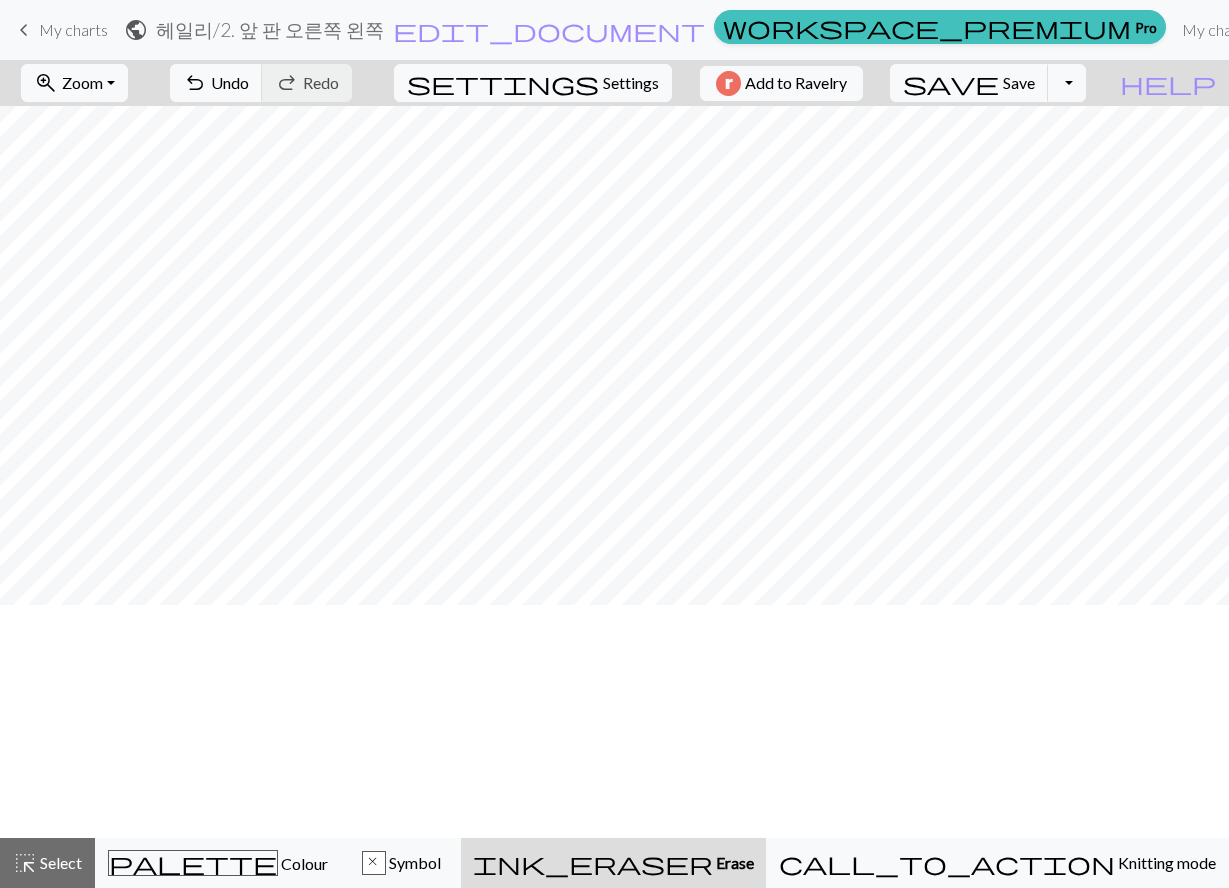 scroll, scrollTop: 0, scrollLeft: 356, axis: horizontal 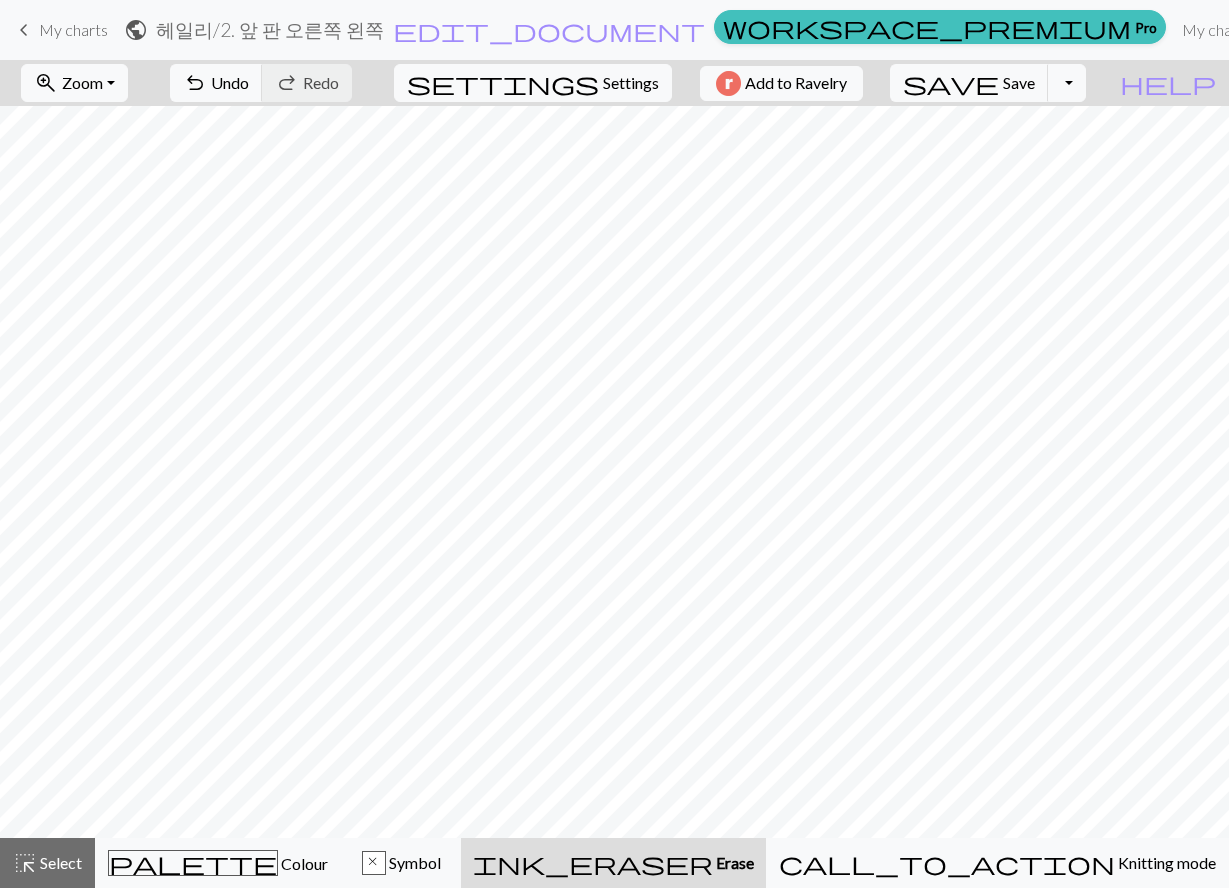 click on "ink_eraser   Erase   Erase" at bounding box center [613, 863] 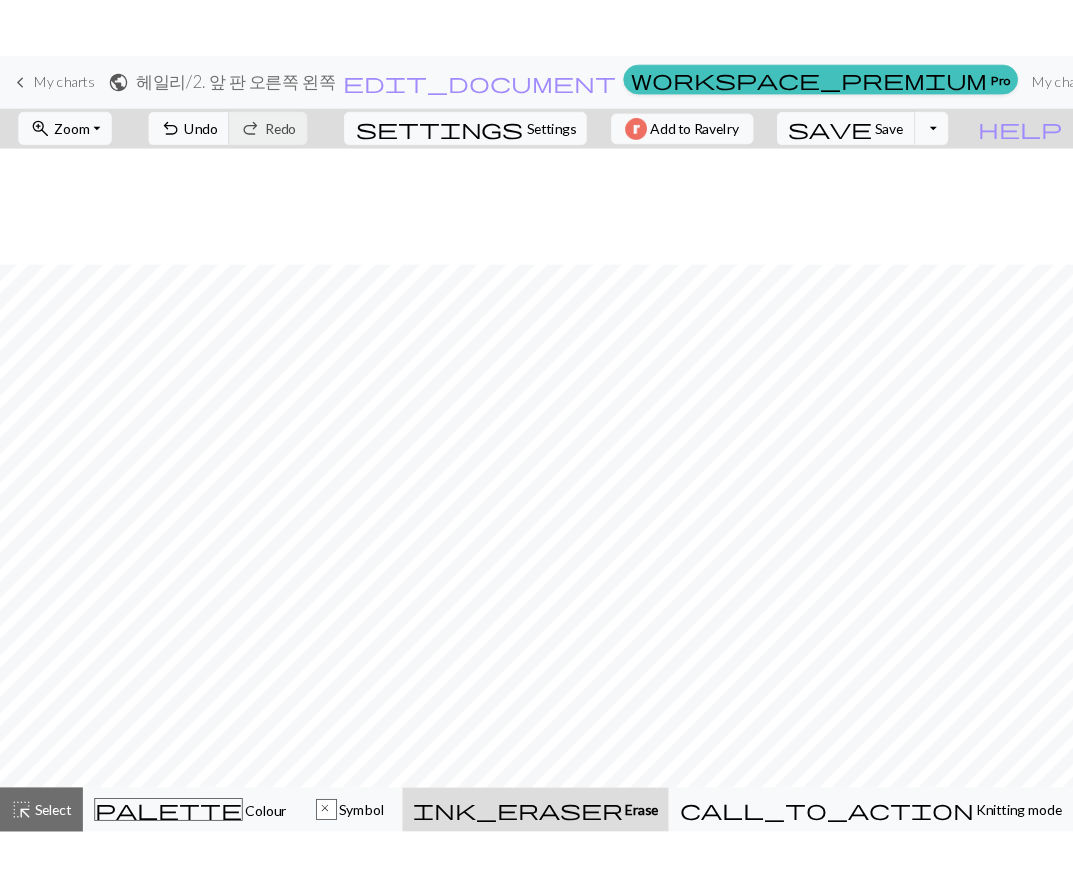scroll, scrollTop: 1133, scrollLeft: 900, axis: both 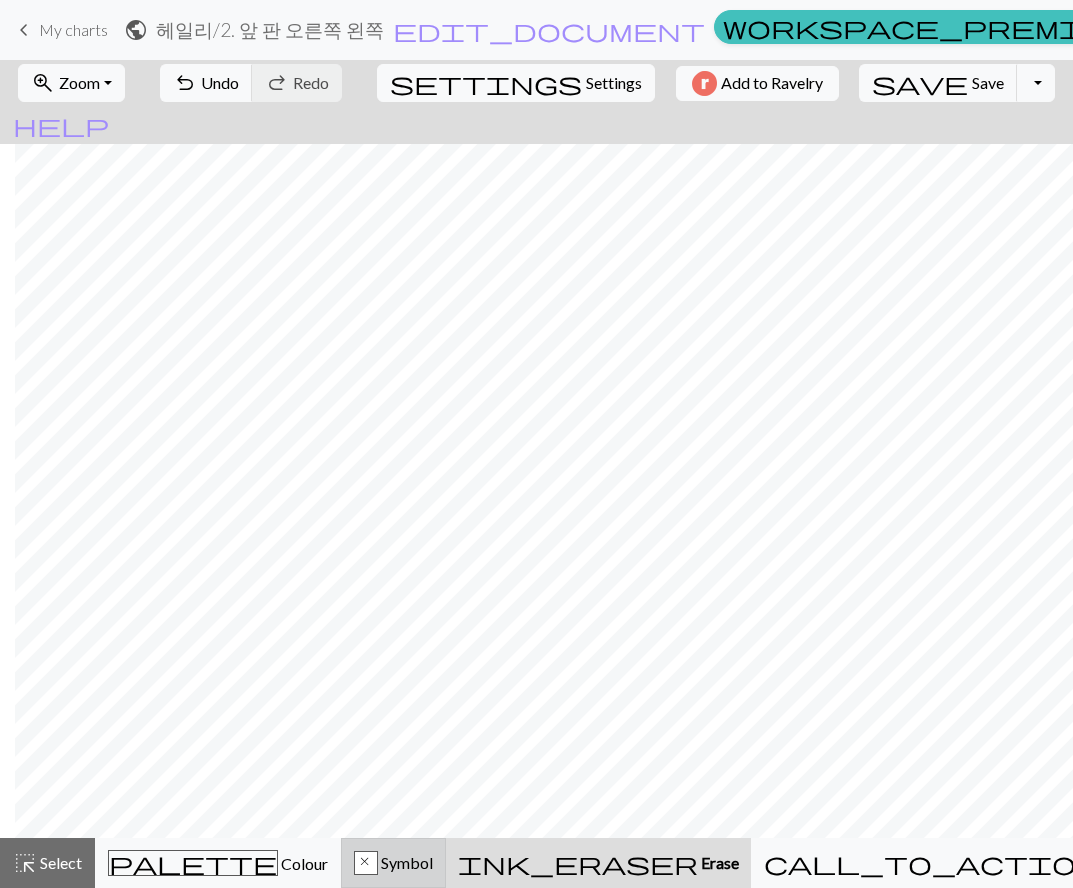 click on "x   Symbol" at bounding box center [393, 863] 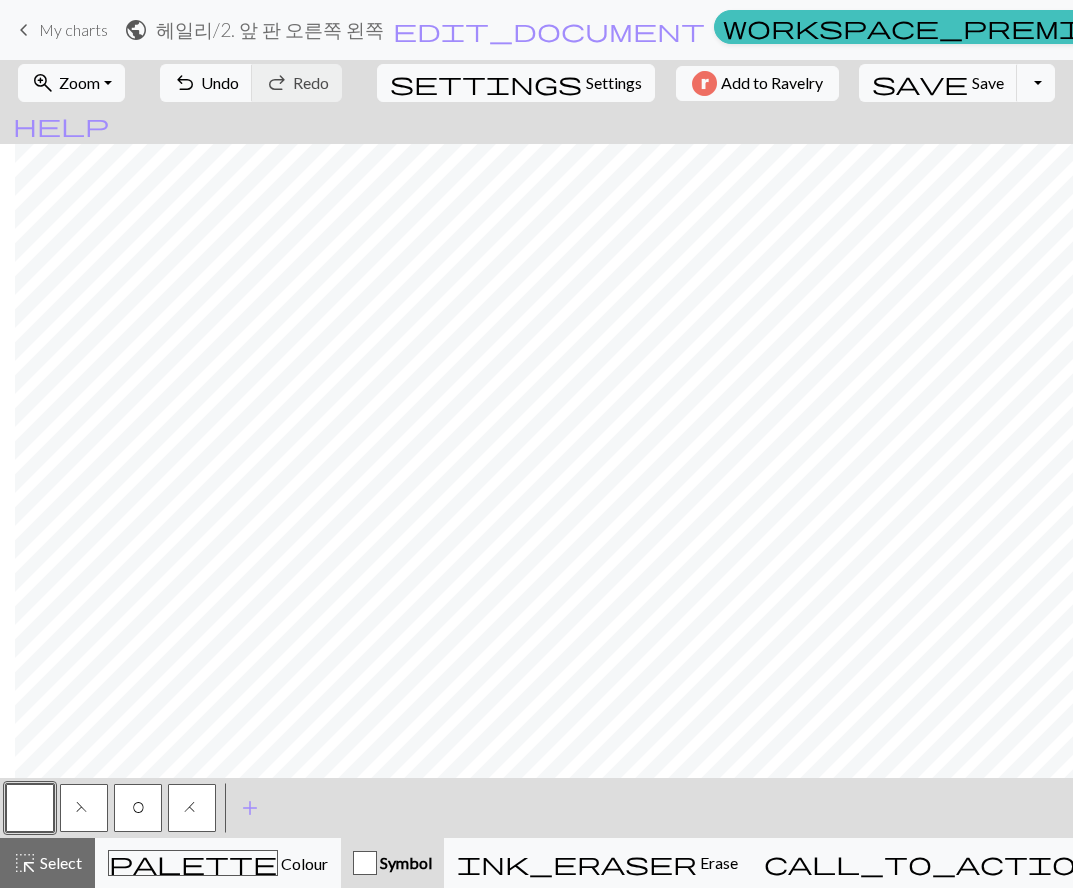 click on "F" at bounding box center [84, 808] 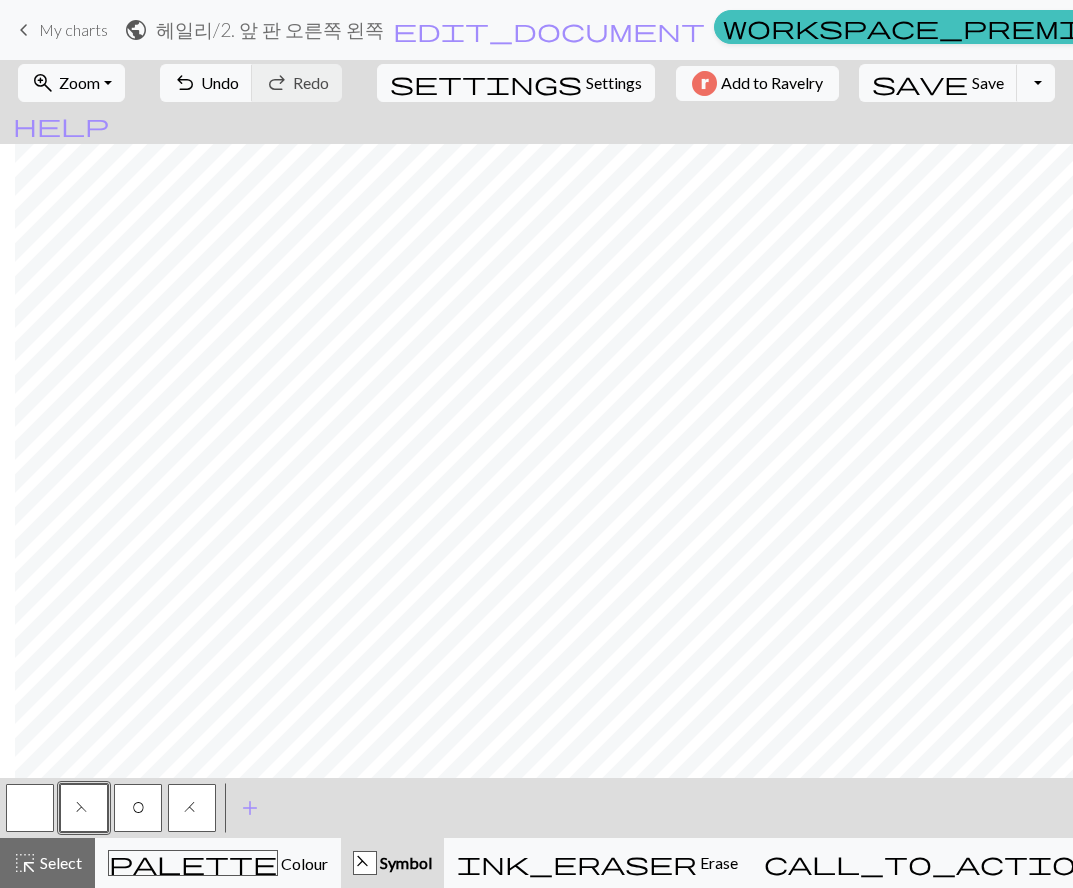 click on "O" at bounding box center (138, 808) 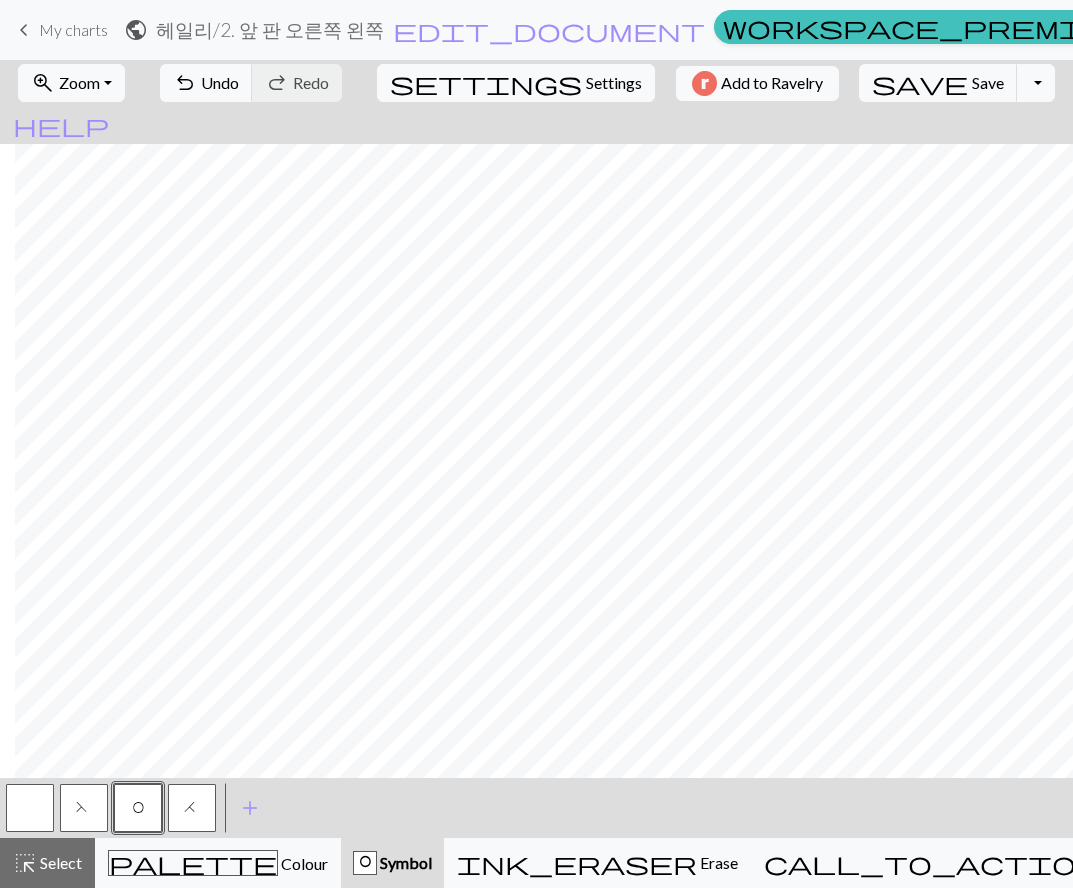 drag, startPoint x: 182, startPoint y: 800, endPoint x: 376, endPoint y: 764, distance: 197.31194 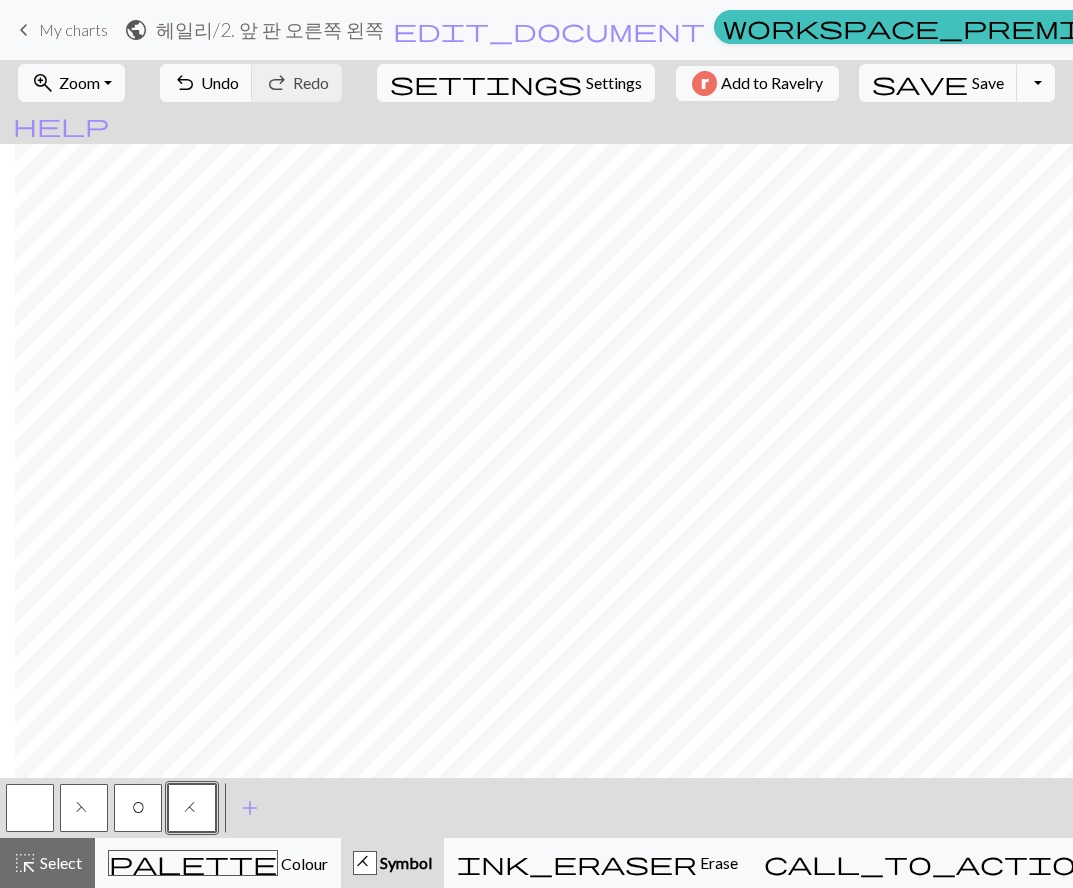 click at bounding box center [30, 808] 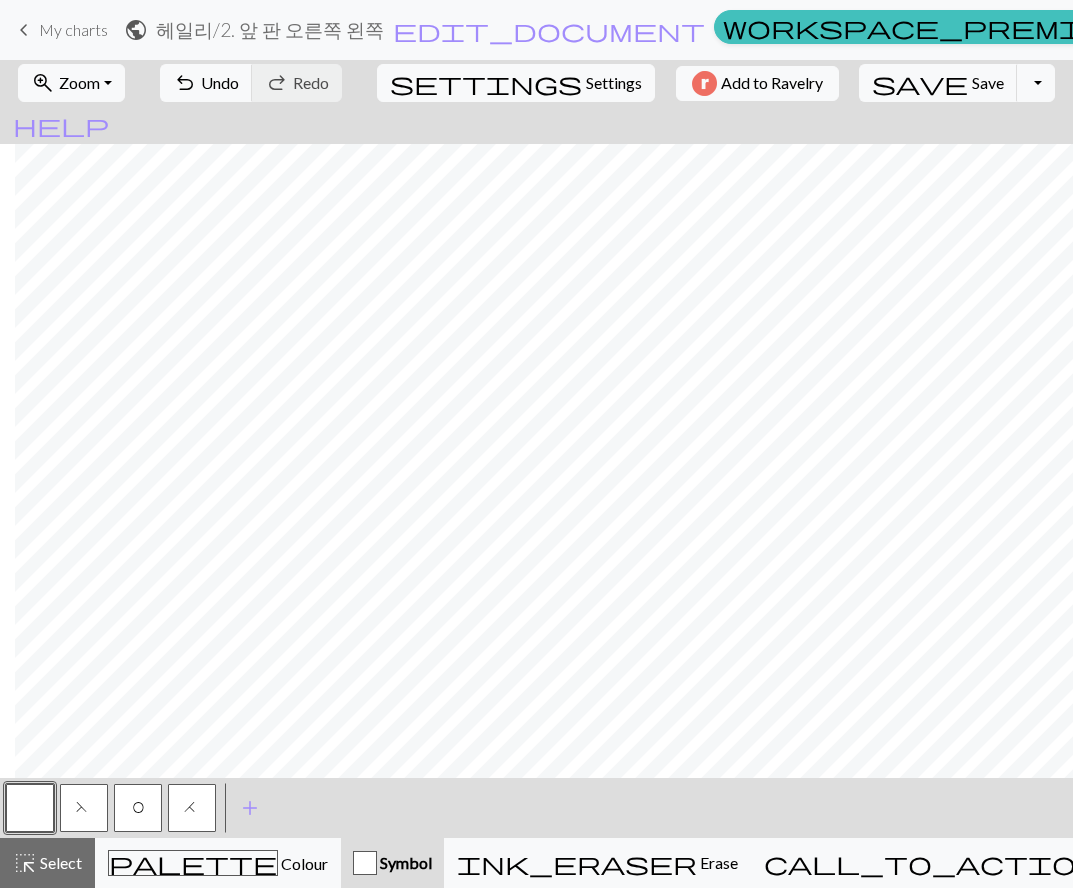 click on "H" at bounding box center [192, 810] 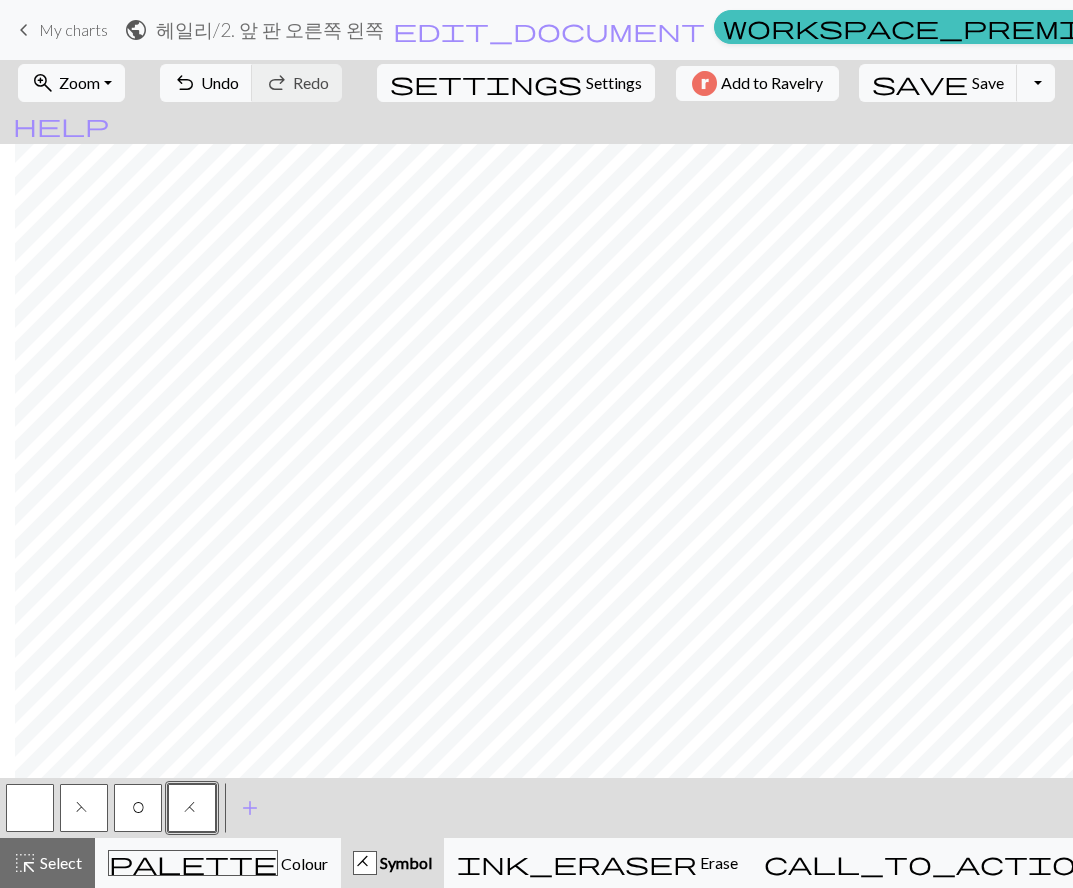 click on "F" at bounding box center [84, 808] 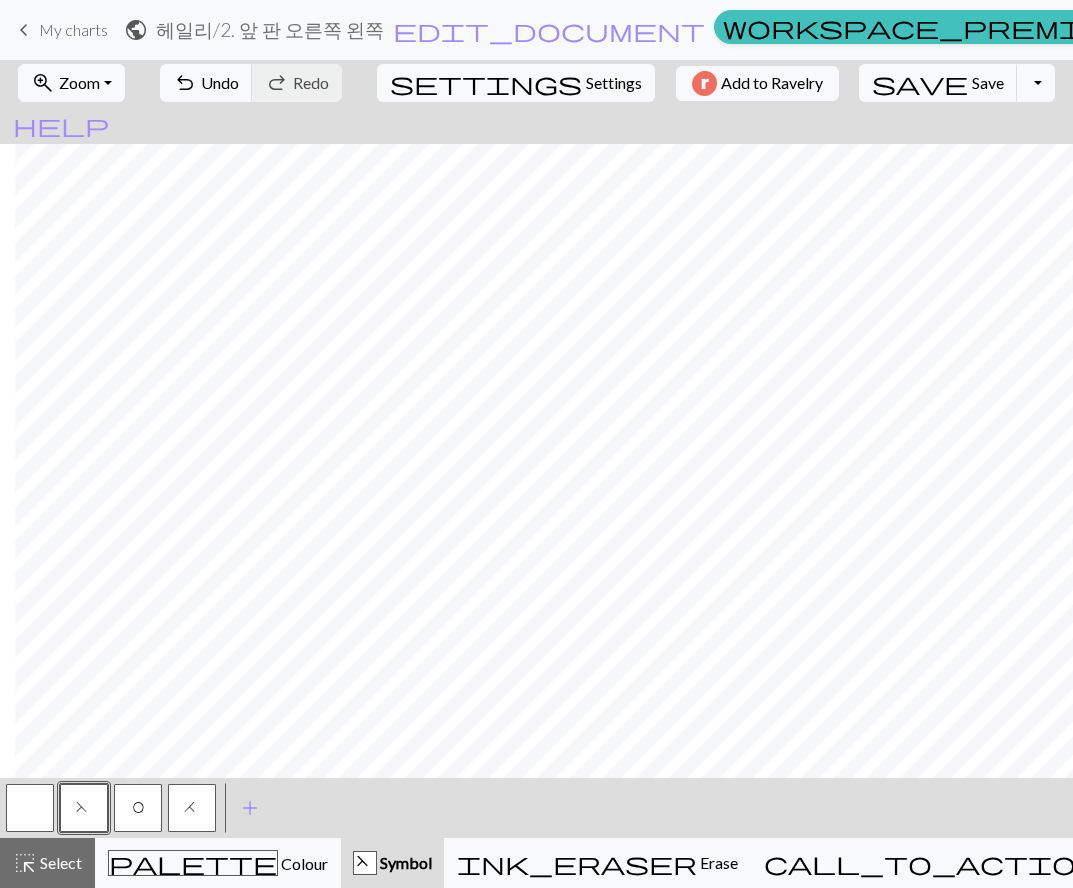 click on "O" at bounding box center [138, 810] 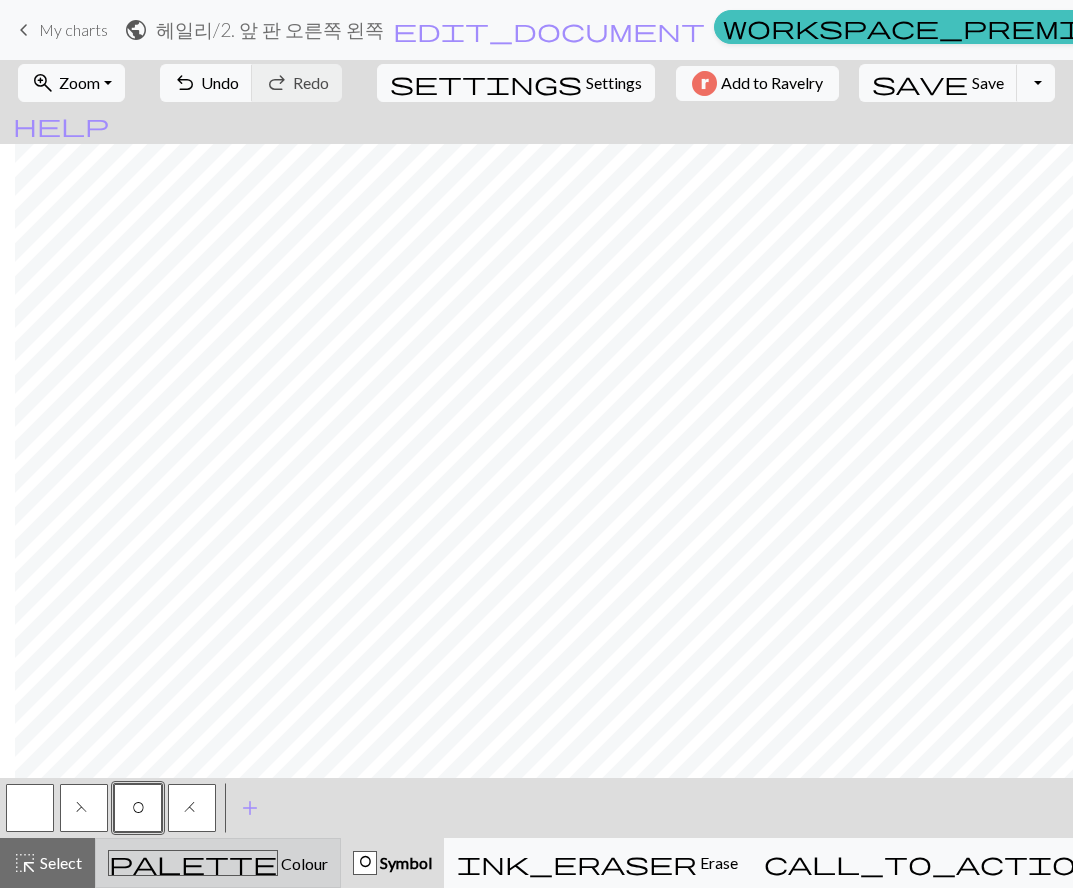 click on "palette   Colour   Colour" at bounding box center [218, 863] 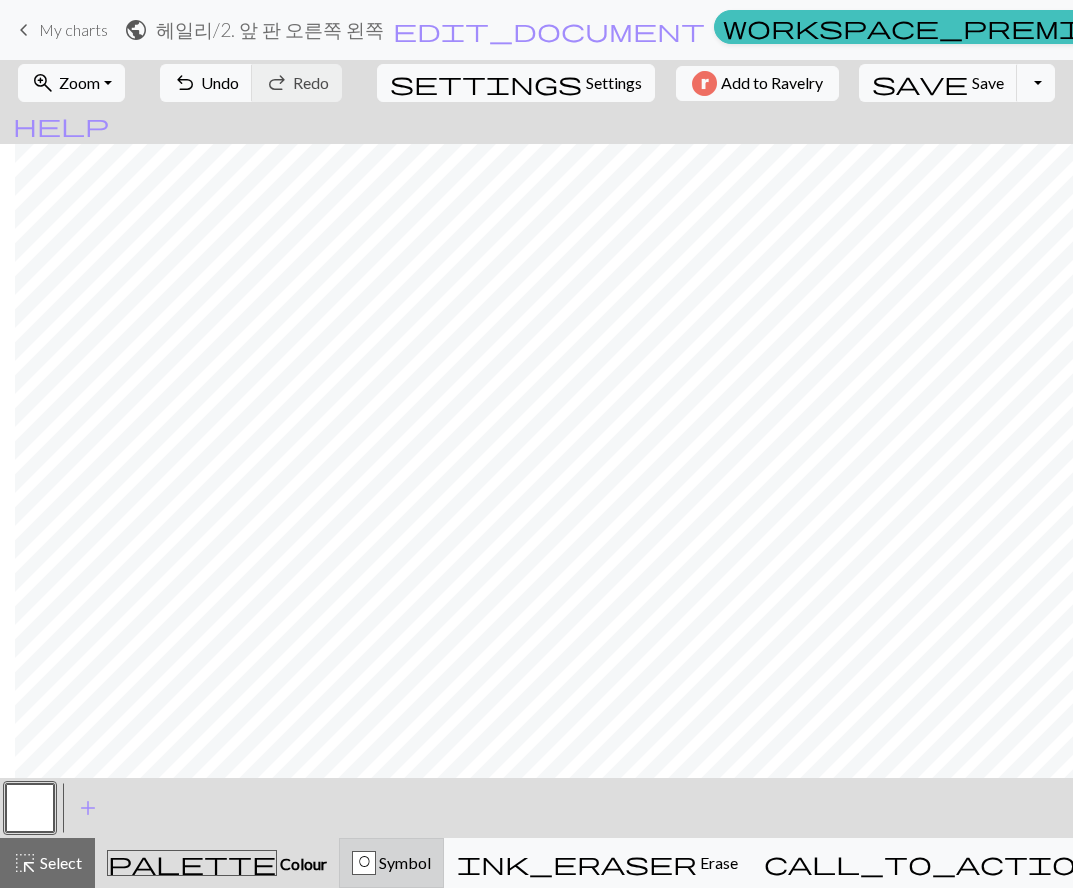 click on "O   Symbol" at bounding box center [391, 863] 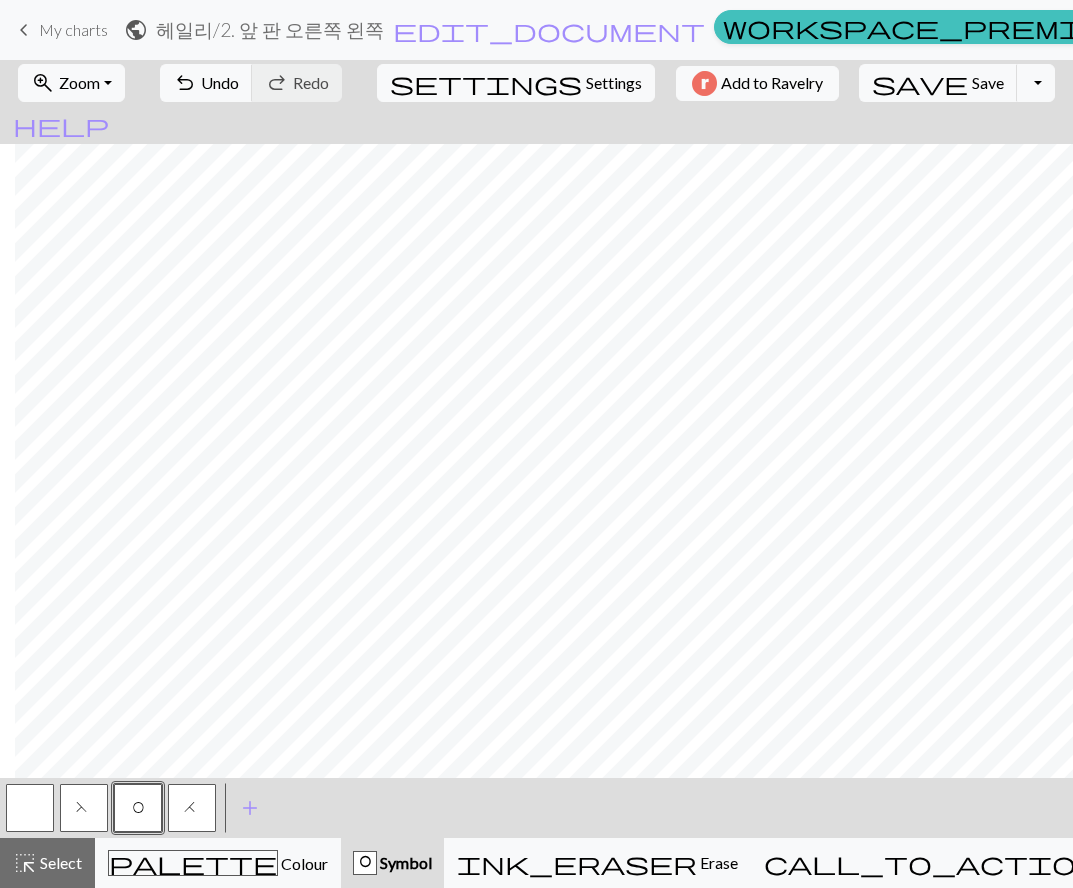 click on "F" at bounding box center [84, 810] 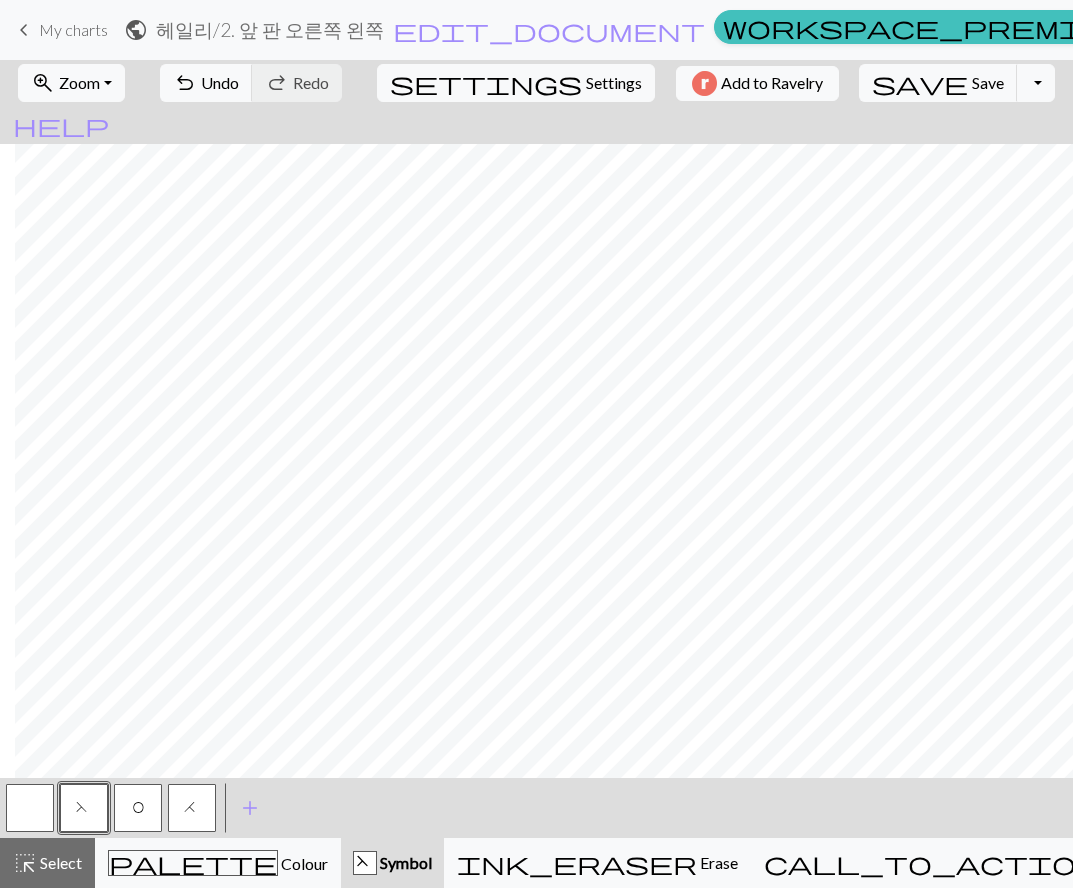 click on "H" at bounding box center (192, 808) 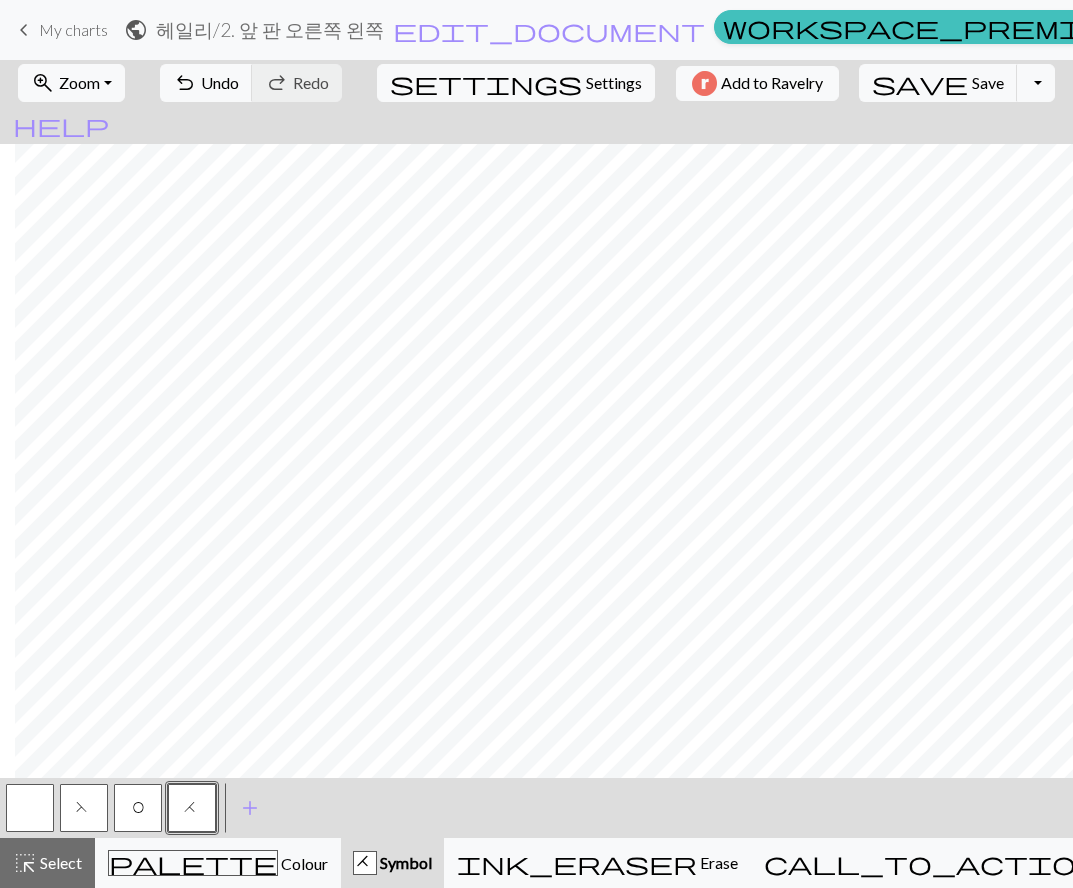 drag, startPoint x: 5, startPoint y: 808, endPoint x: 260, endPoint y: 772, distance: 257.52863 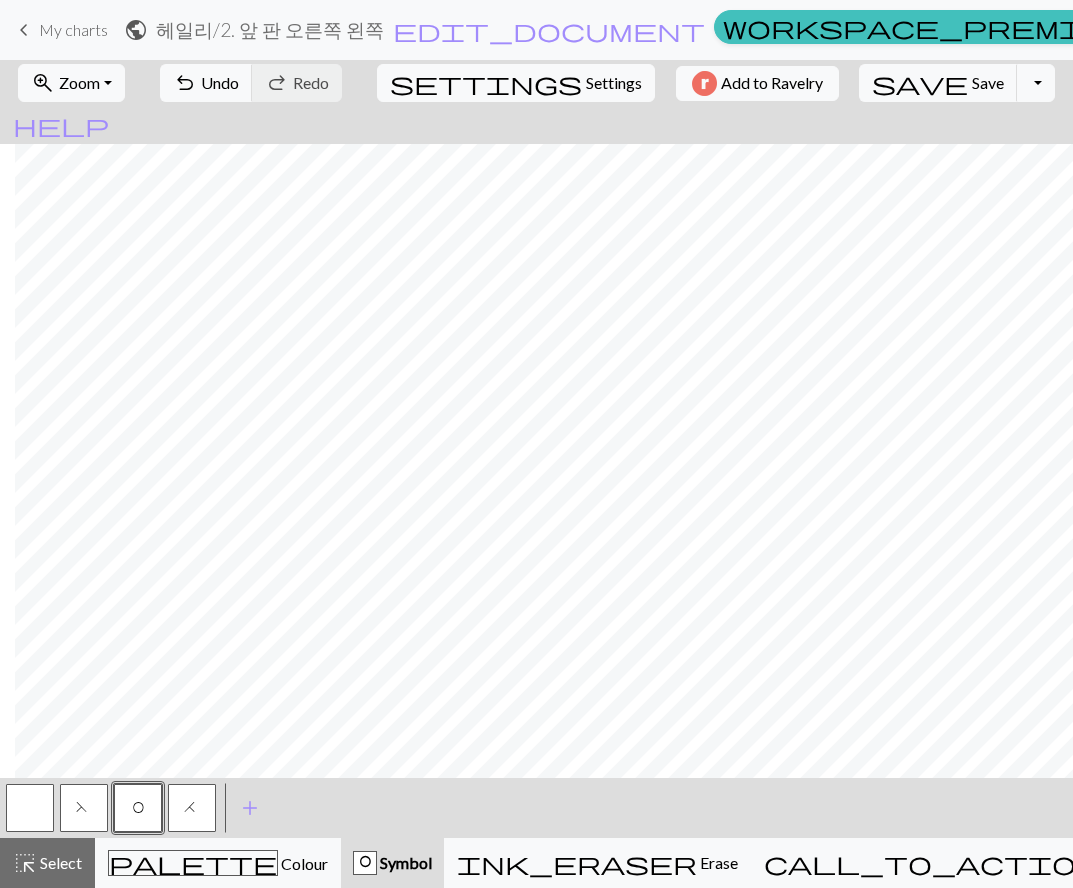 click at bounding box center [30, 808] 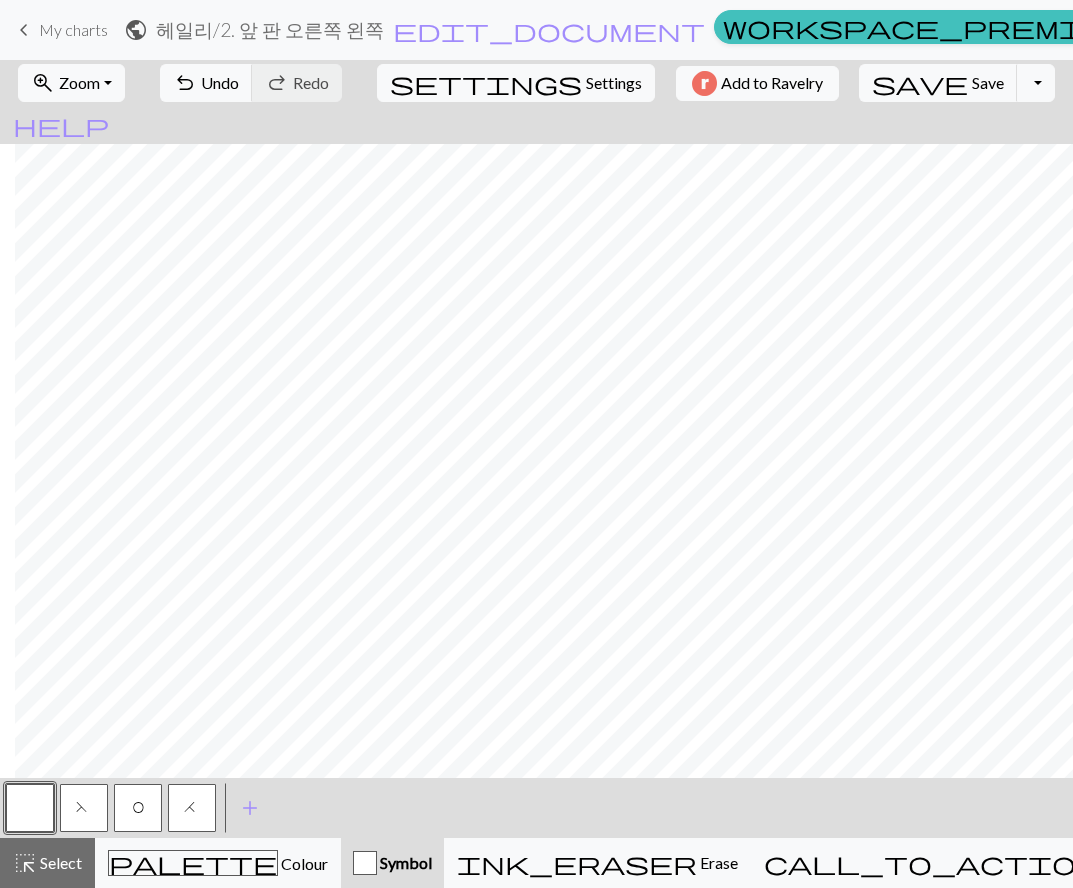 click on "H" at bounding box center [192, 808] 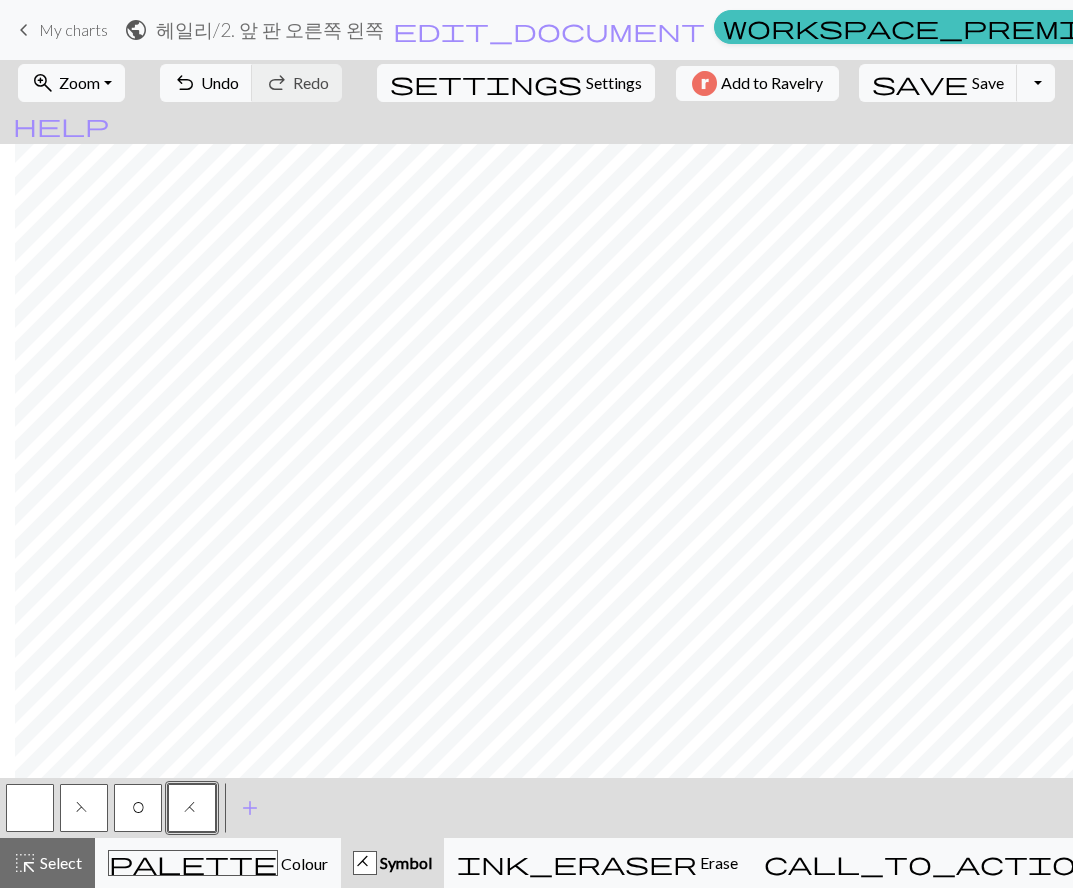 click on "O" at bounding box center [138, 808] 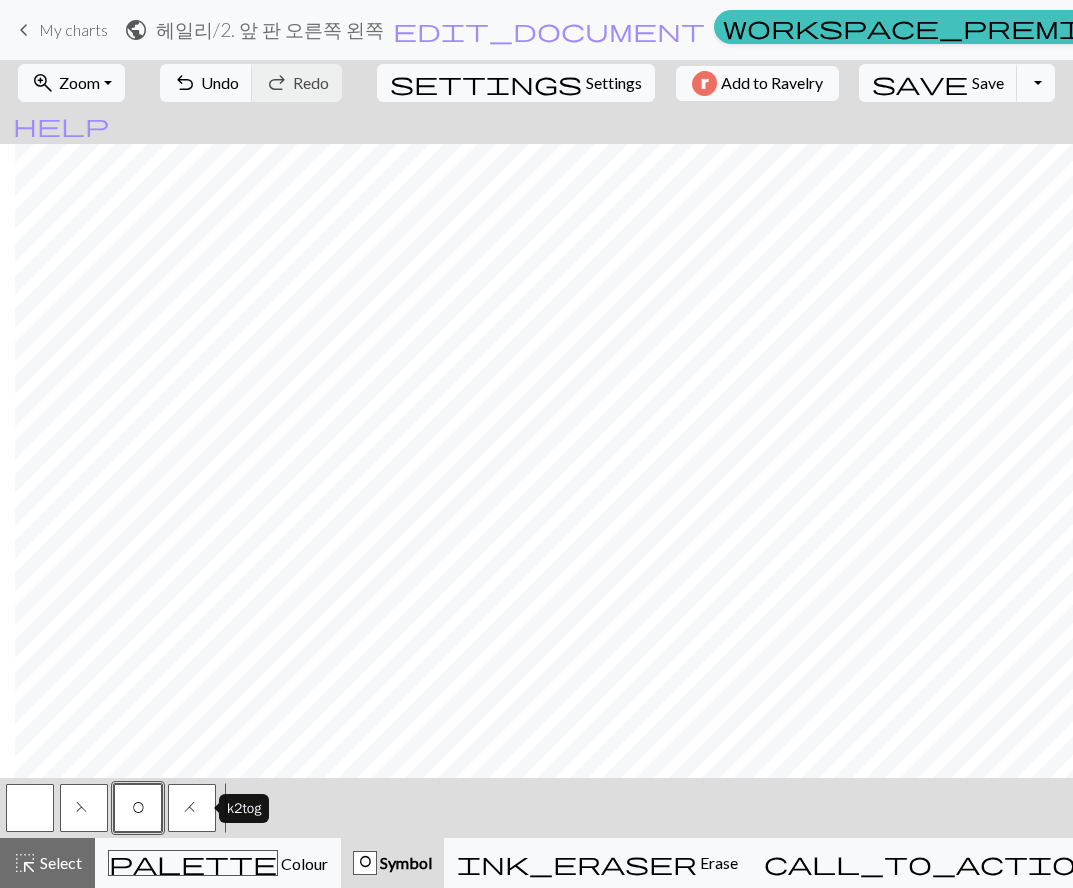 click on "H" at bounding box center (192, 808) 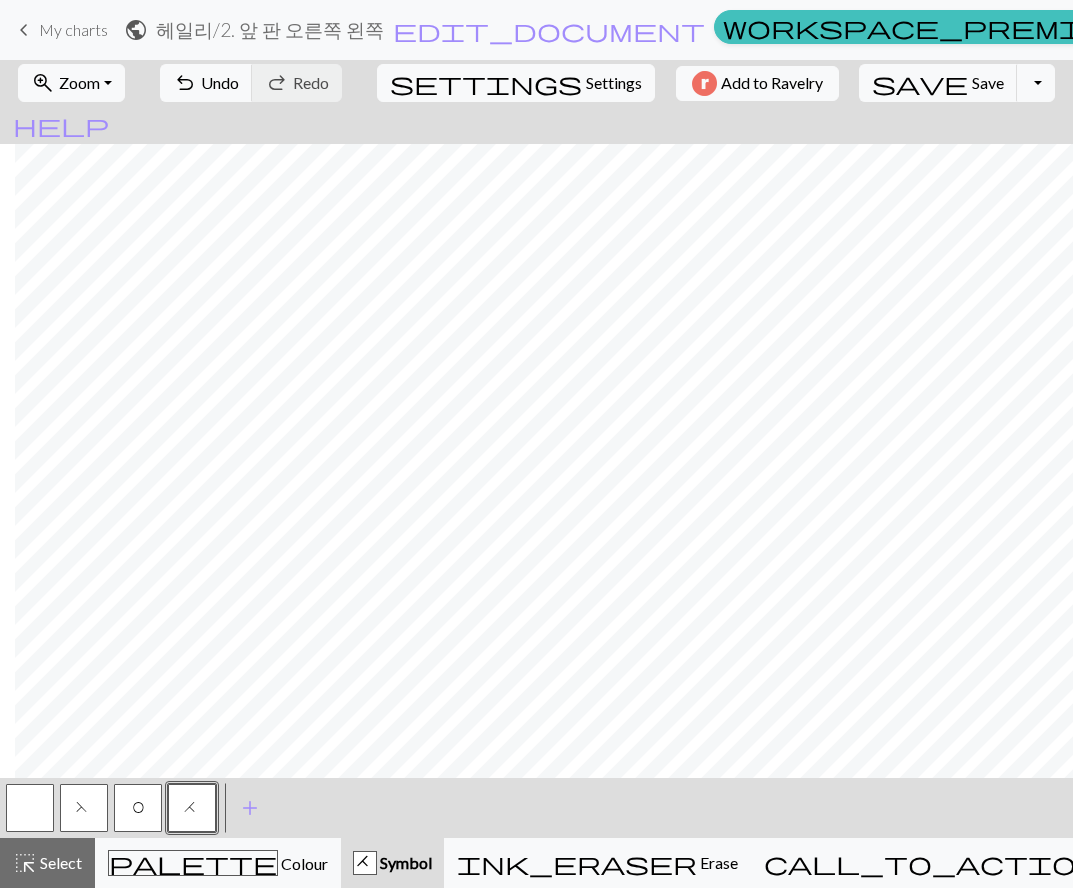 drag, startPoint x: 137, startPoint y: 811, endPoint x: 314, endPoint y: 783, distance: 179.201 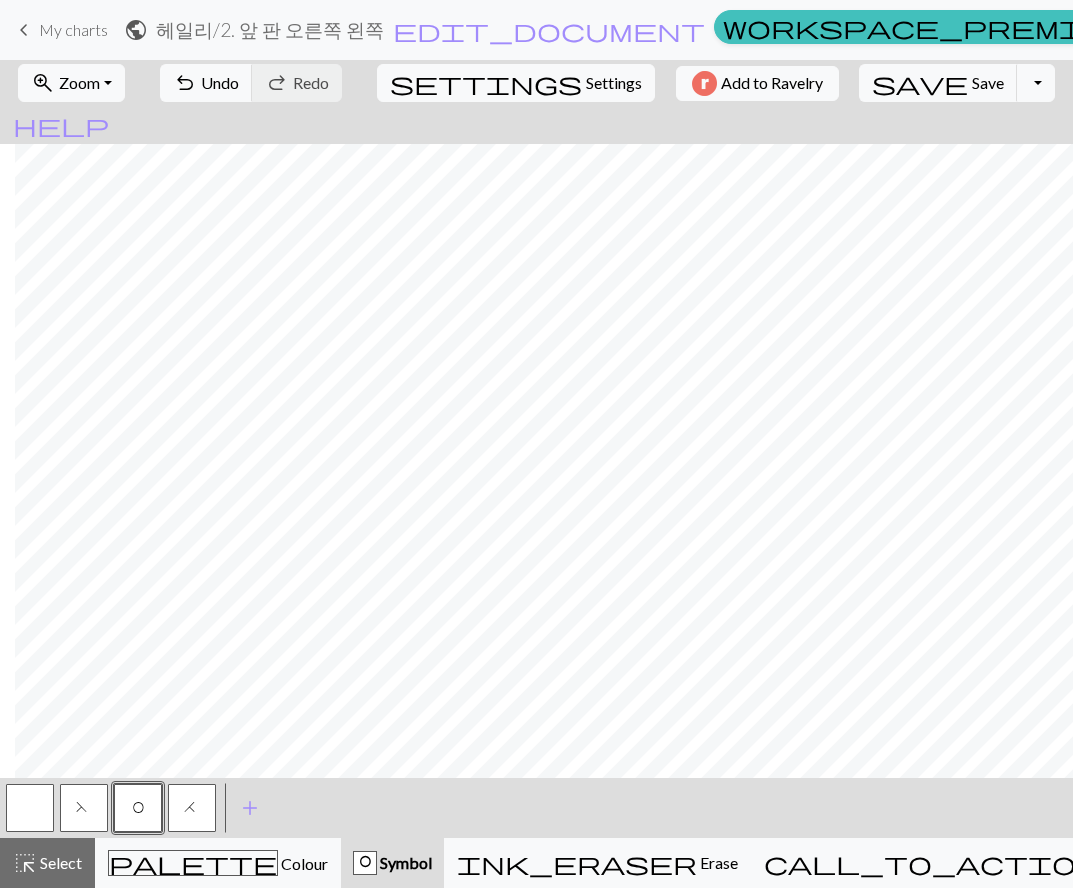 click on "F" at bounding box center (84, 808) 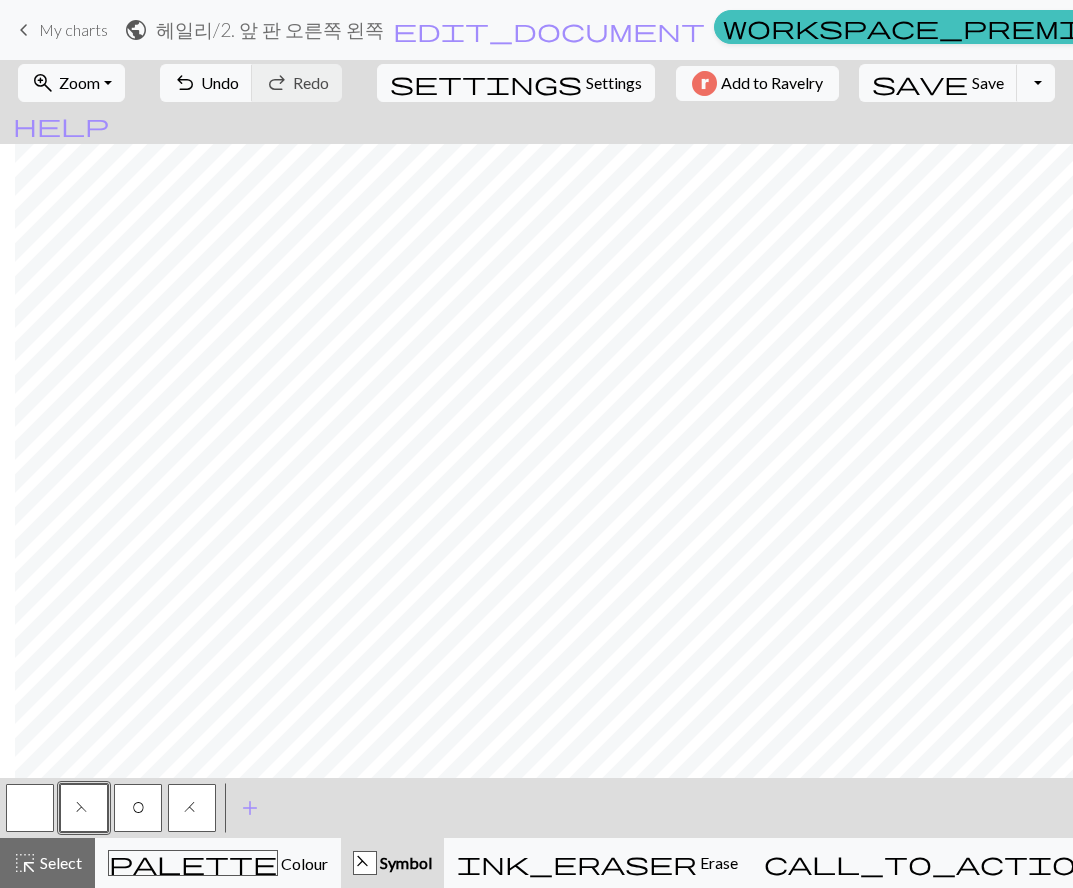 click on "public 헤일리  /  2. 앞 판 오른쪽 왼쪽 edit_document Edit settings" at bounding box center [415, 29] 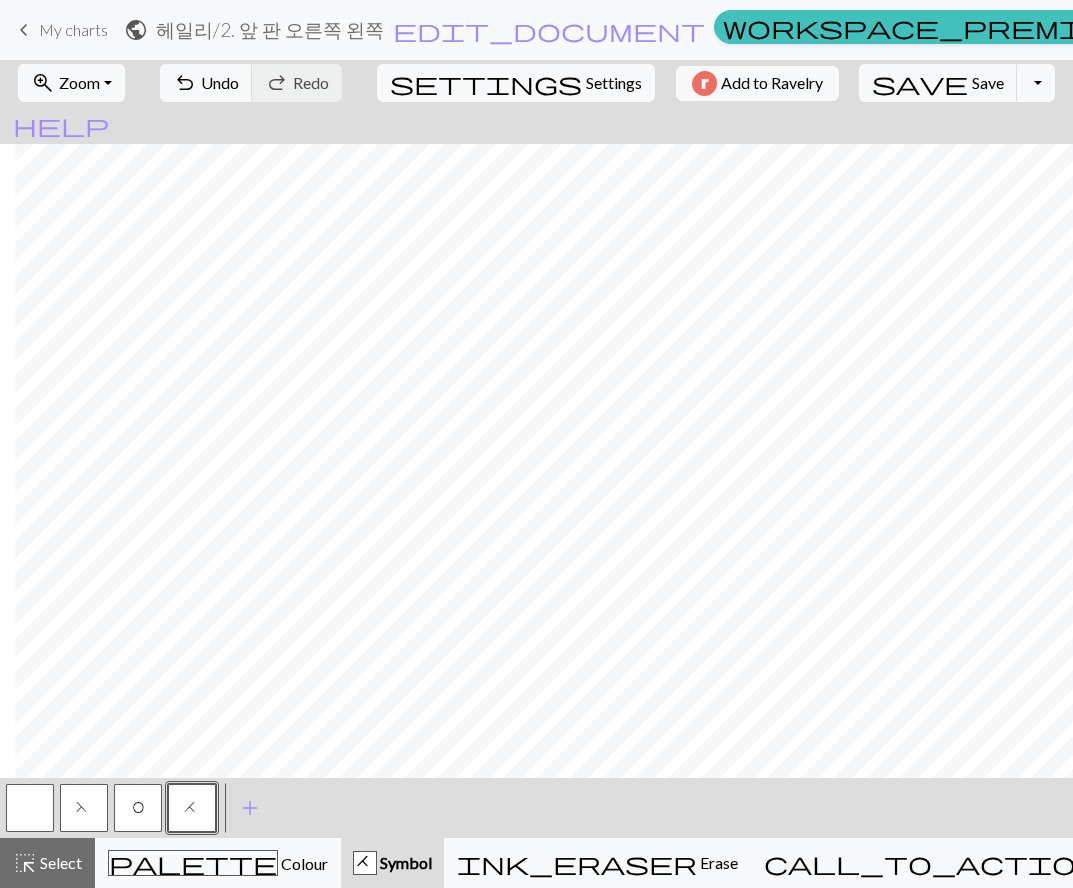 drag, startPoint x: 19, startPoint y: 797, endPoint x: 186, endPoint y: 769, distance: 169.33104 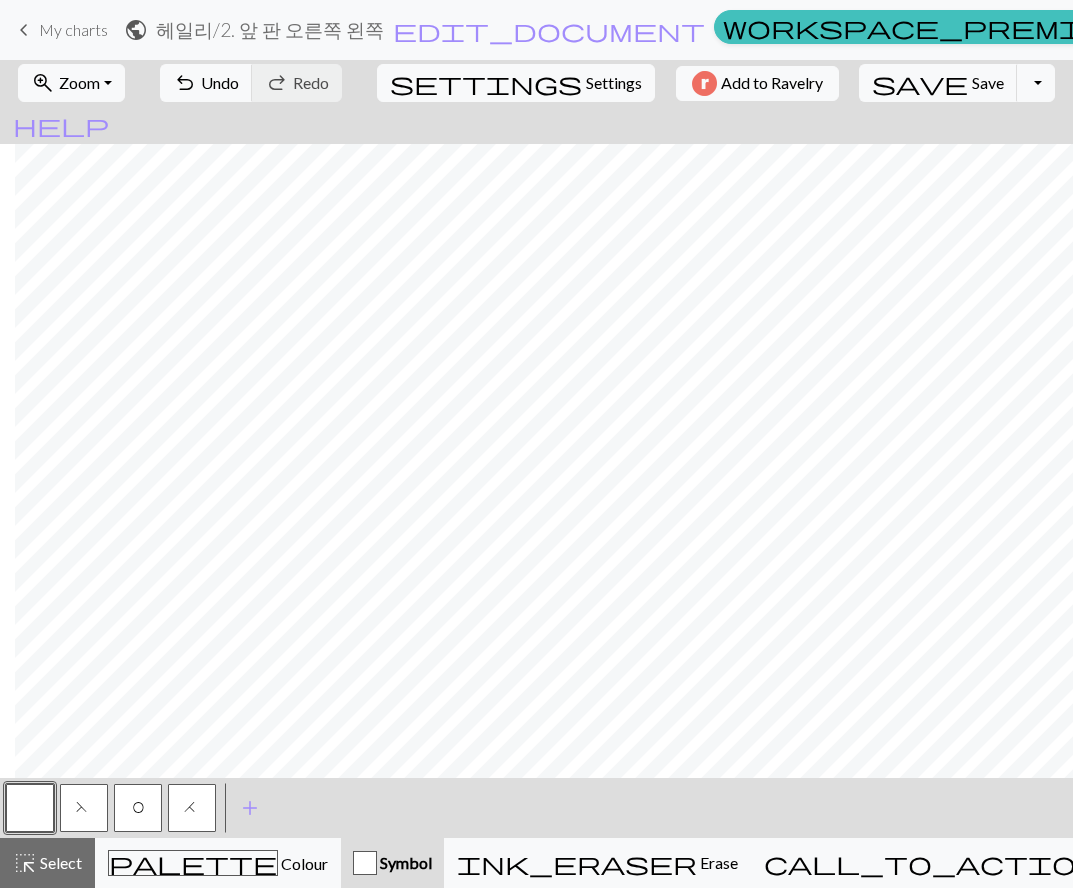 click on "H" at bounding box center (192, 810) 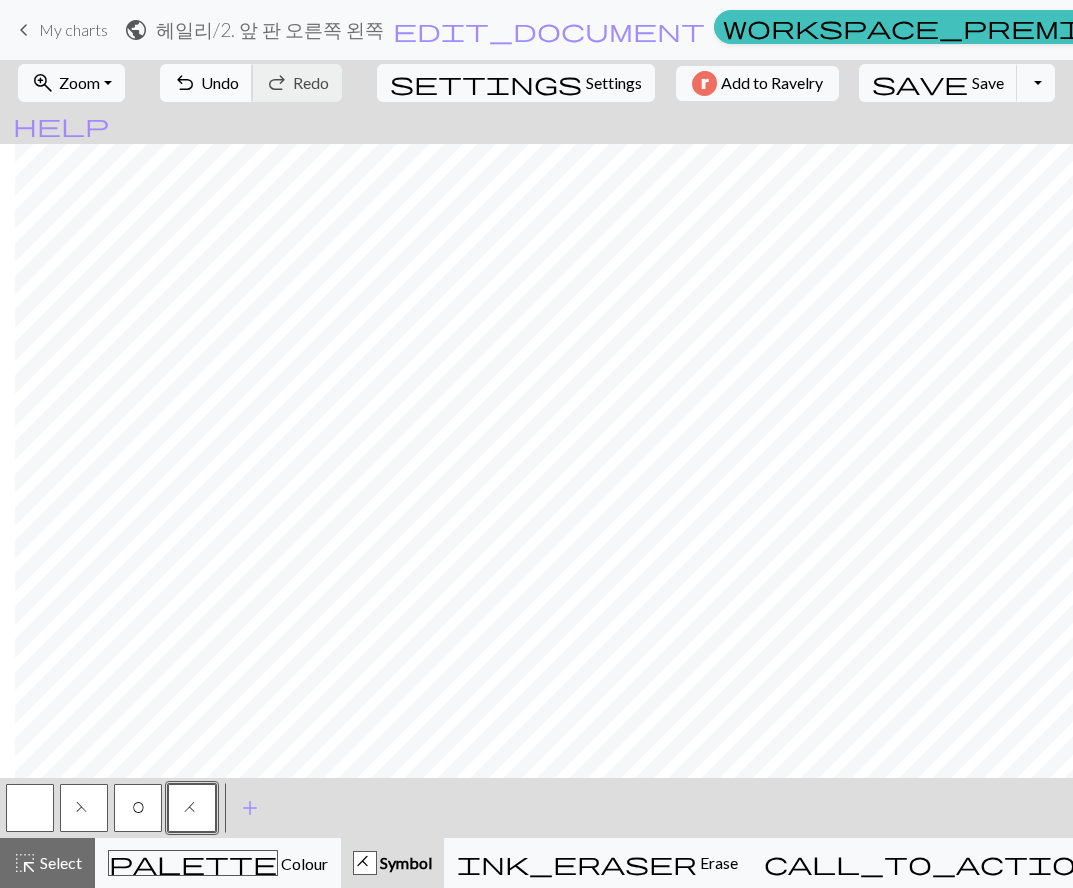 click on "undo" at bounding box center (185, 83) 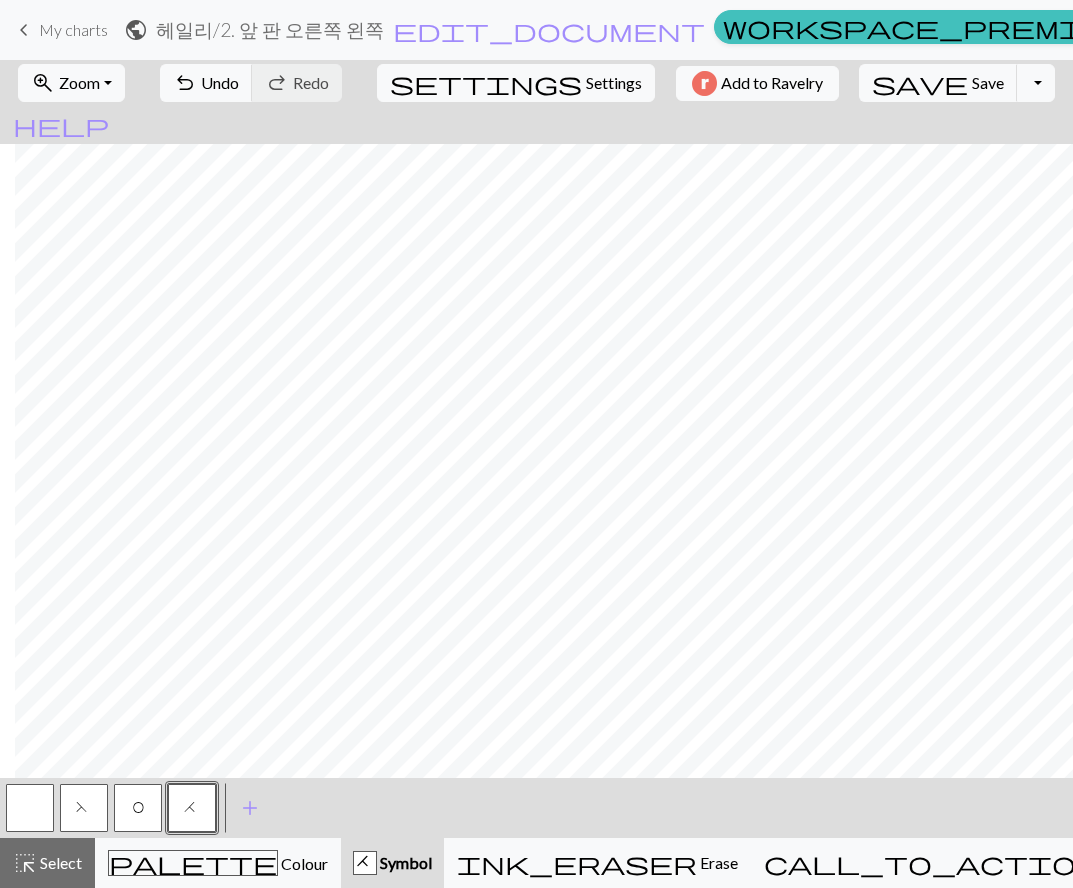 click on "O" at bounding box center [138, 808] 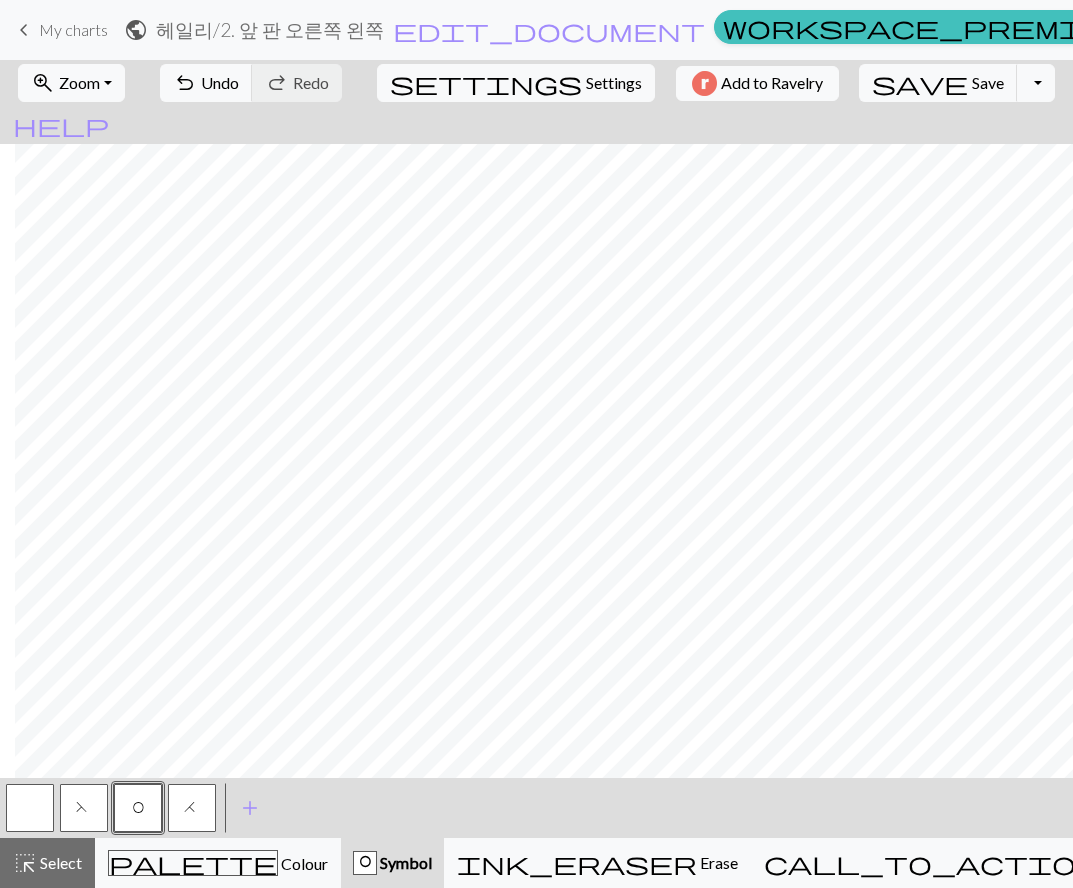 click on "F" at bounding box center [84, 810] 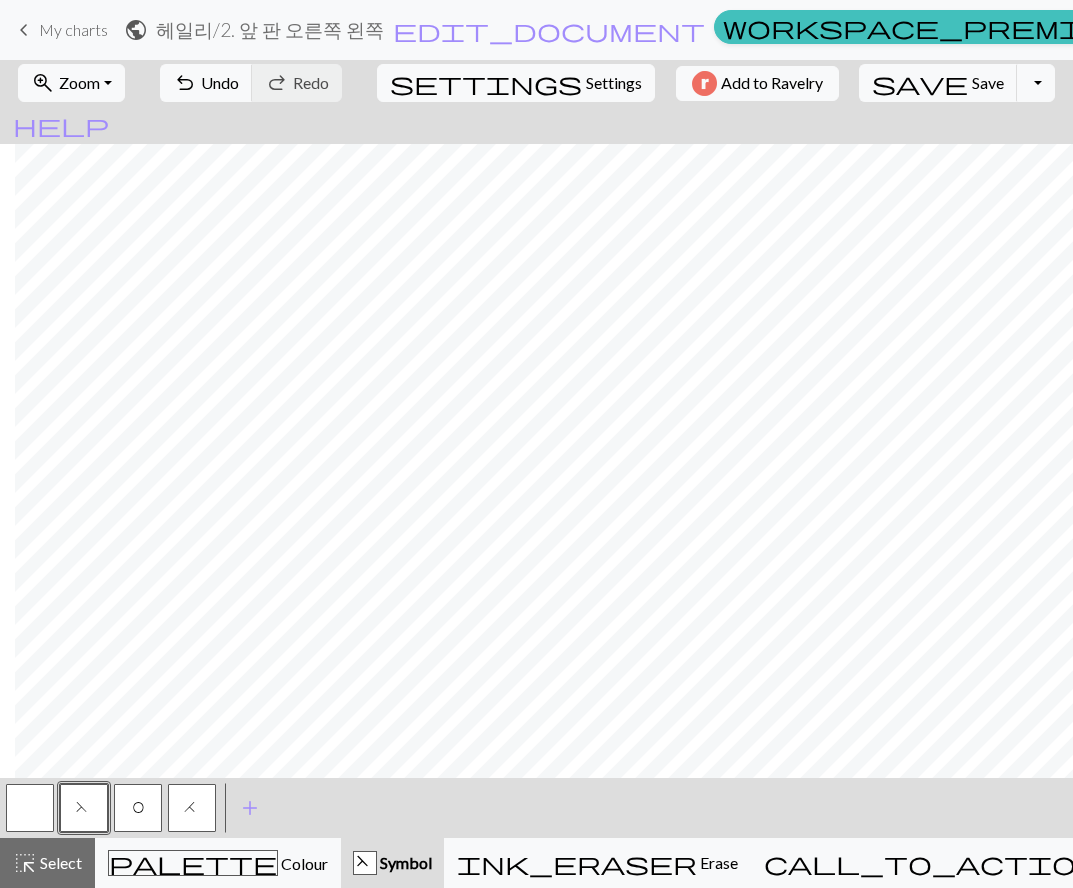 click on "O" at bounding box center [138, 810] 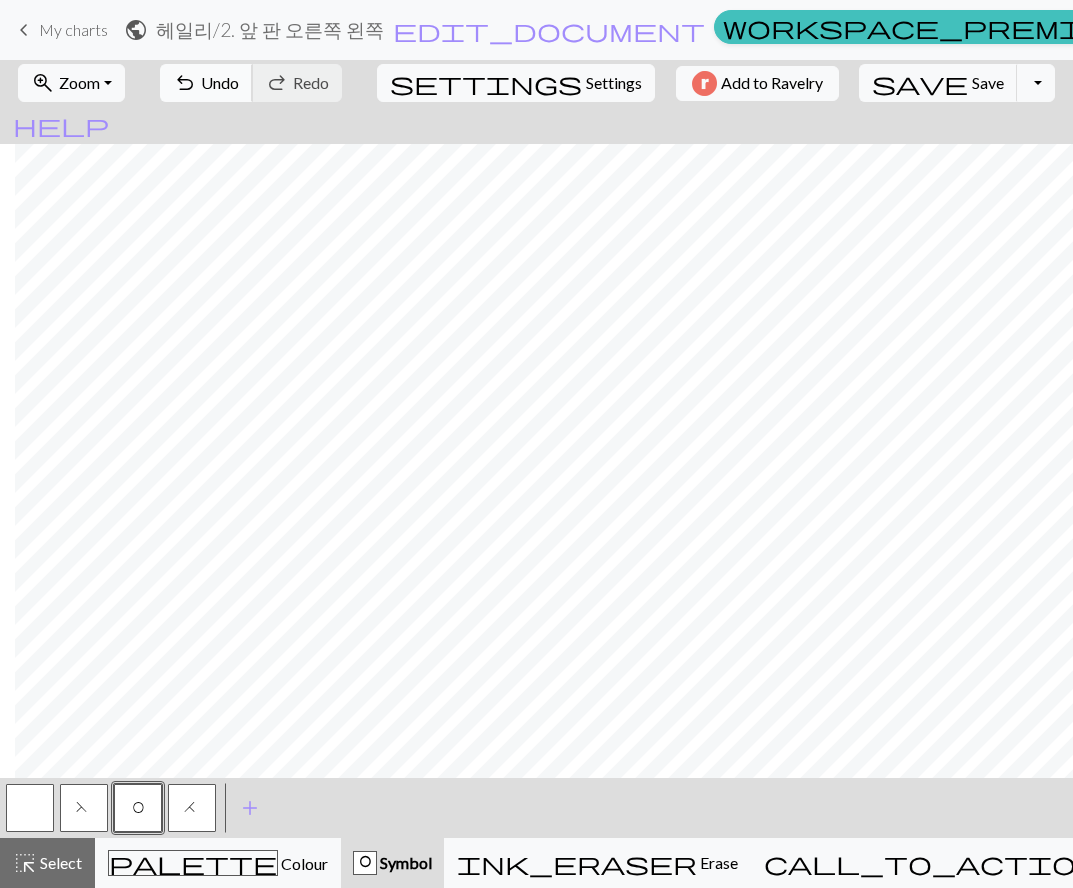 click on "undo" at bounding box center [185, 83] 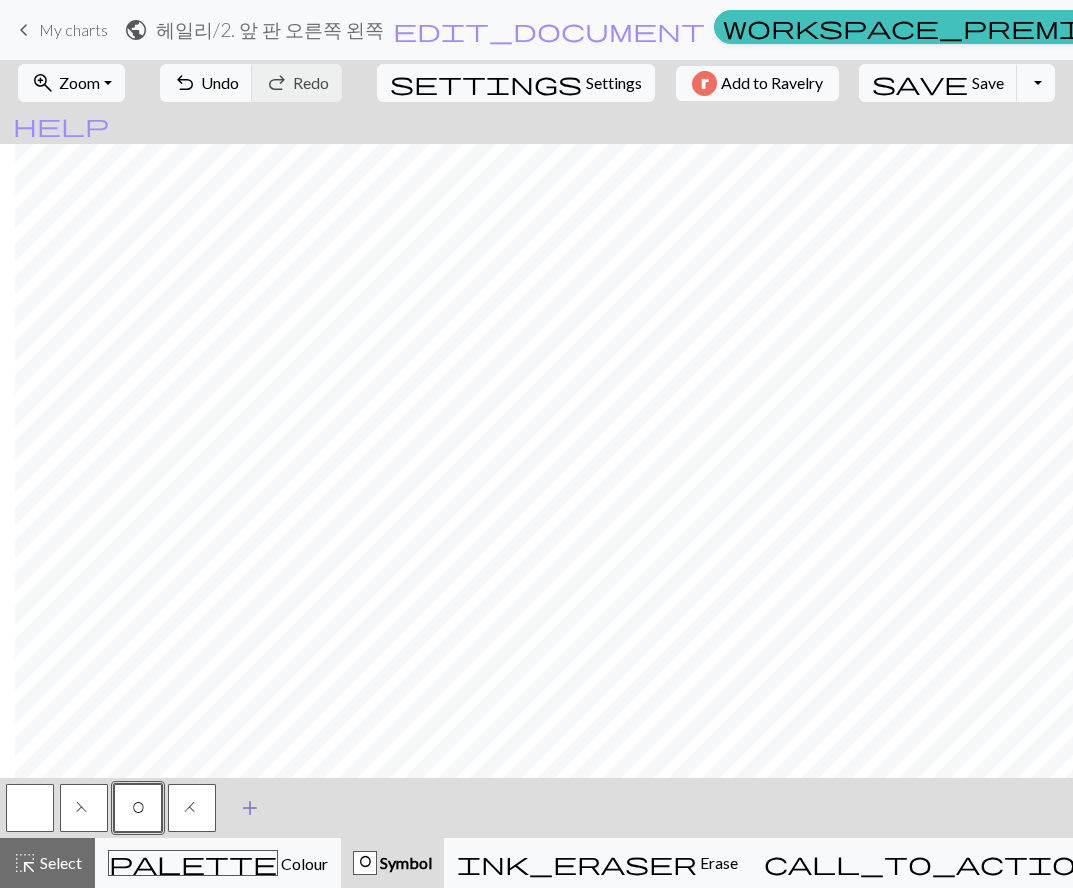 click on "add" at bounding box center [250, 808] 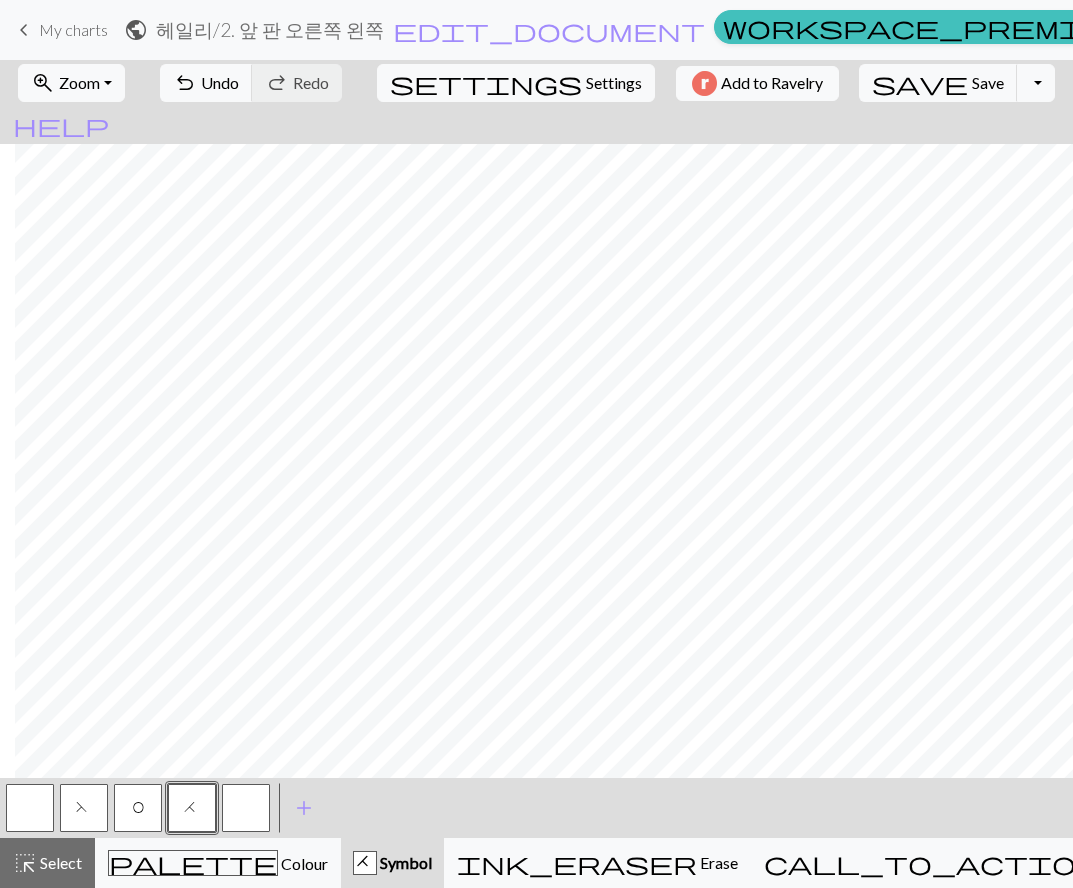 click at bounding box center [246, 808] 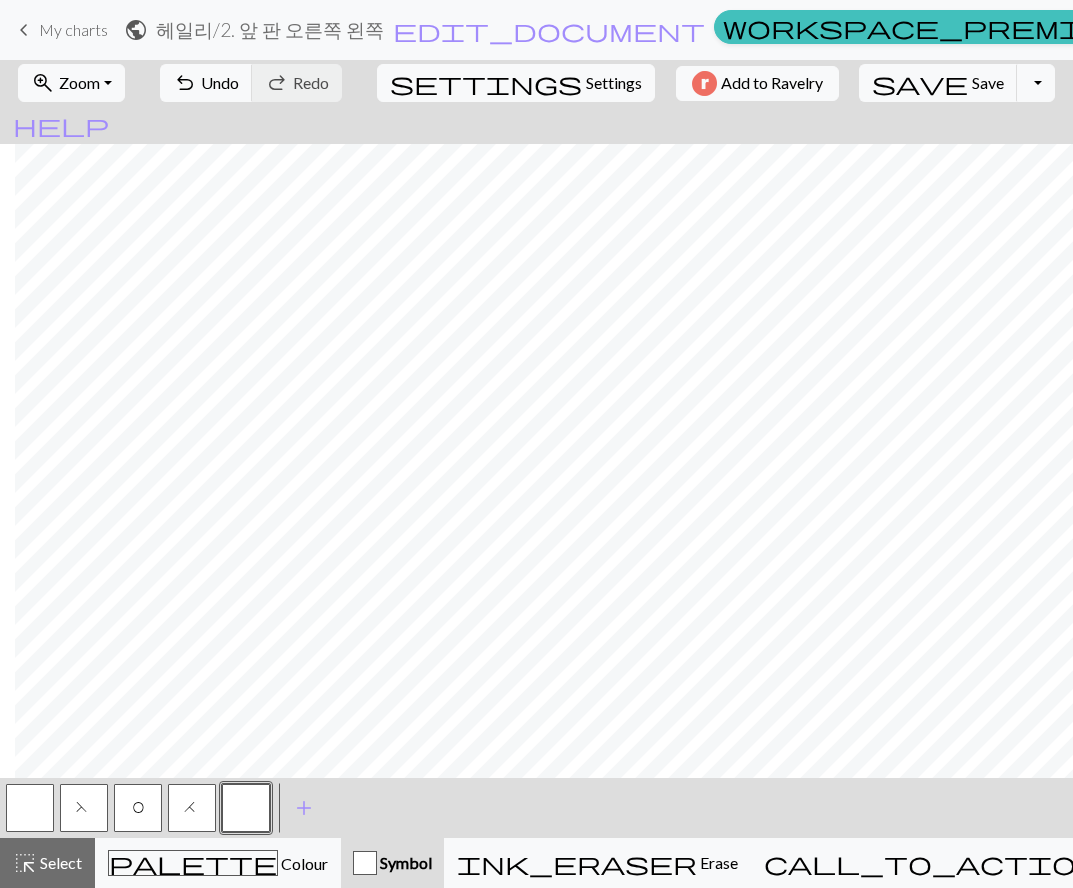 click at bounding box center (246, 808) 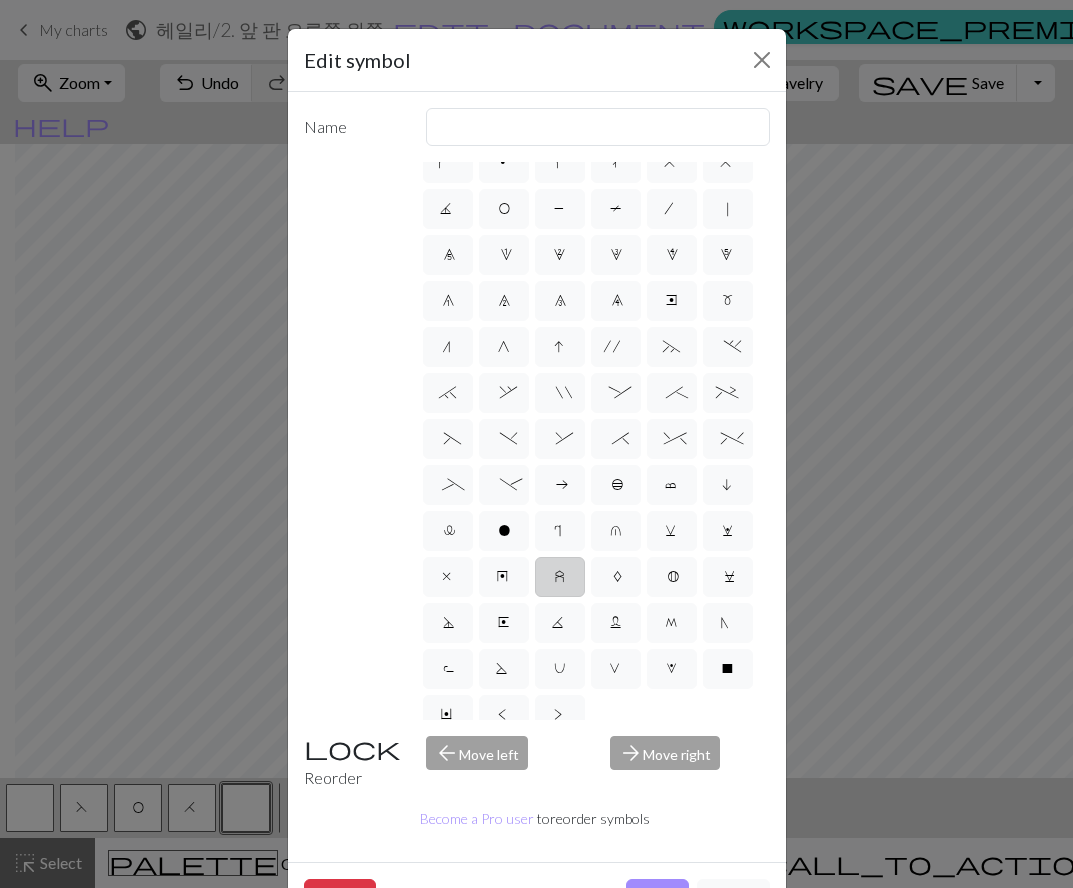 scroll, scrollTop: 0, scrollLeft: 0, axis: both 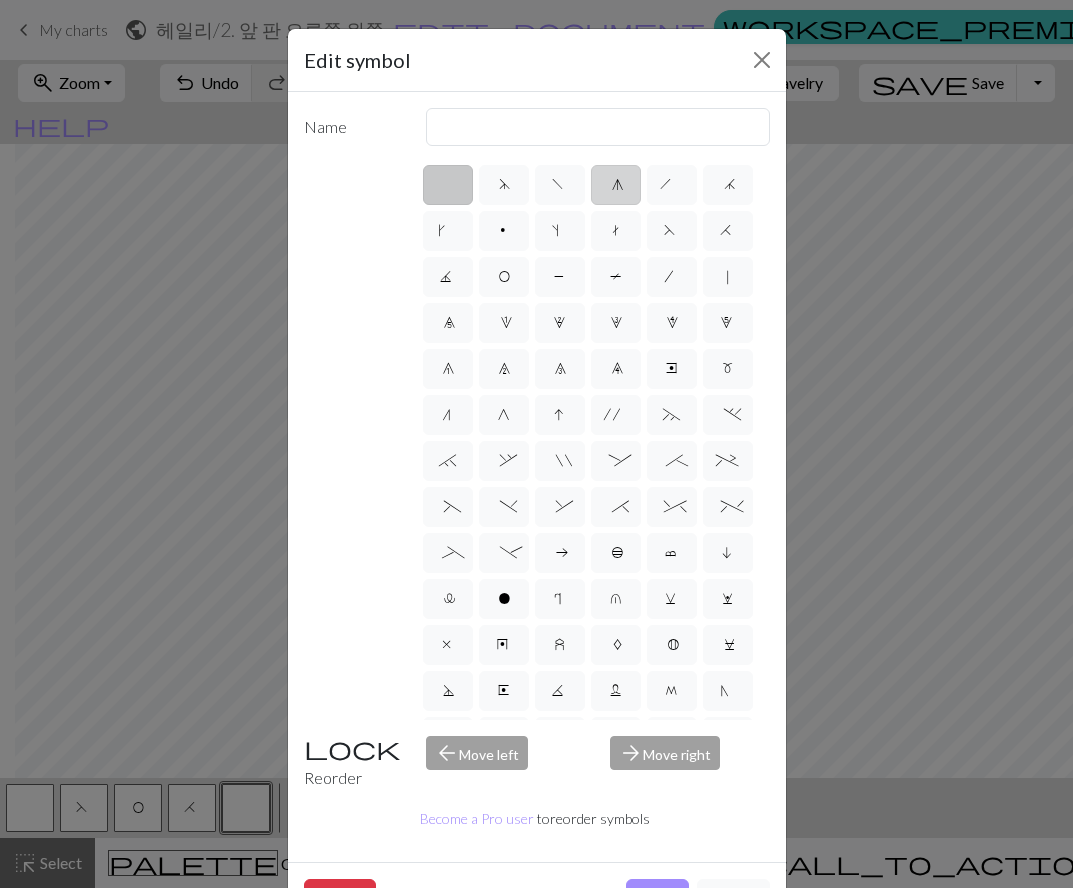 click on "g" at bounding box center (616, 185) 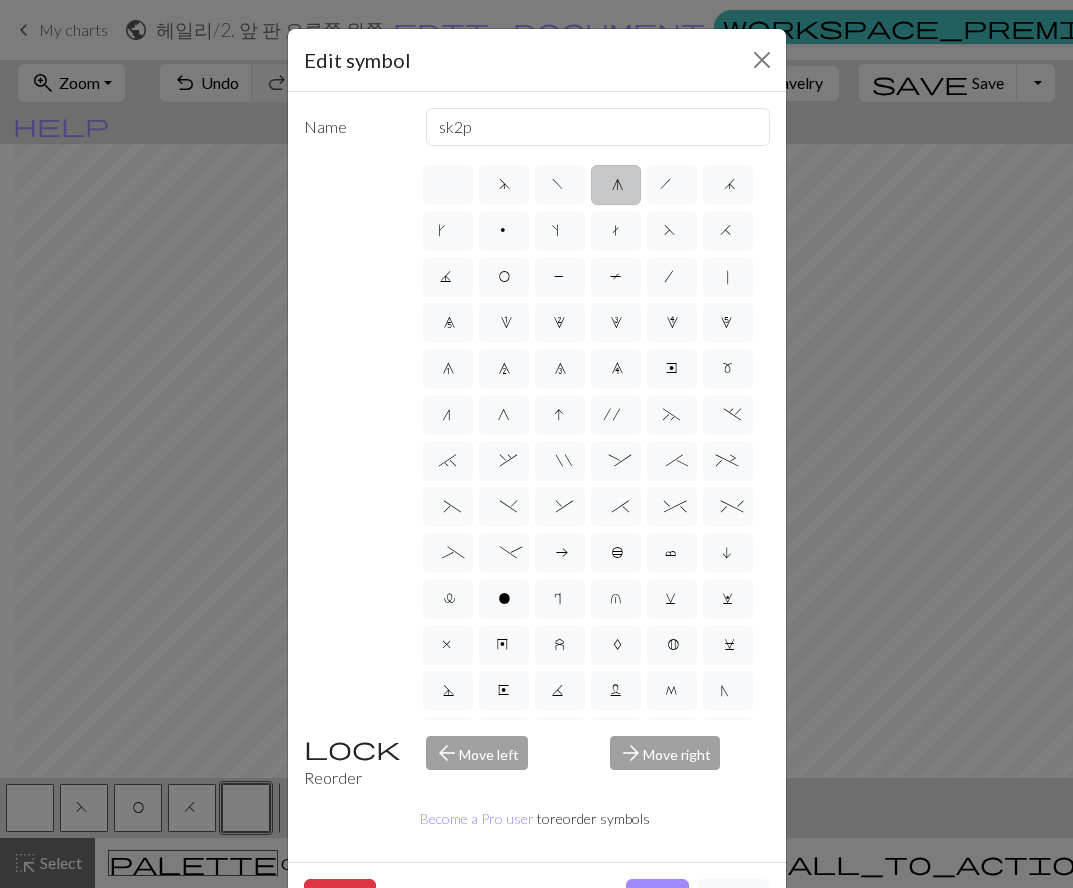 drag, startPoint x: 641, startPoint y: 859, endPoint x: 659, endPoint y: 812, distance: 50.32892 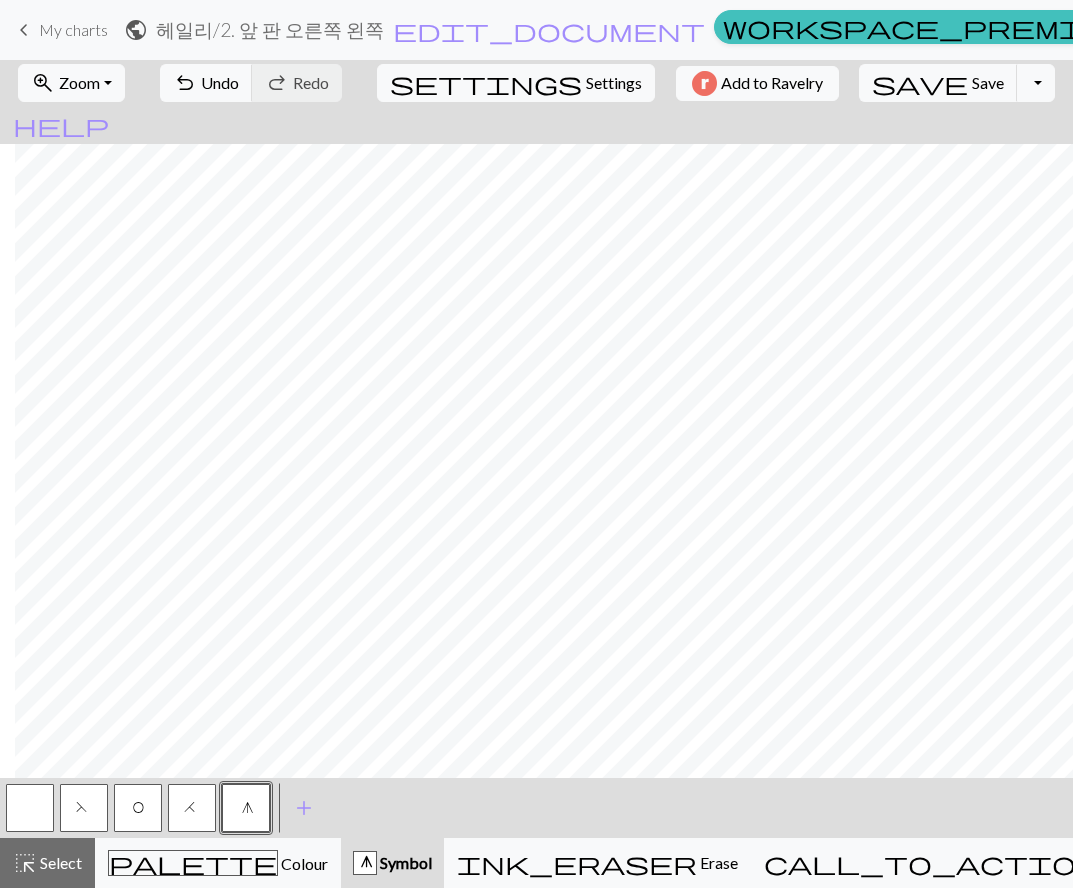 click on "F" at bounding box center (84, 808) 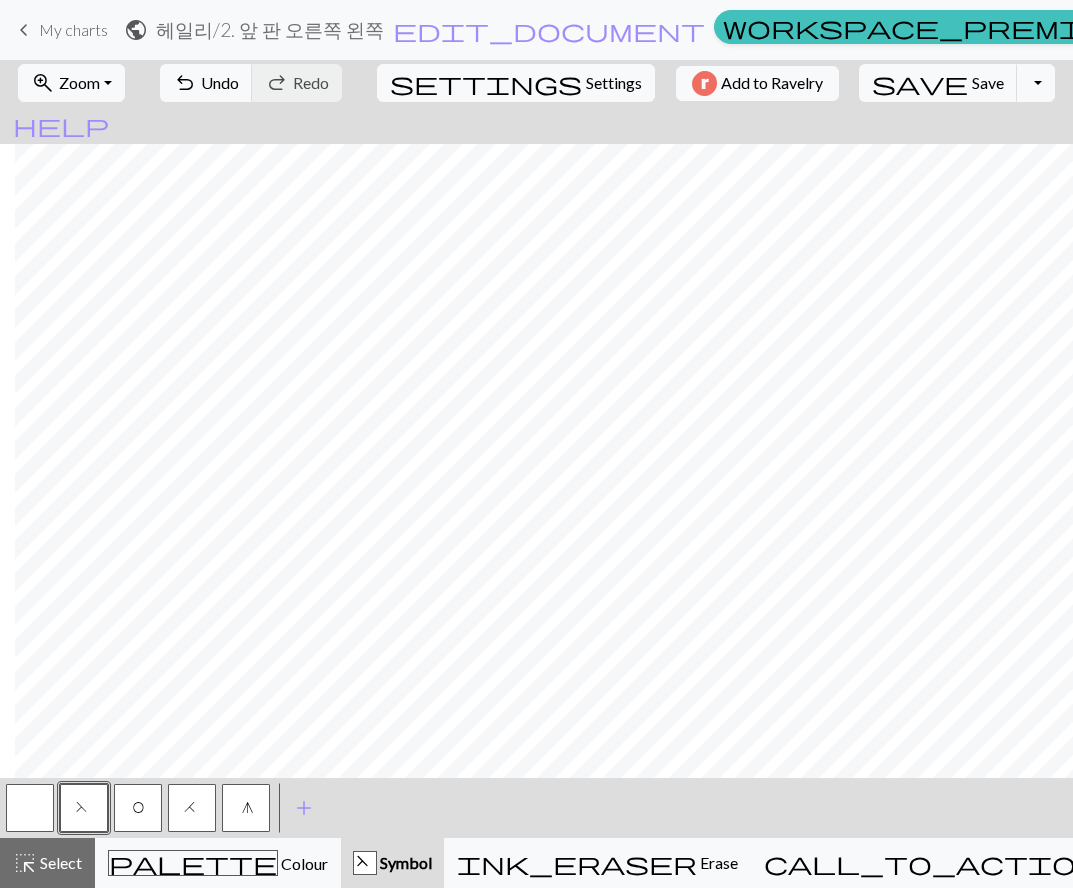 click on "H" at bounding box center [192, 808] 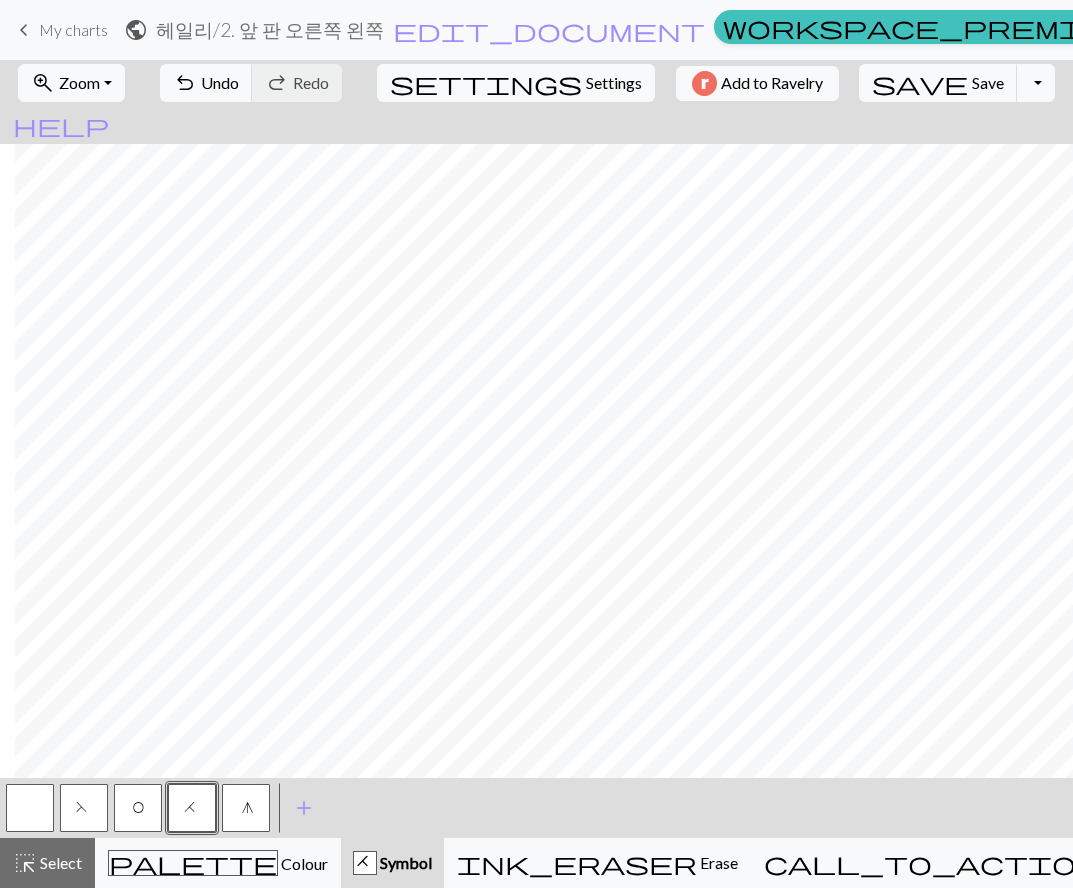 click on "O" at bounding box center (138, 810) 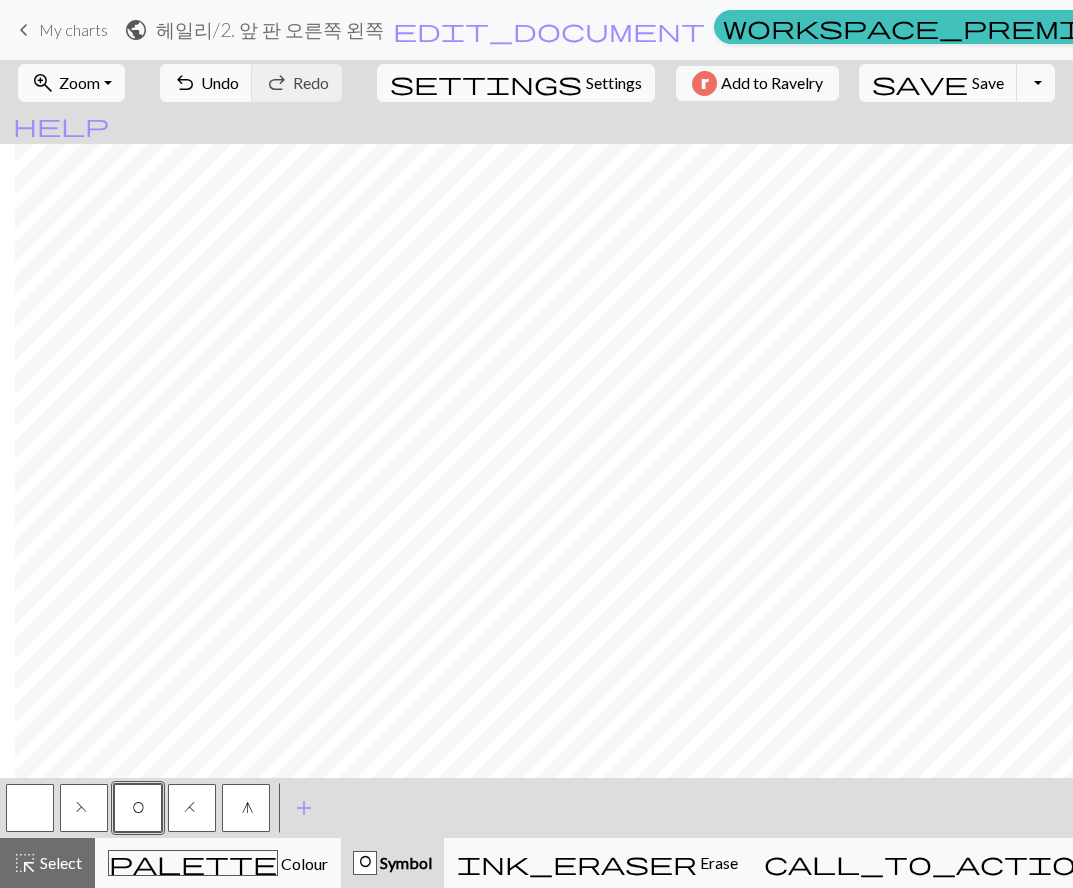 click on "F" at bounding box center (84, 808) 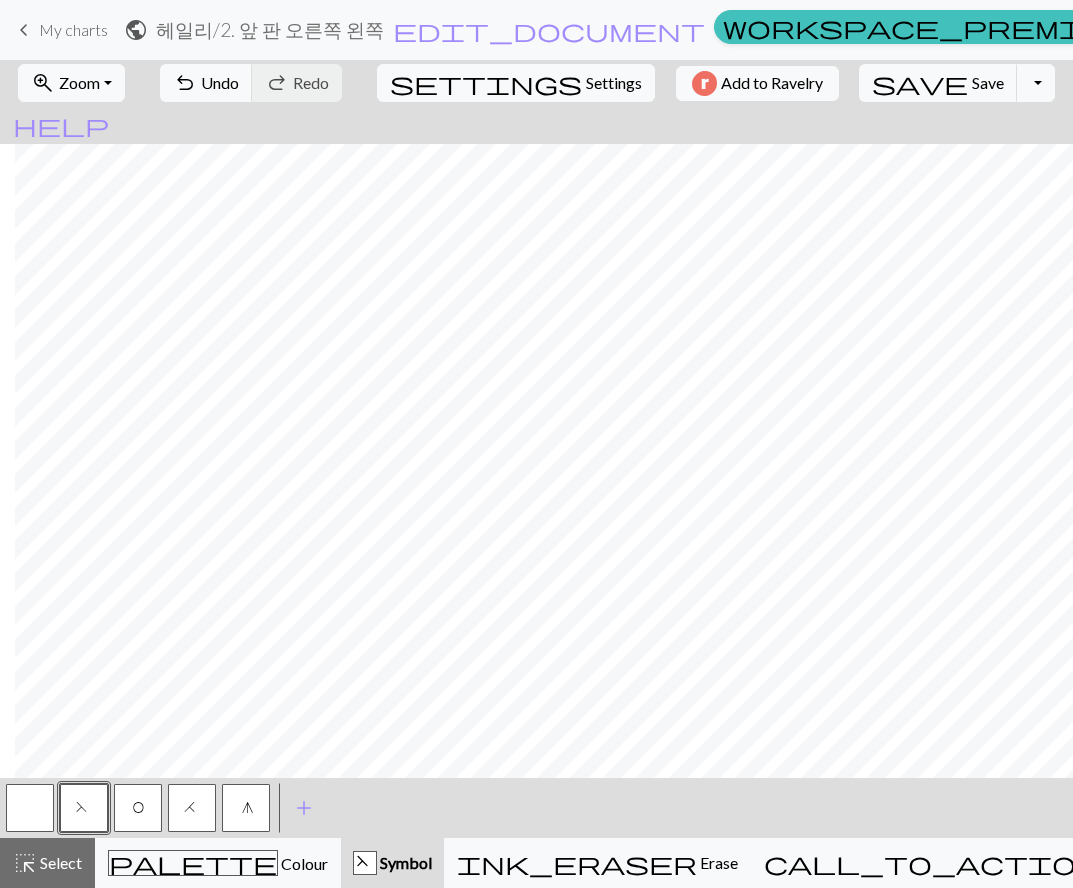click on "O" at bounding box center [138, 810] 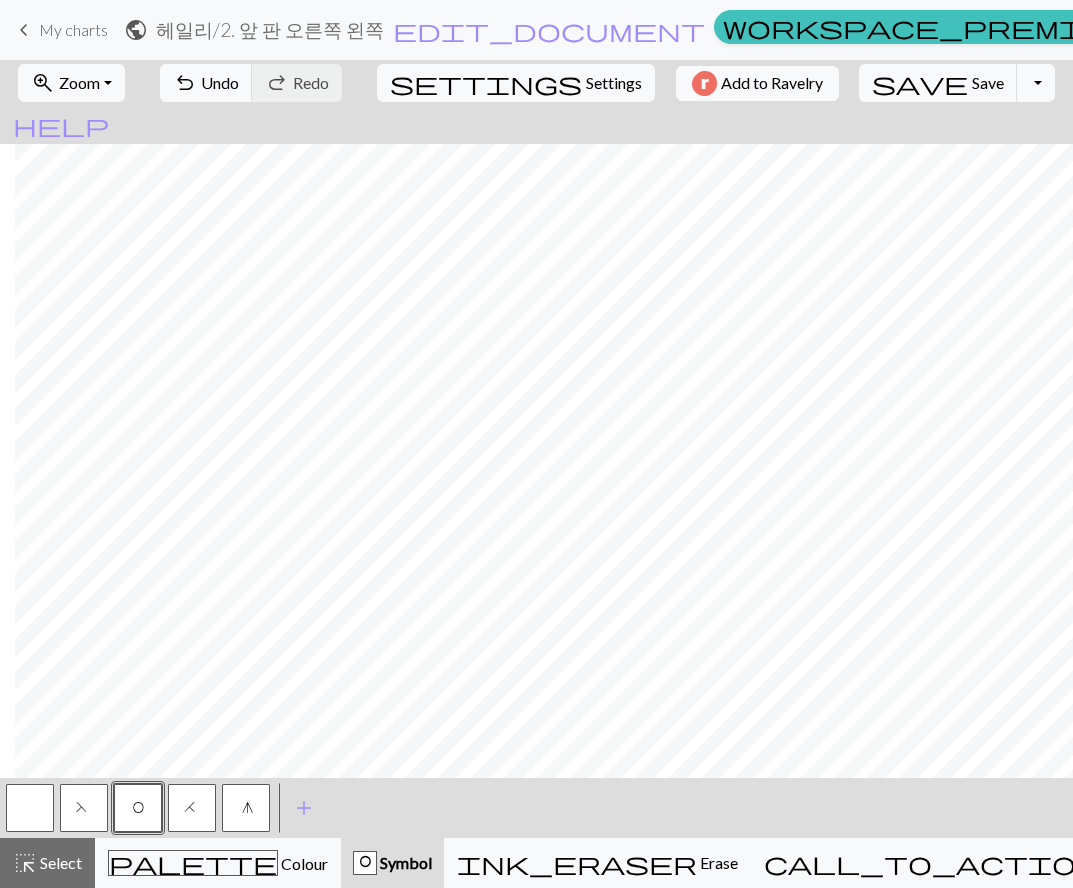 click on "F" at bounding box center (84, 810) 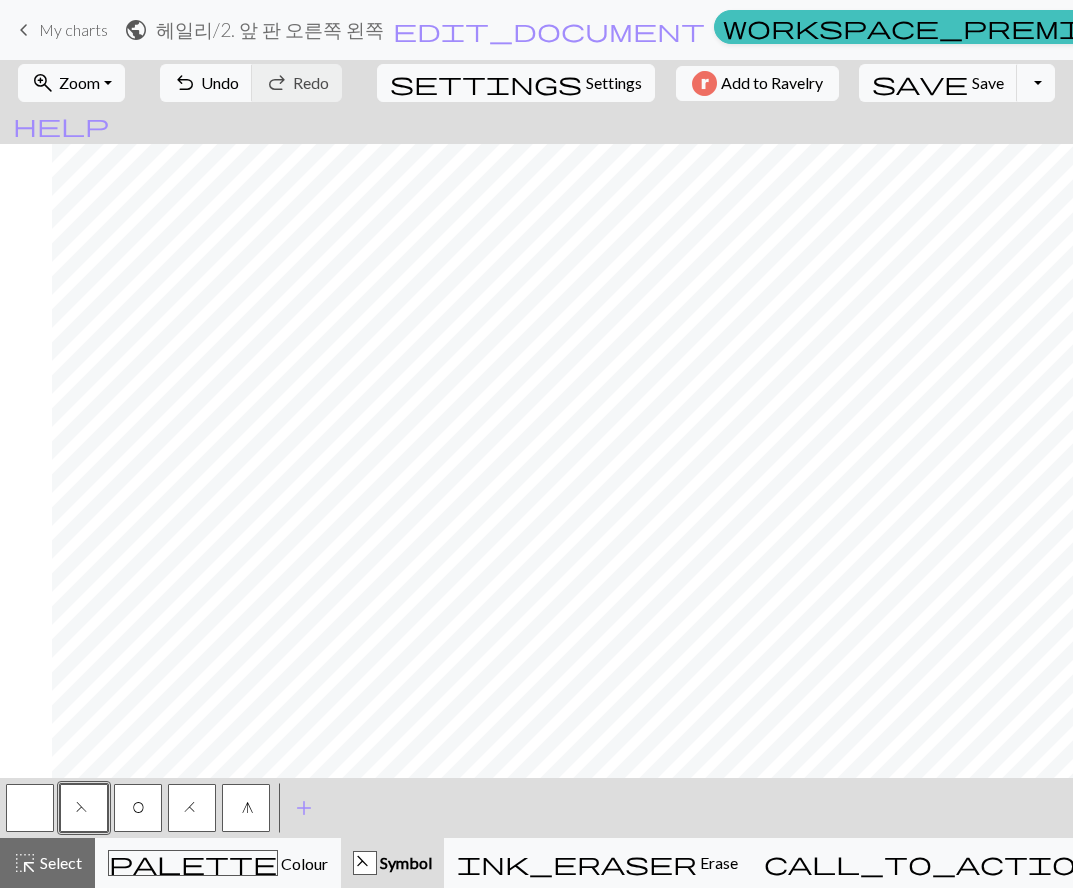 scroll, scrollTop: 1133, scrollLeft: 1760, axis: both 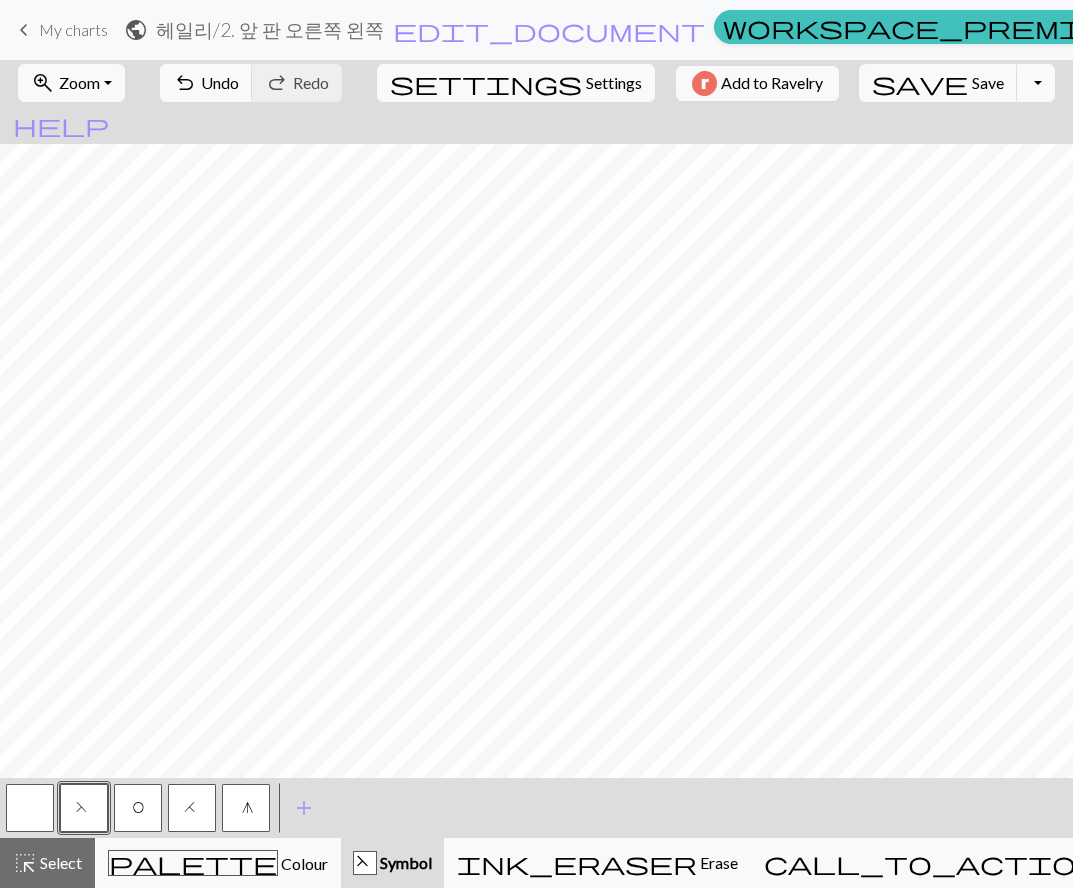 drag, startPoint x: 122, startPoint y: 809, endPoint x: 164, endPoint y: 796, distance: 43.965897 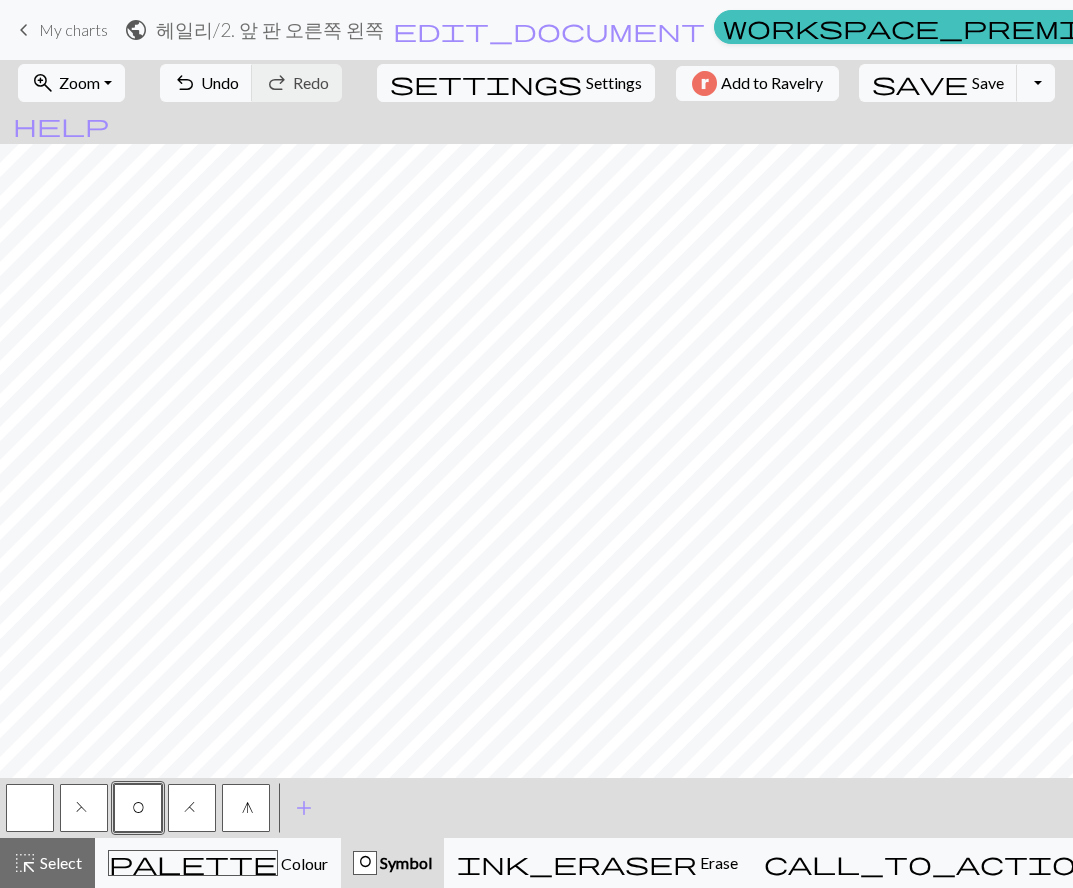 click on "F" at bounding box center [84, 808] 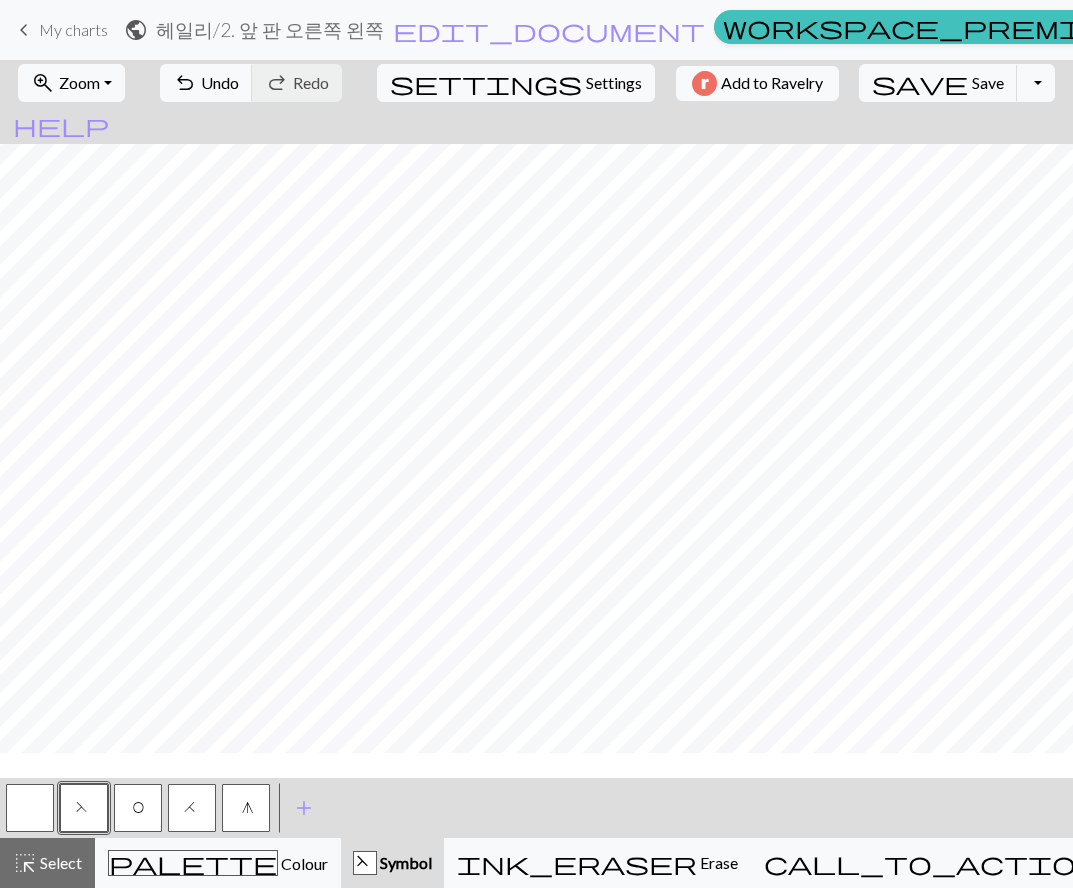 scroll, scrollTop: 133, scrollLeft: 1760, axis: both 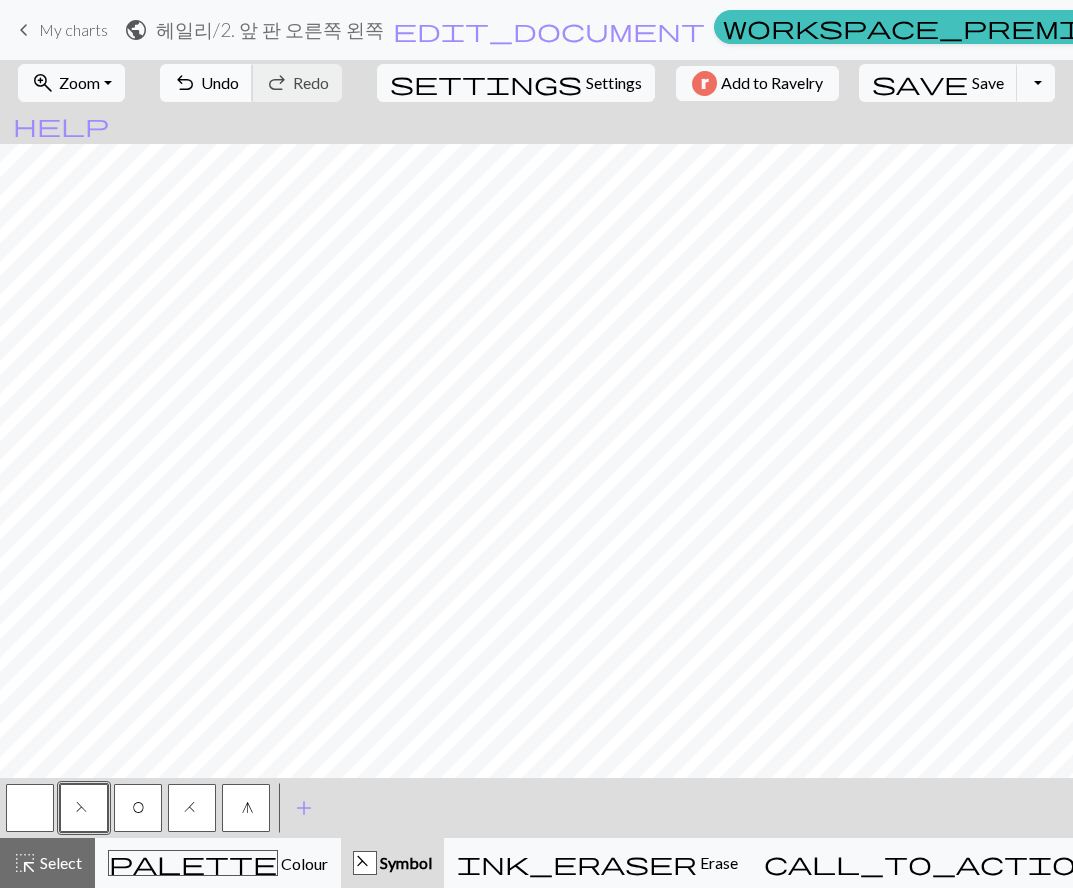 click on "Undo" at bounding box center [220, 82] 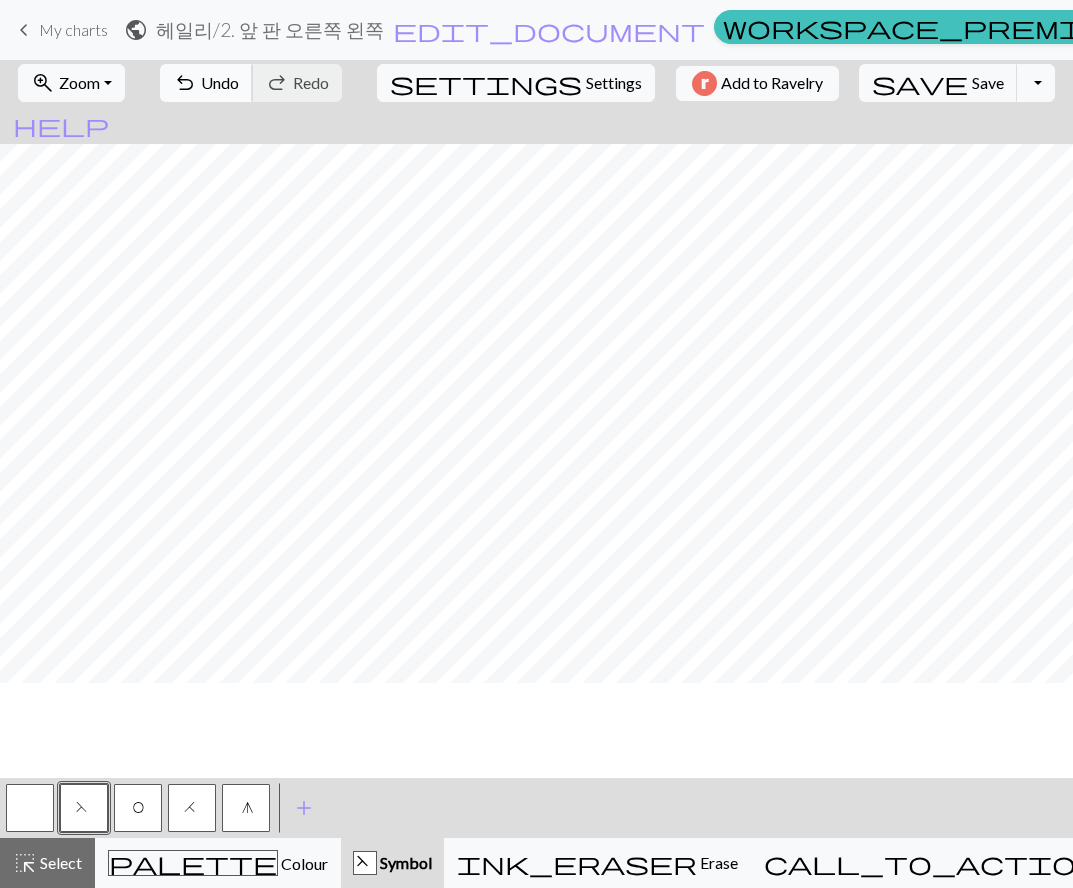 scroll, scrollTop: 0, scrollLeft: 1760, axis: horizontal 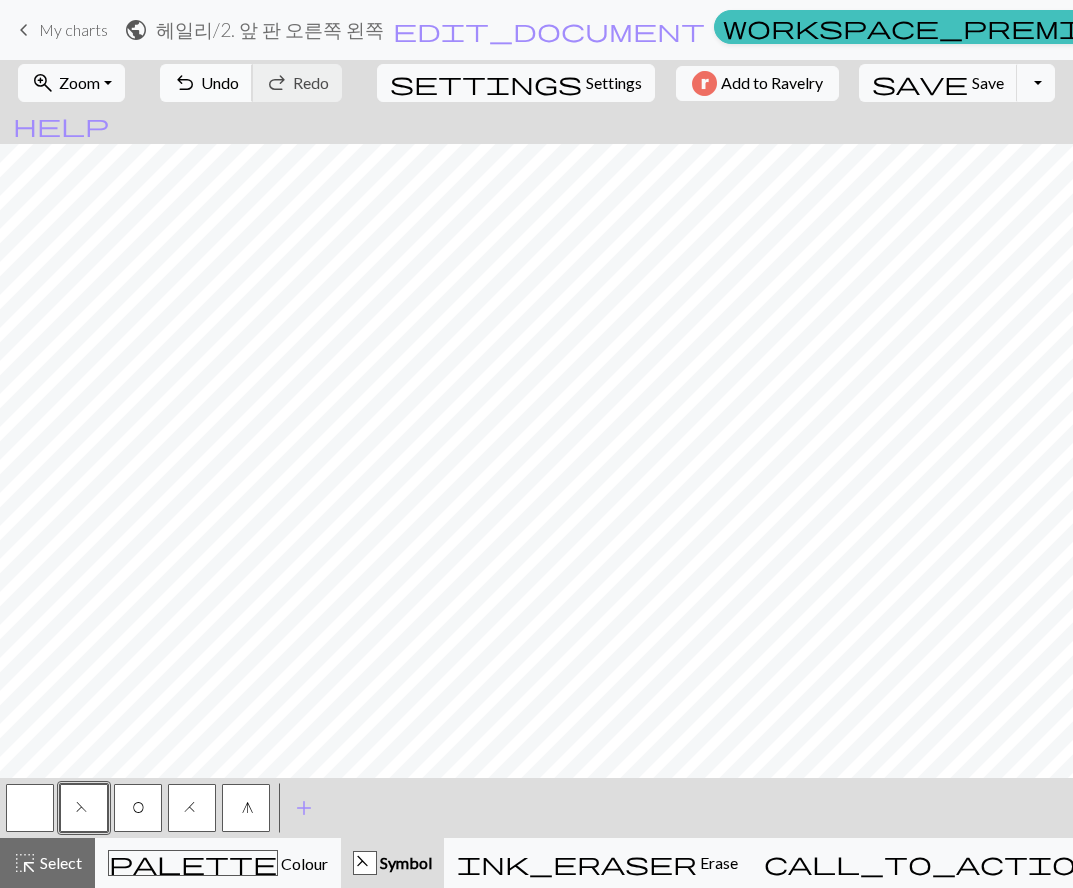 drag, startPoint x: 251, startPoint y: 80, endPoint x: 334, endPoint y: 101, distance: 85.61542 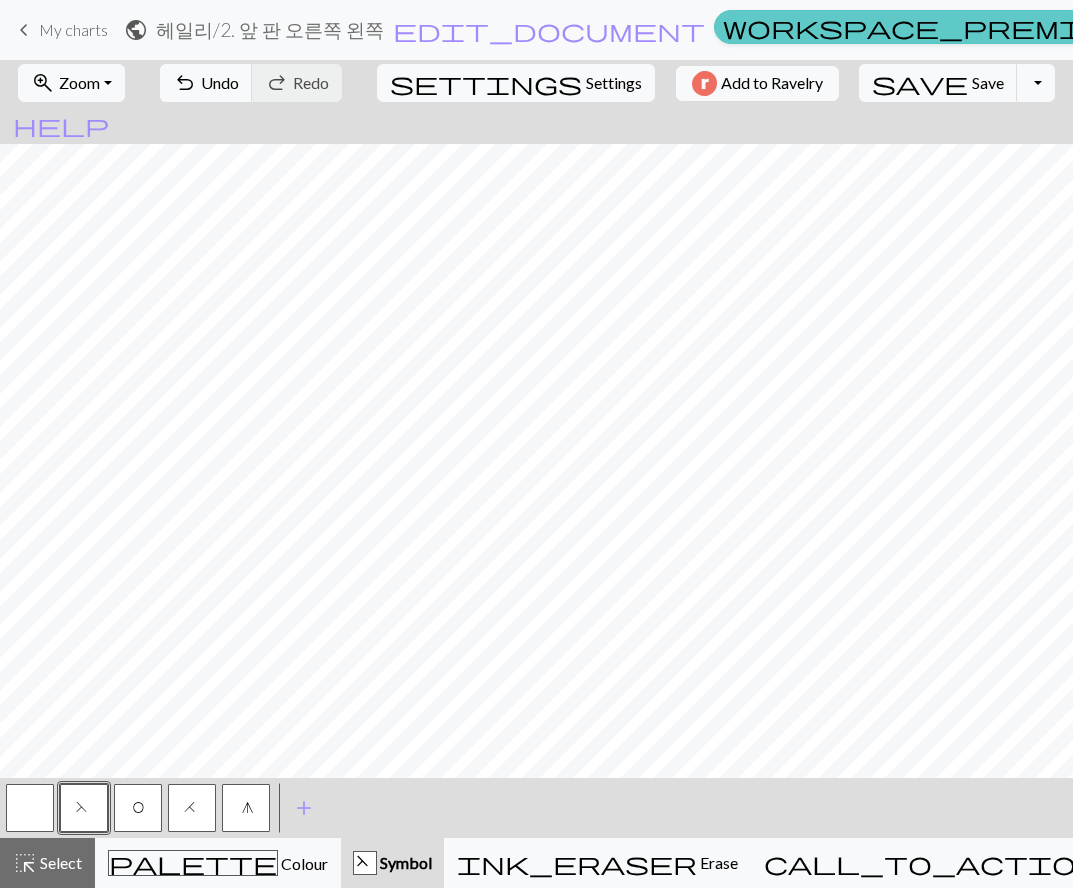 drag, startPoint x: 586, startPoint y: 32, endPoint x: 699, endPoint y: 20, distance: 113.63538 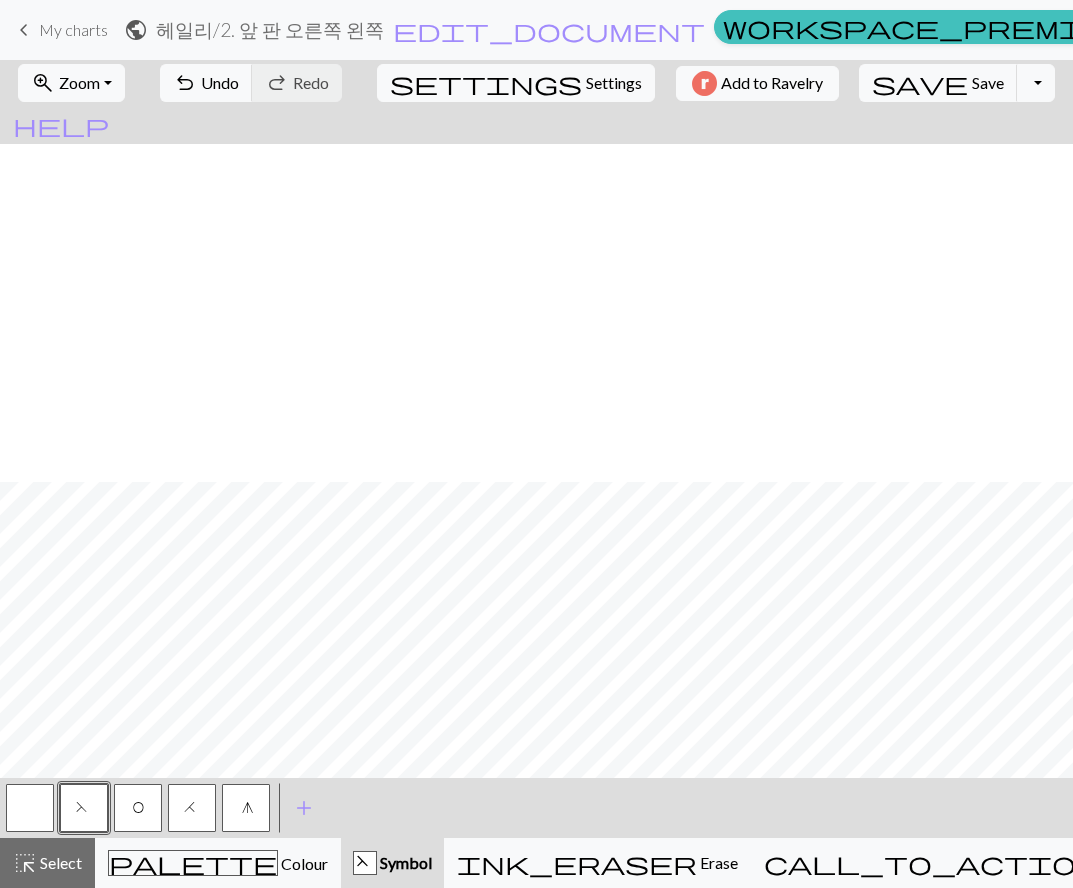 scroll, scrollTop: 1193, scrollLeft: 1760, axis: both 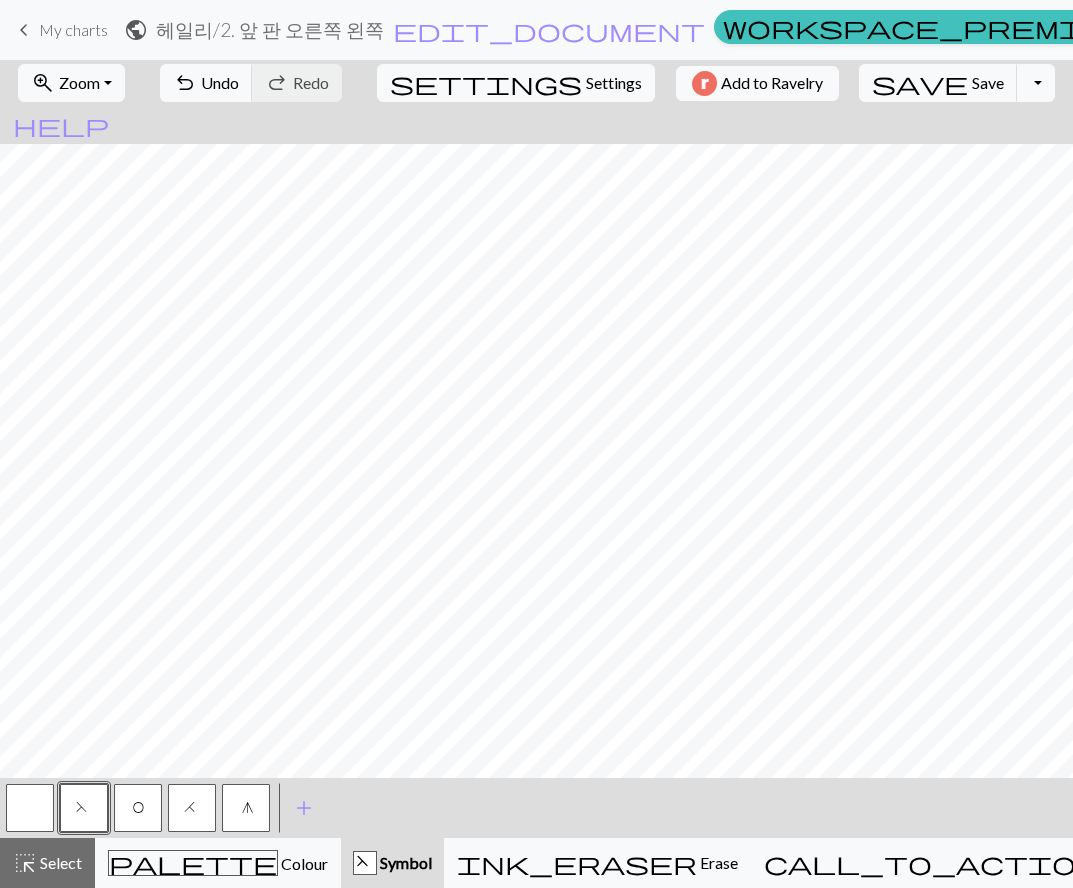 click on "public 헤일리  /  2. 앞 판 오른쪽 왼쪽 edit_document Edit settings" at bounding box center [415, 29] 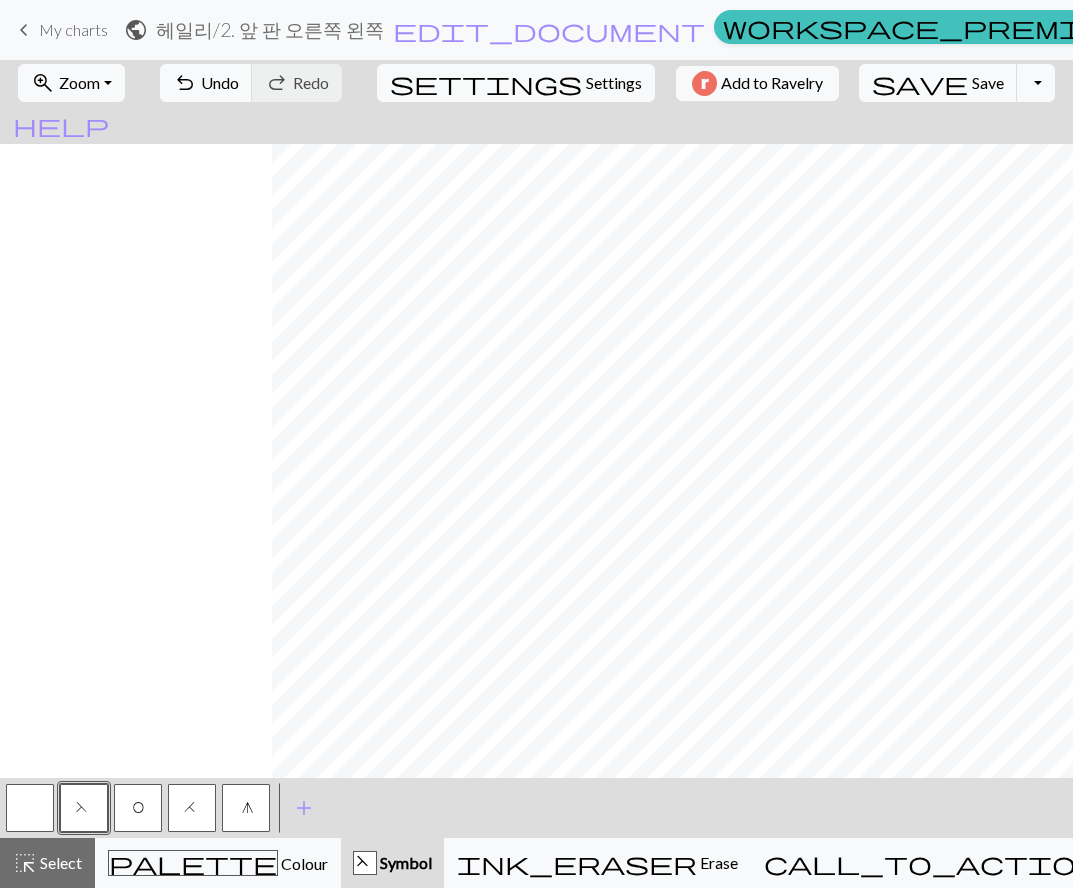scroll, scrollTop: 1193, scrollLeft: 2032, axis: both 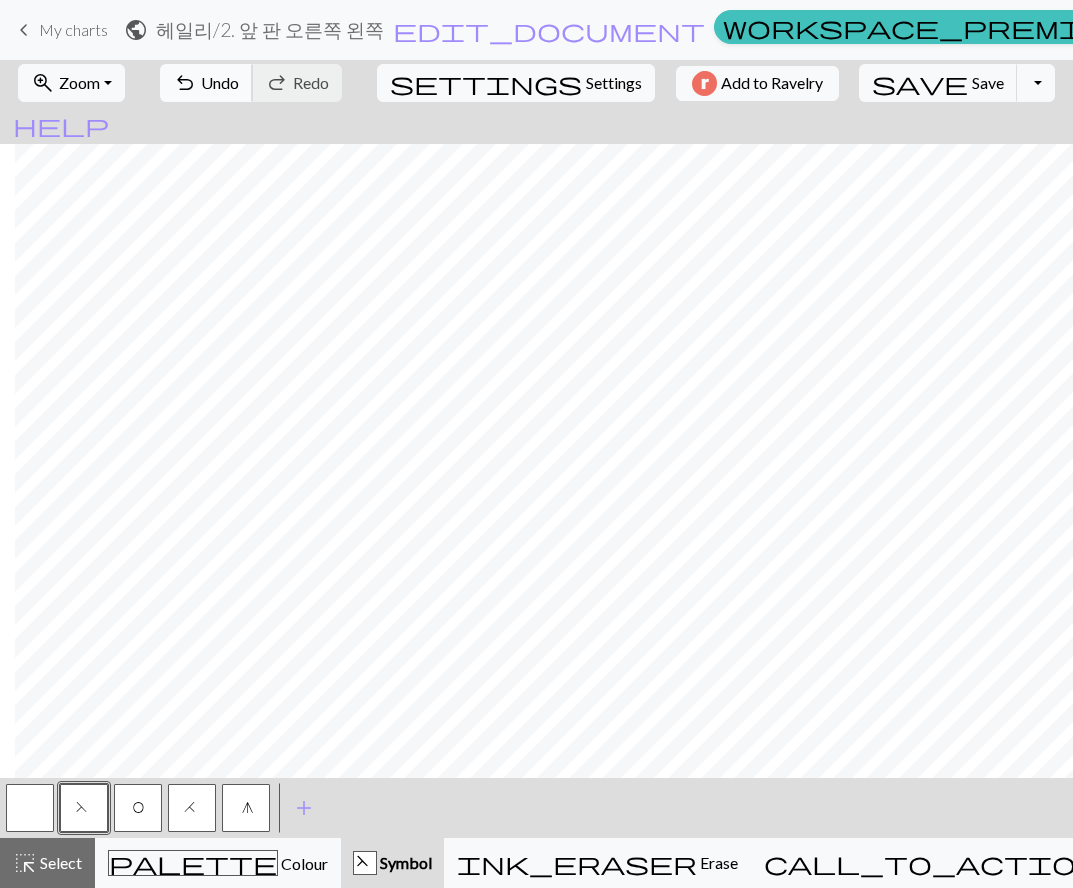 click on "undo Undo Undo" at bounding box center (206, 83) 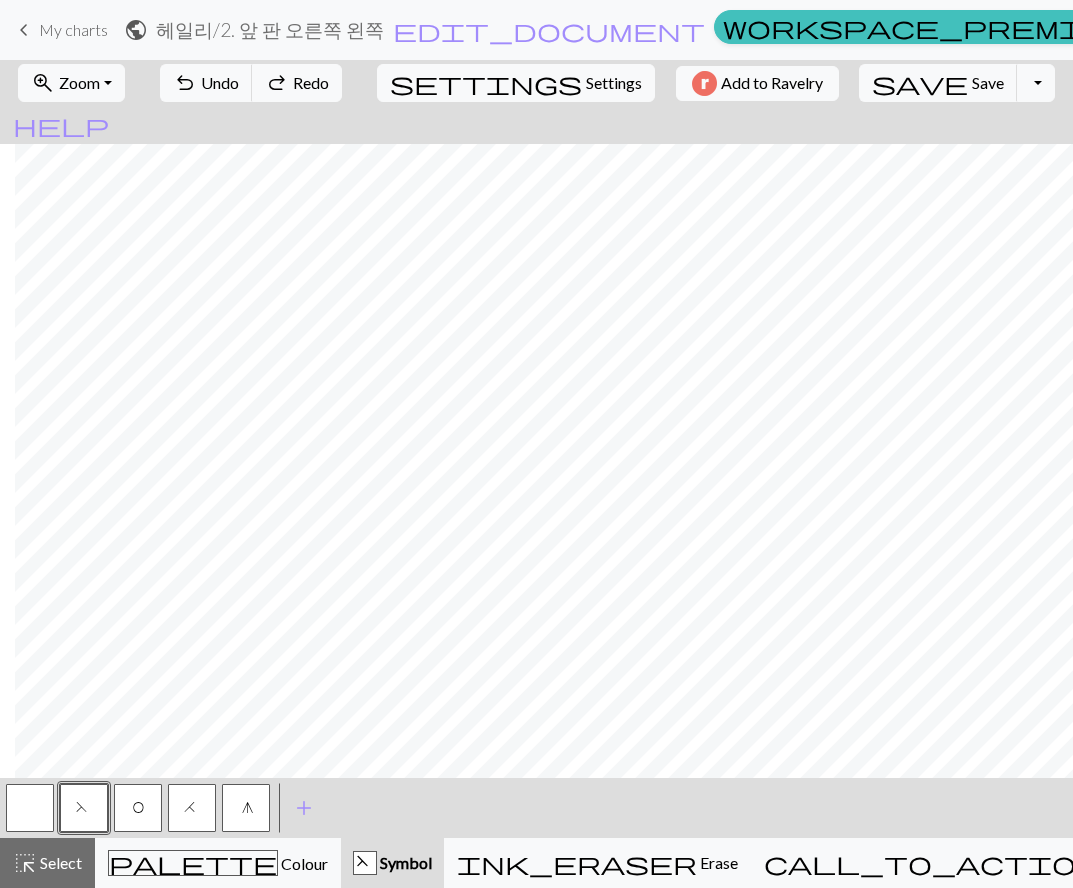click on "O" at bounding box center (138, 808) 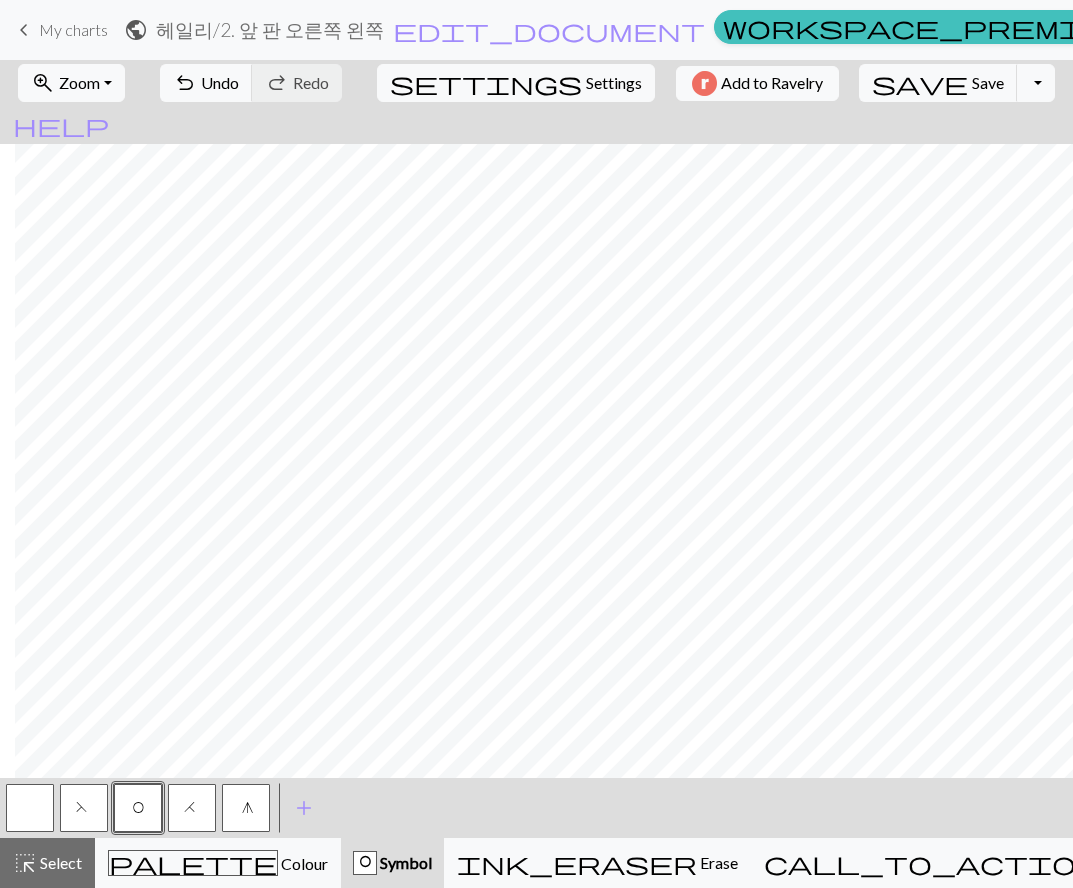 click on "keyboard_arrow_left   My charts public 헤일리  /  2. 앞 판 오른쪽 왼쪽 edit_document Edit settings workspace_premium  Pro My charts Library Manual Hi  wva2vzpp   Account settings Logout" at bounding box center [536, 30] 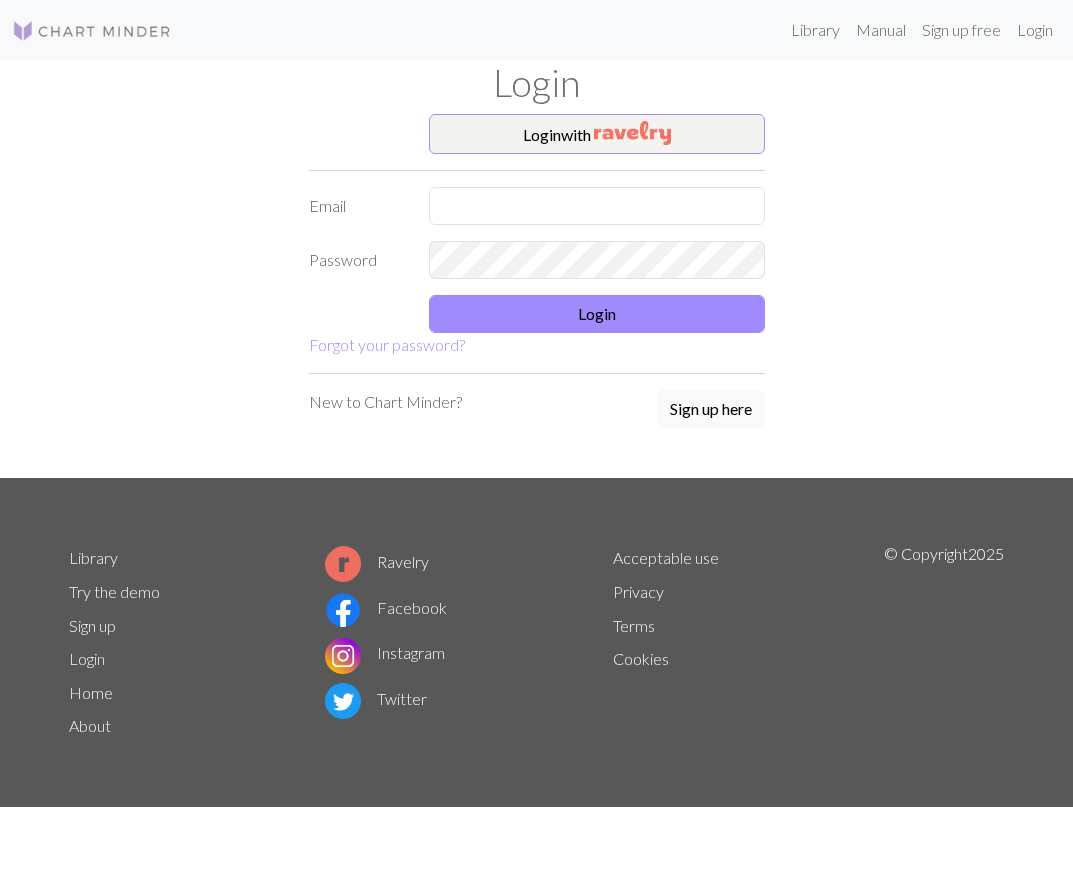 scroll, scrollTop: 0, scrollLeft: 0, axis: both 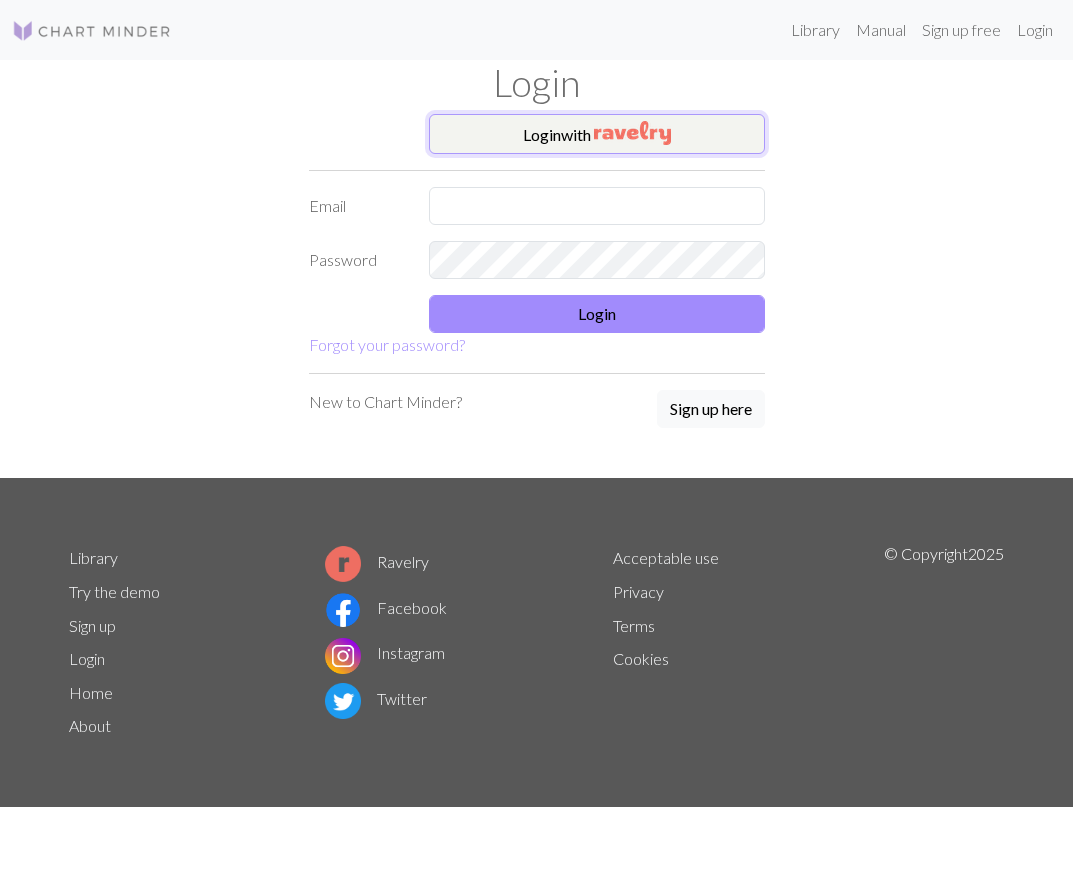 drag, startPoint x: 0, startPoint y: 0, endPoint x: 594, endPoint y: 141, distance: 610.50555 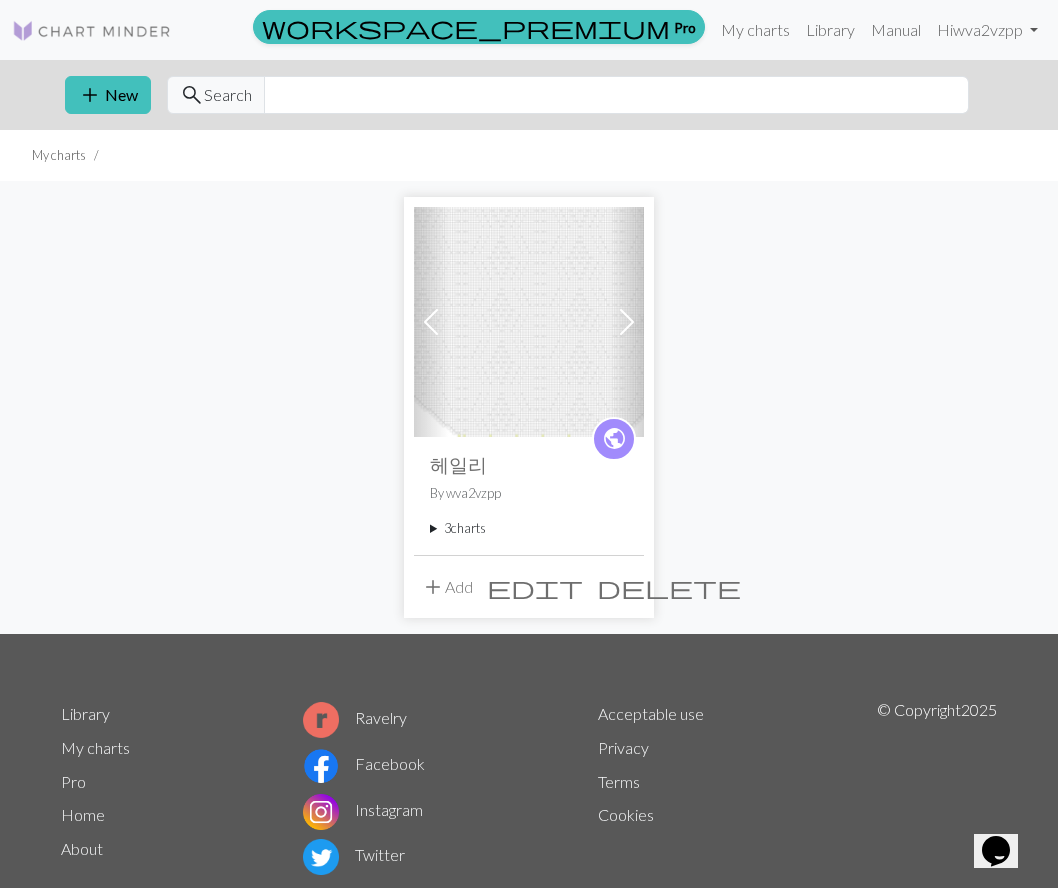 click at bounding box center (529, 322) 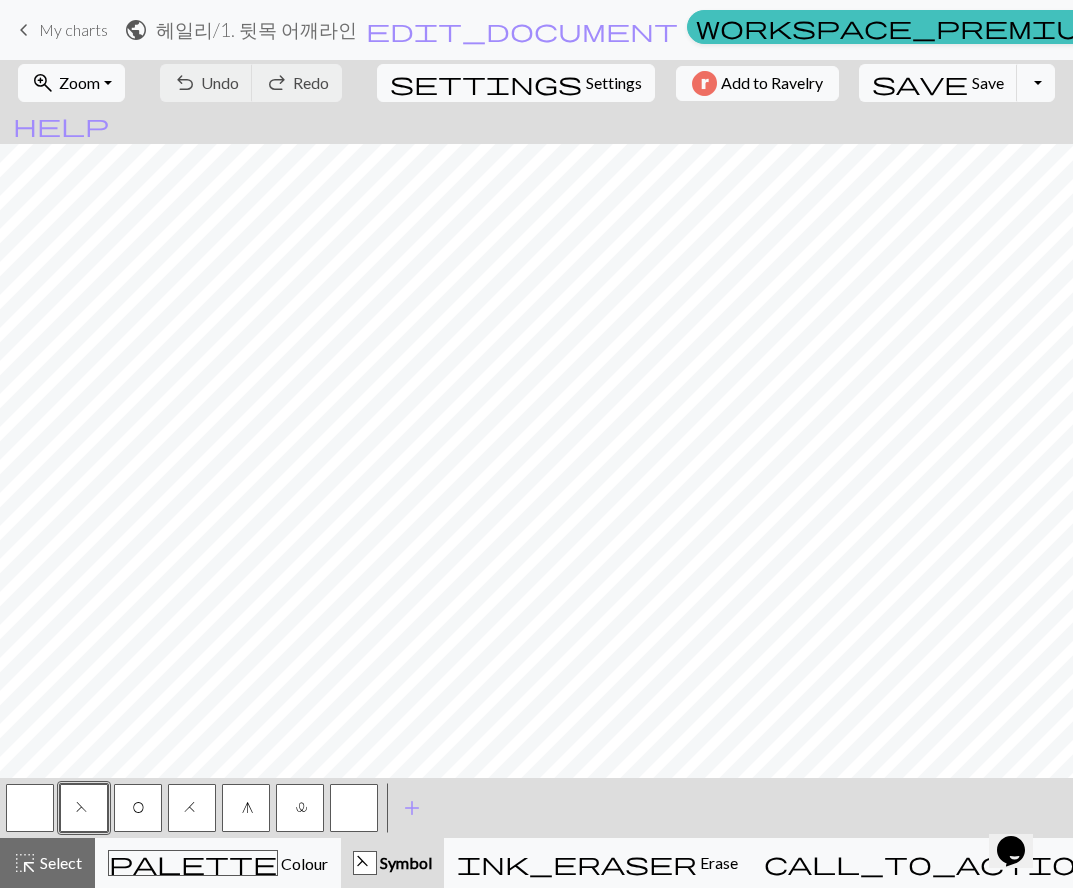 click on "keyboard_arrow_left" at bounding box center [24, 30] 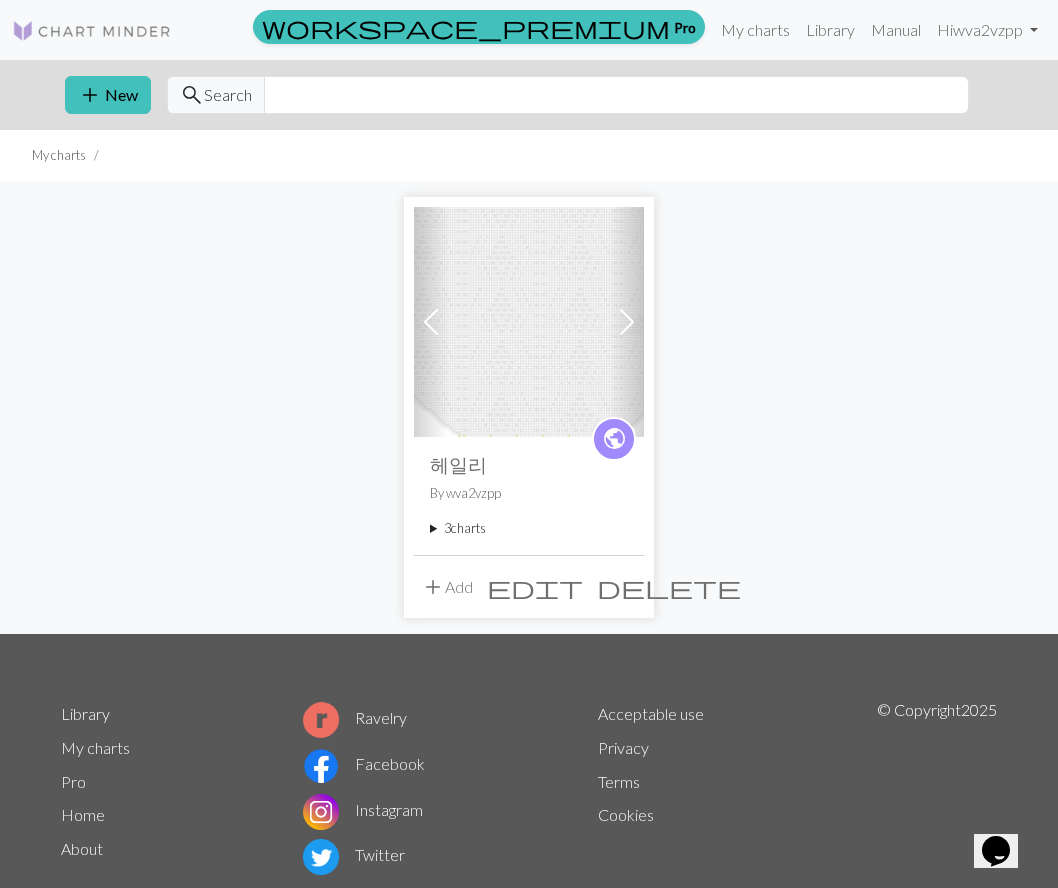 click at bounding box center (627, 322) 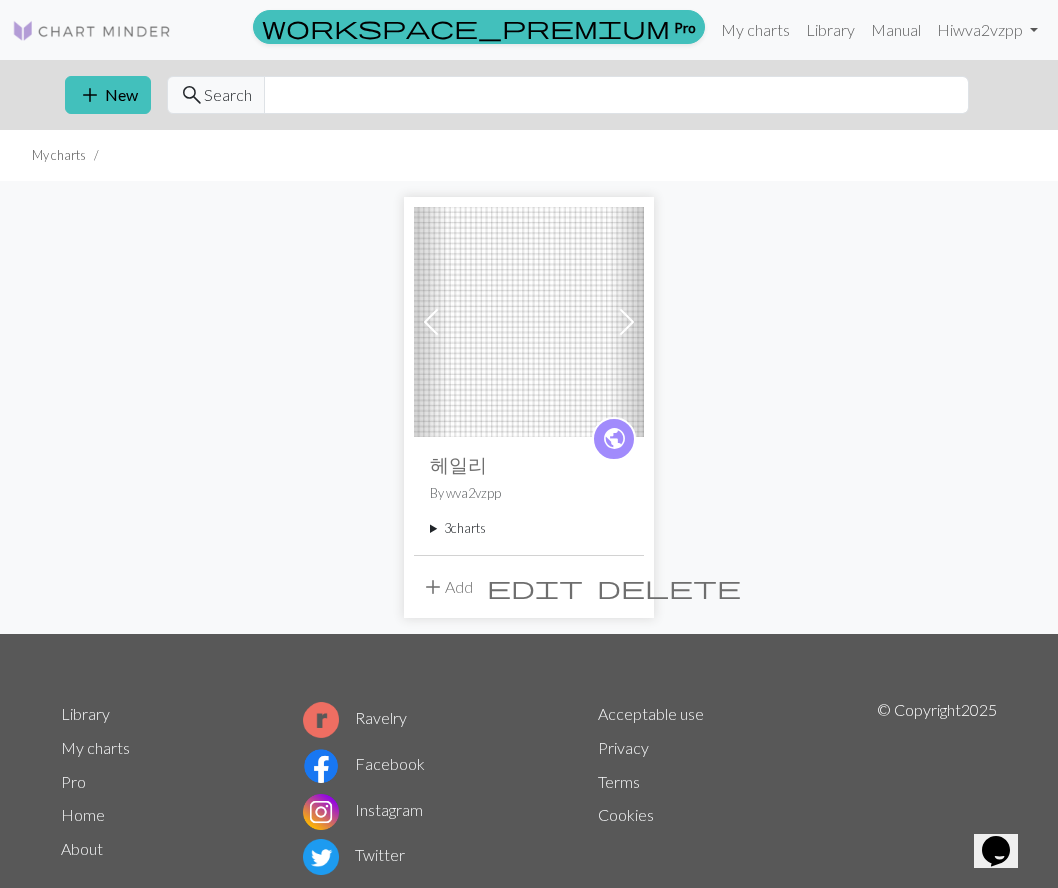 click at bounding box center [529, 322] 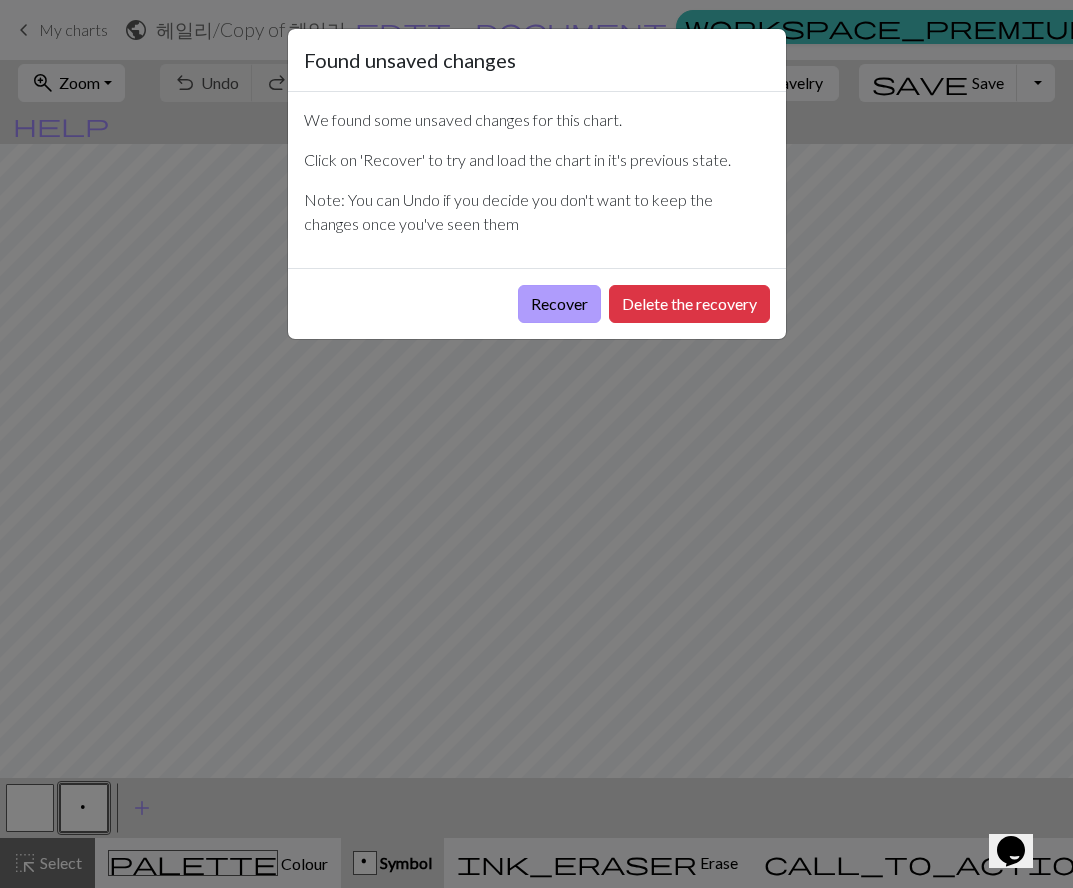 click on "Recover" at bounding box center [559, 304] 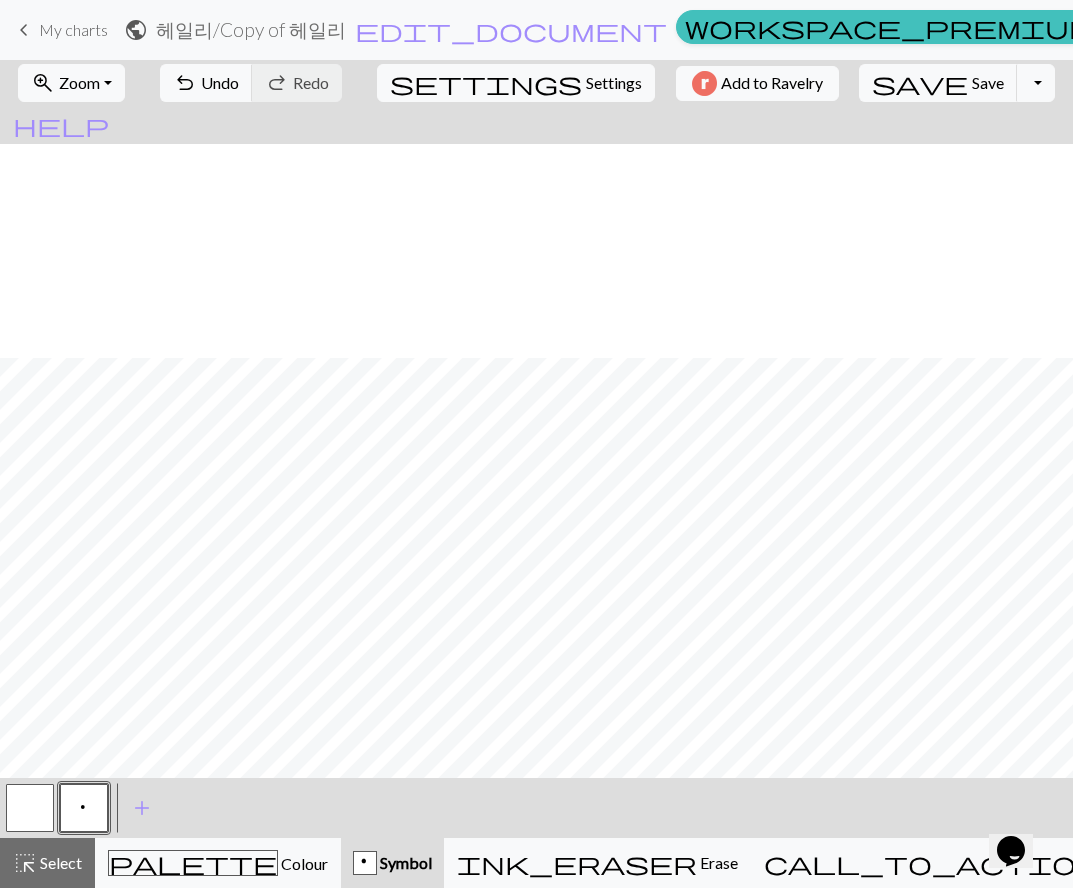 scroll, scrollTop: 313, scrollLeft: 0, axis: vertical 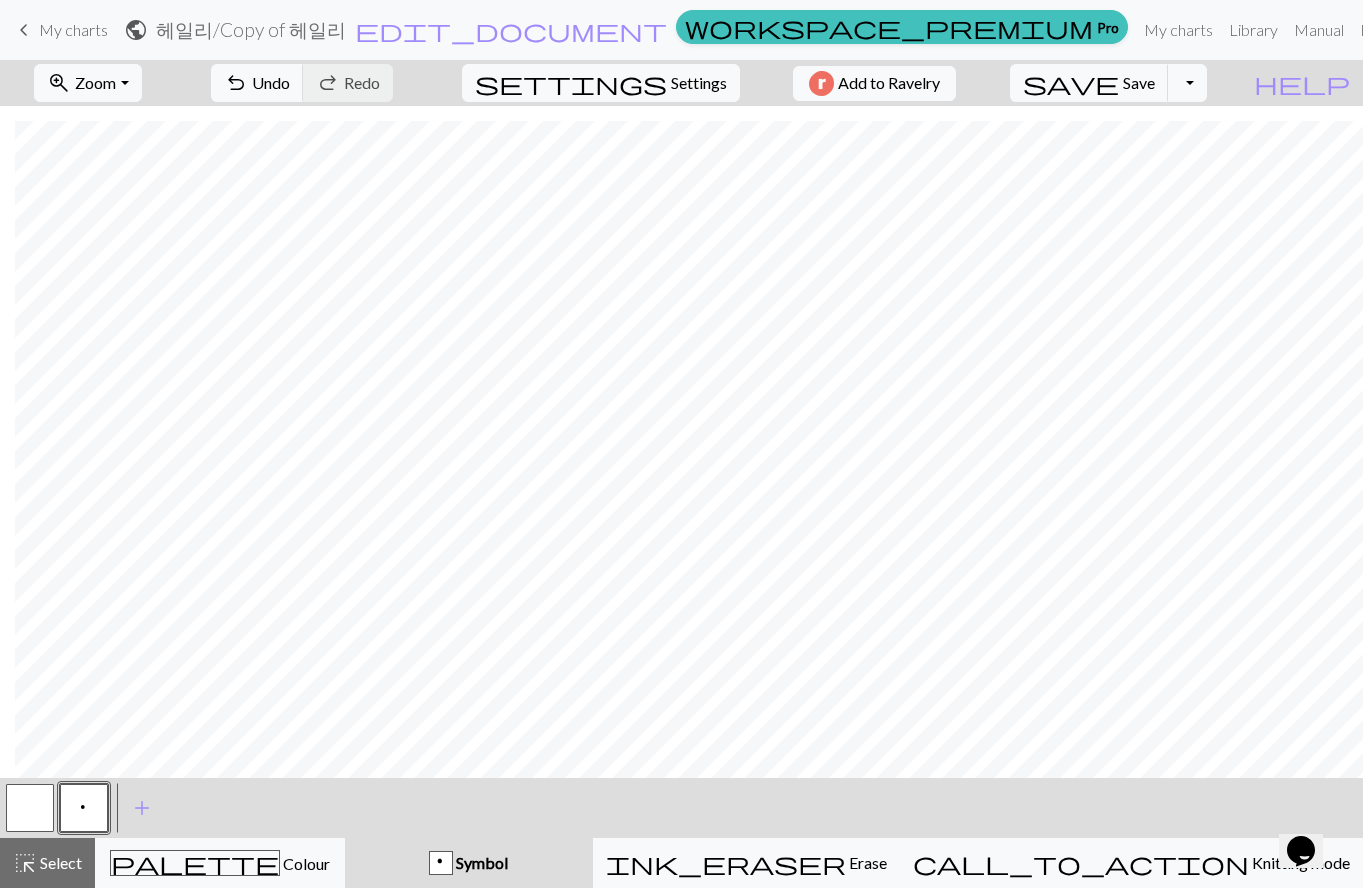drag, startPoint x: 962, startPoint y: 779, endPoint x: 906, endPoint y: 779, distance: 56 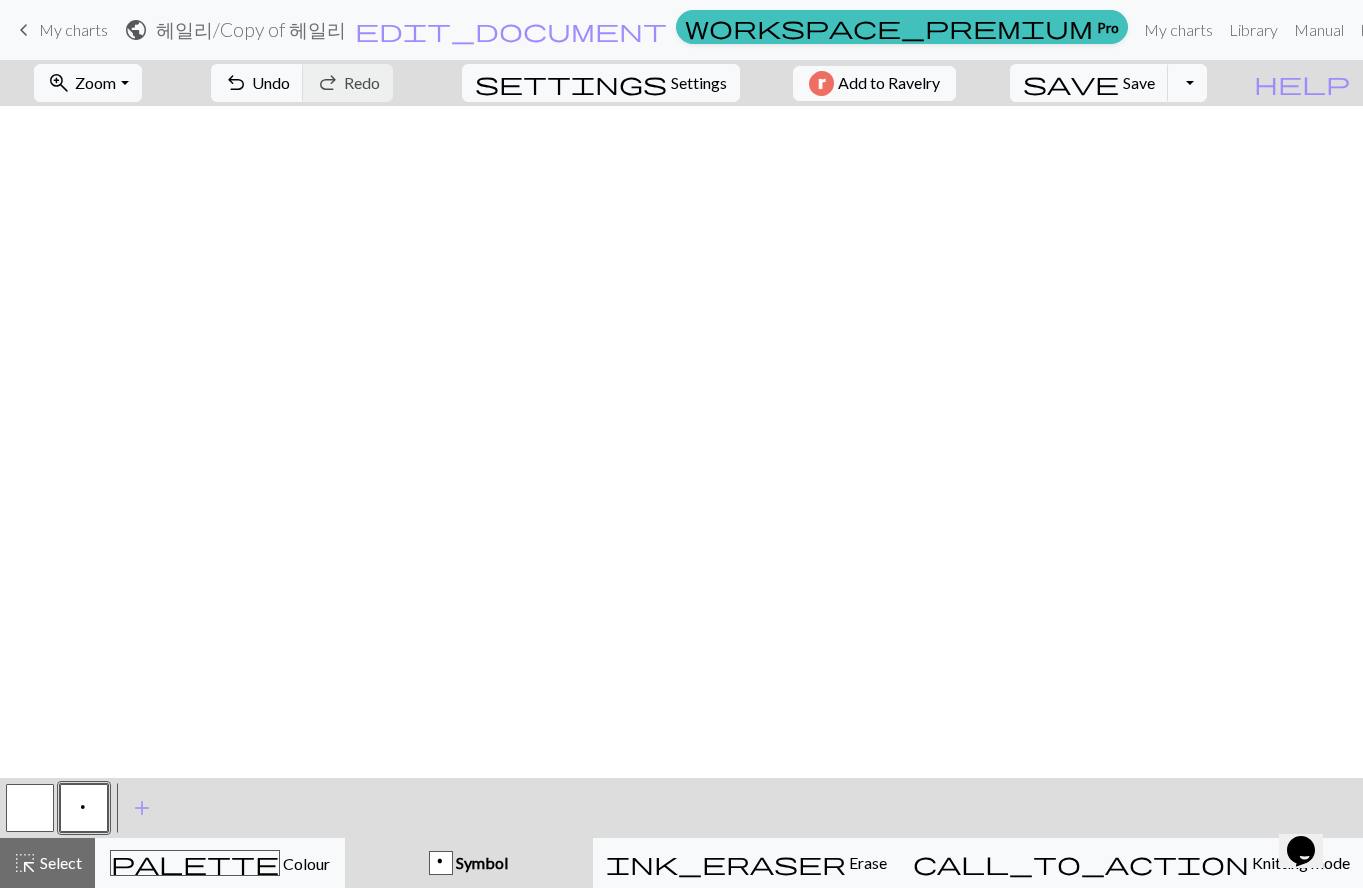 scroll, scrollTop: 313, scrollLeft: 0, axis: vertical 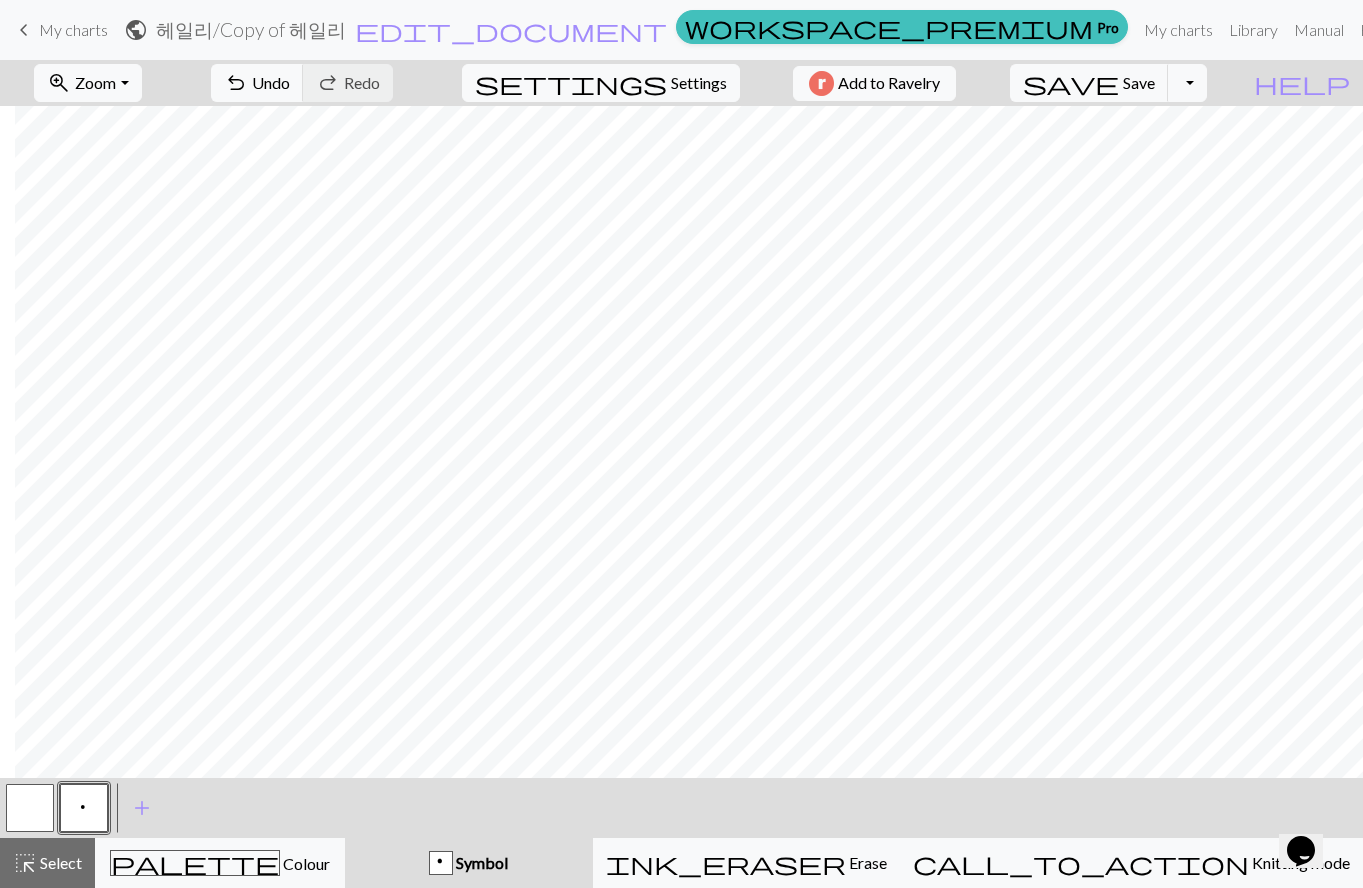 click on "keyboard_arrow_left" at bounding box center [24, 30] 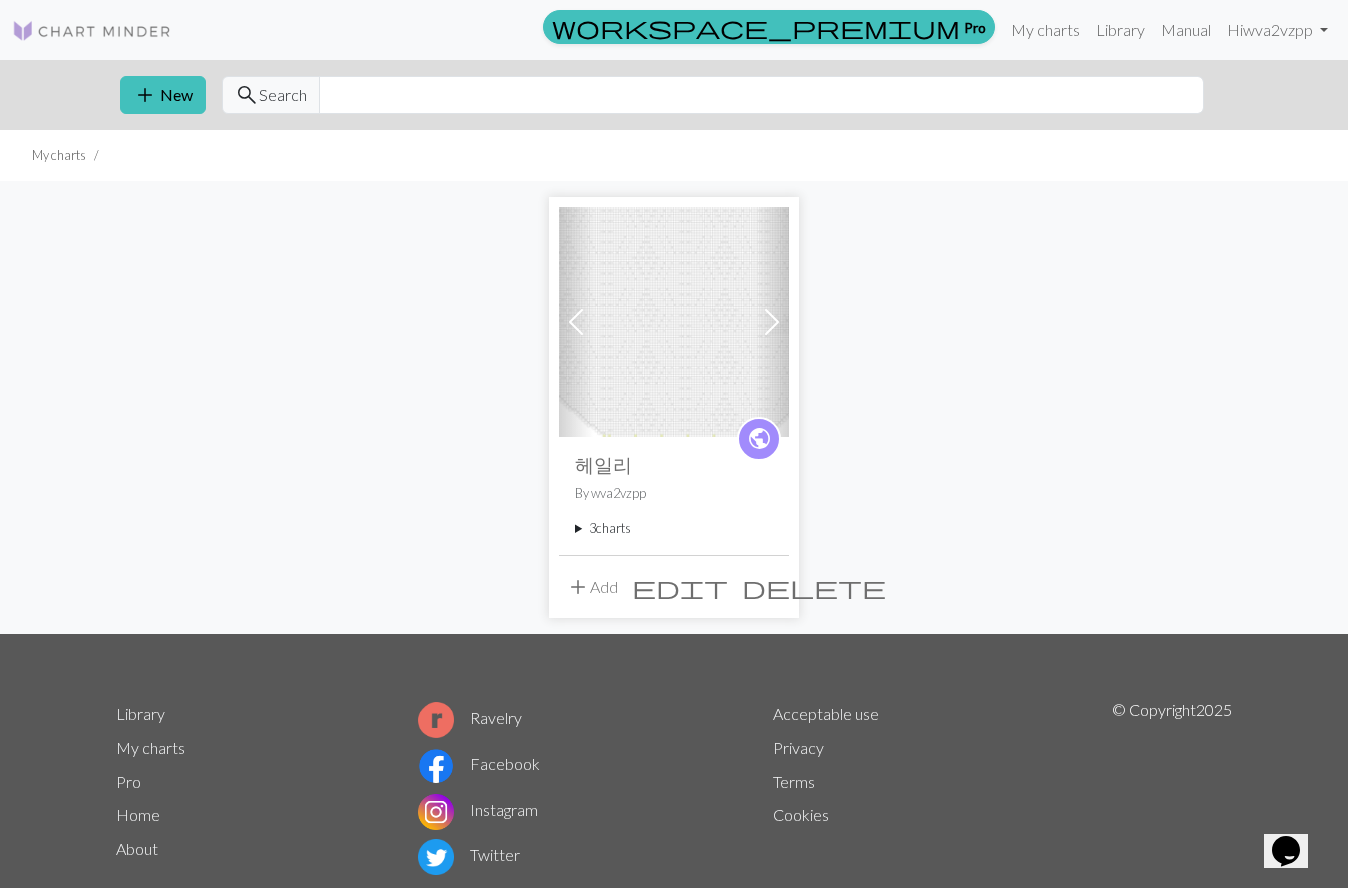 click on "delete" at bounding box center (814, 587) 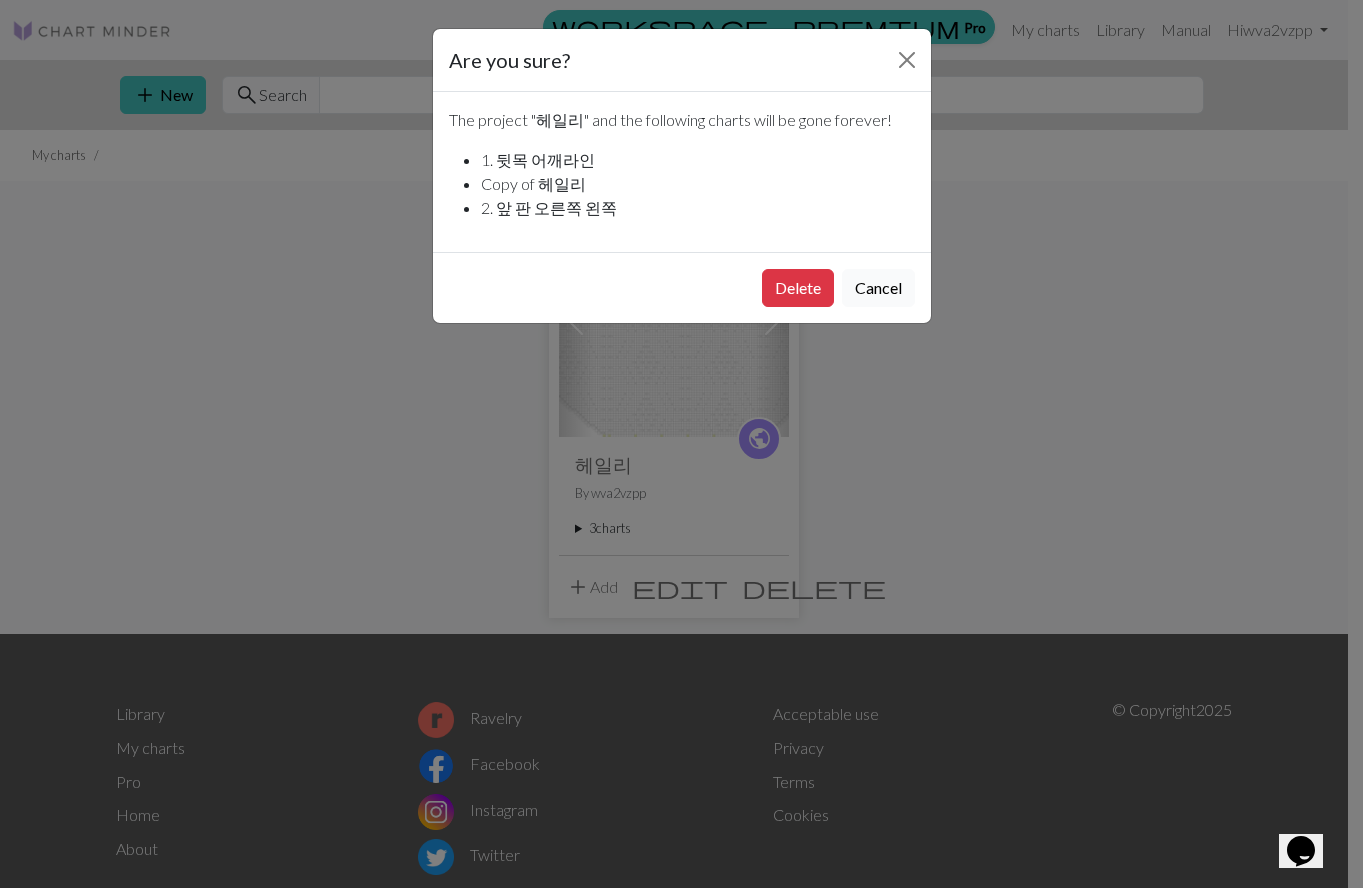 click on "Cancel" at bounding box center (878, 288) 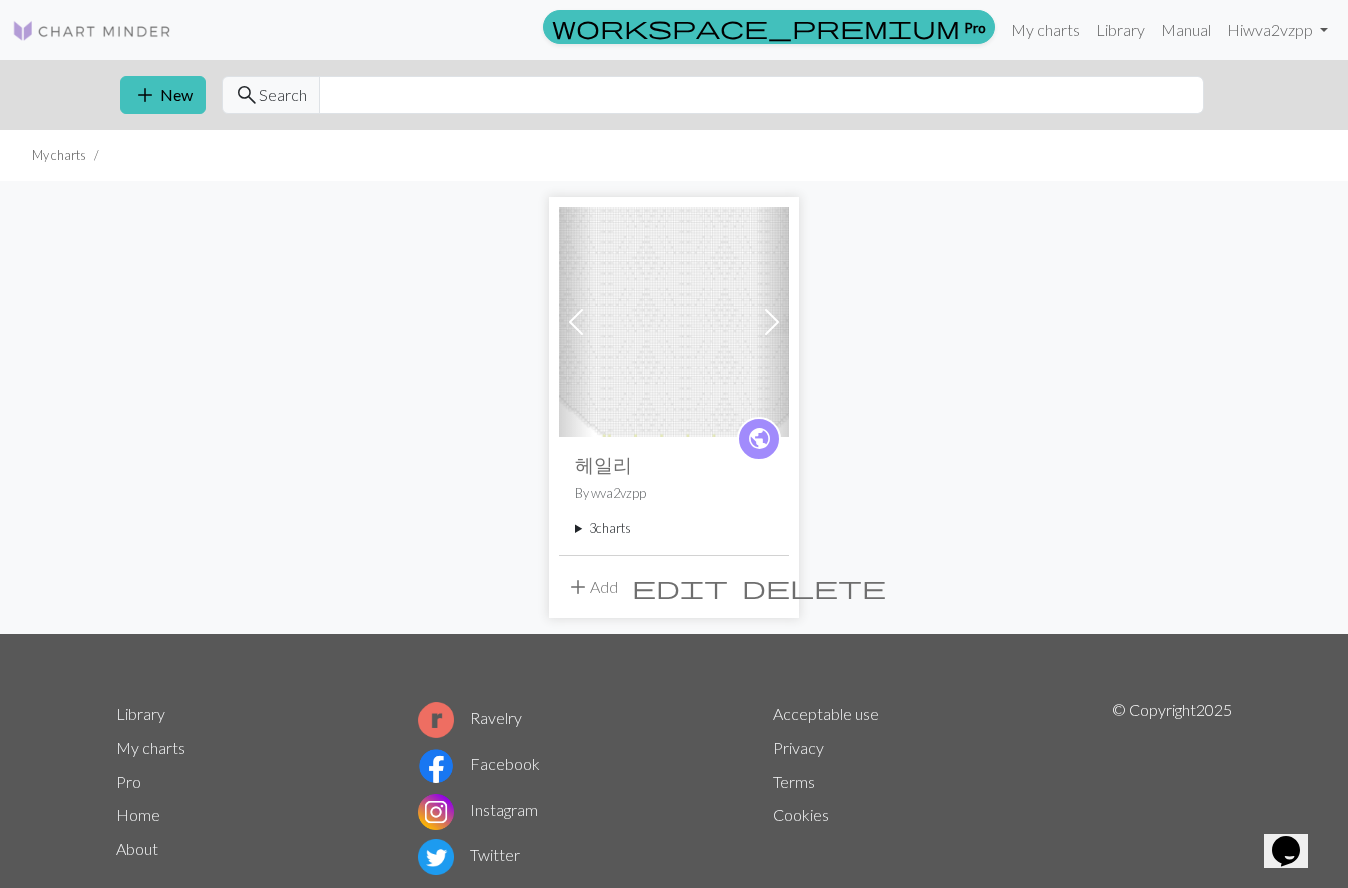 click at bounding box center [772, 322] 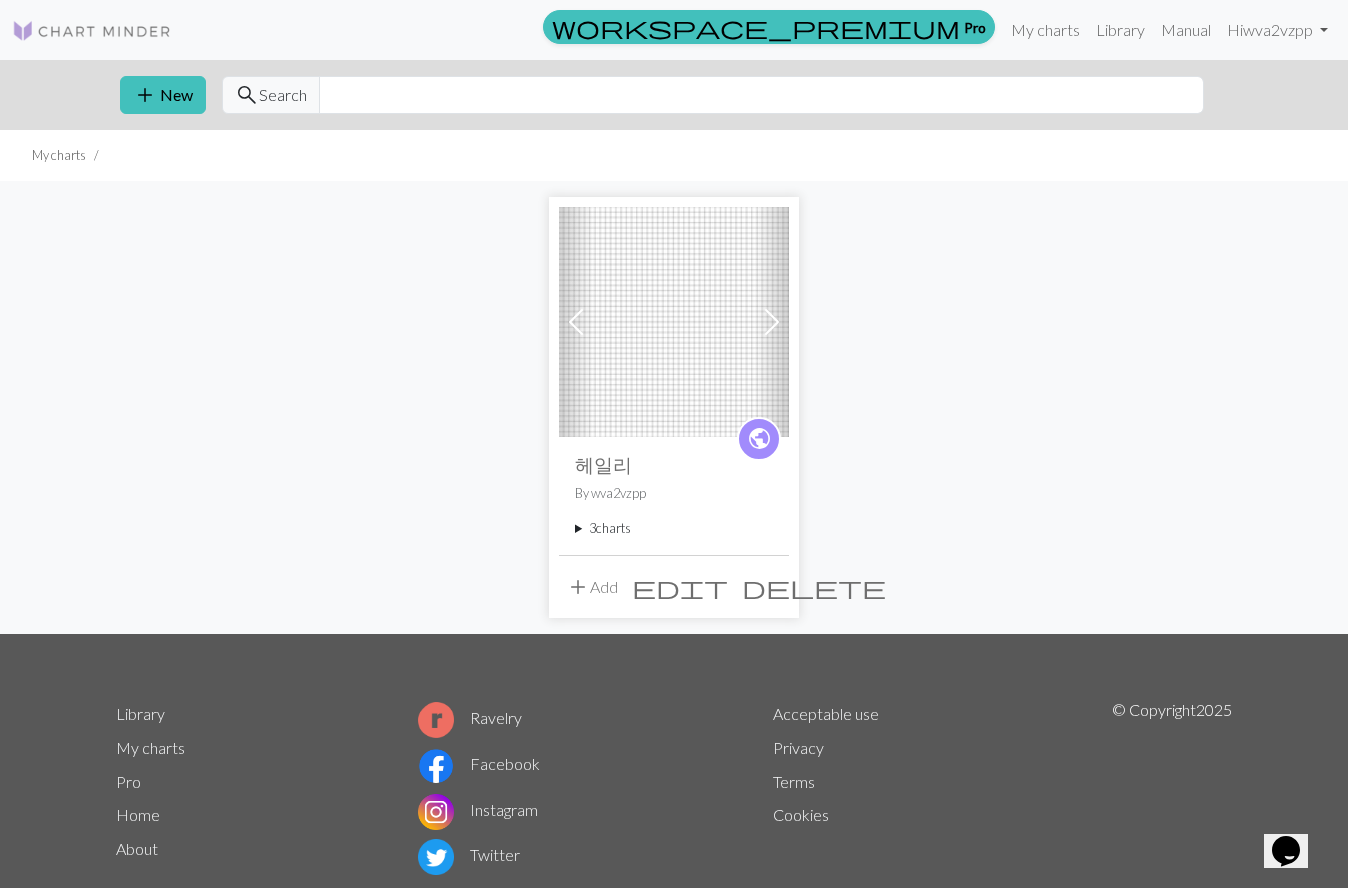 click on "delete" at bounding box center [814, 587] 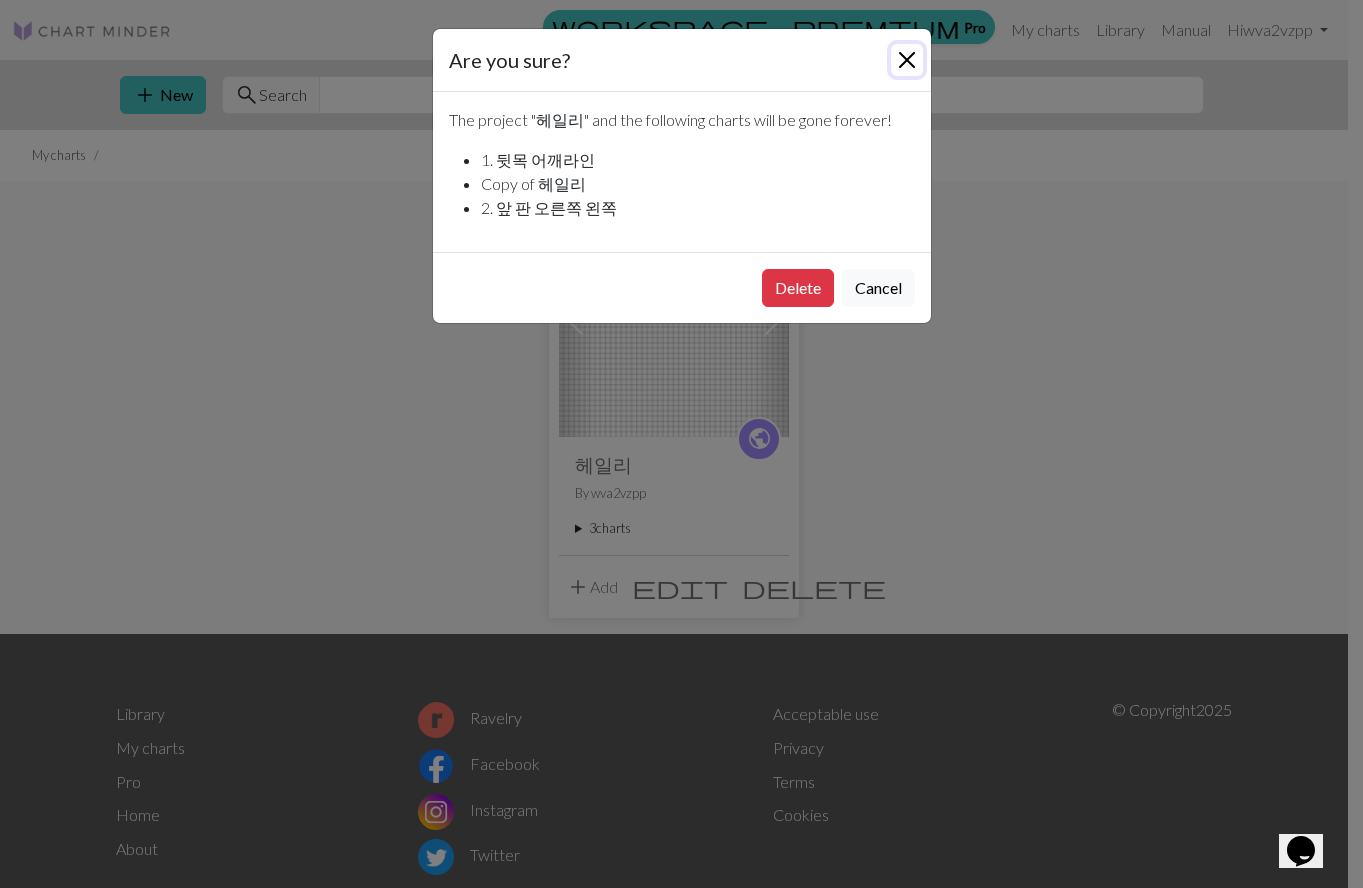 click at bounding box center [907, 60] 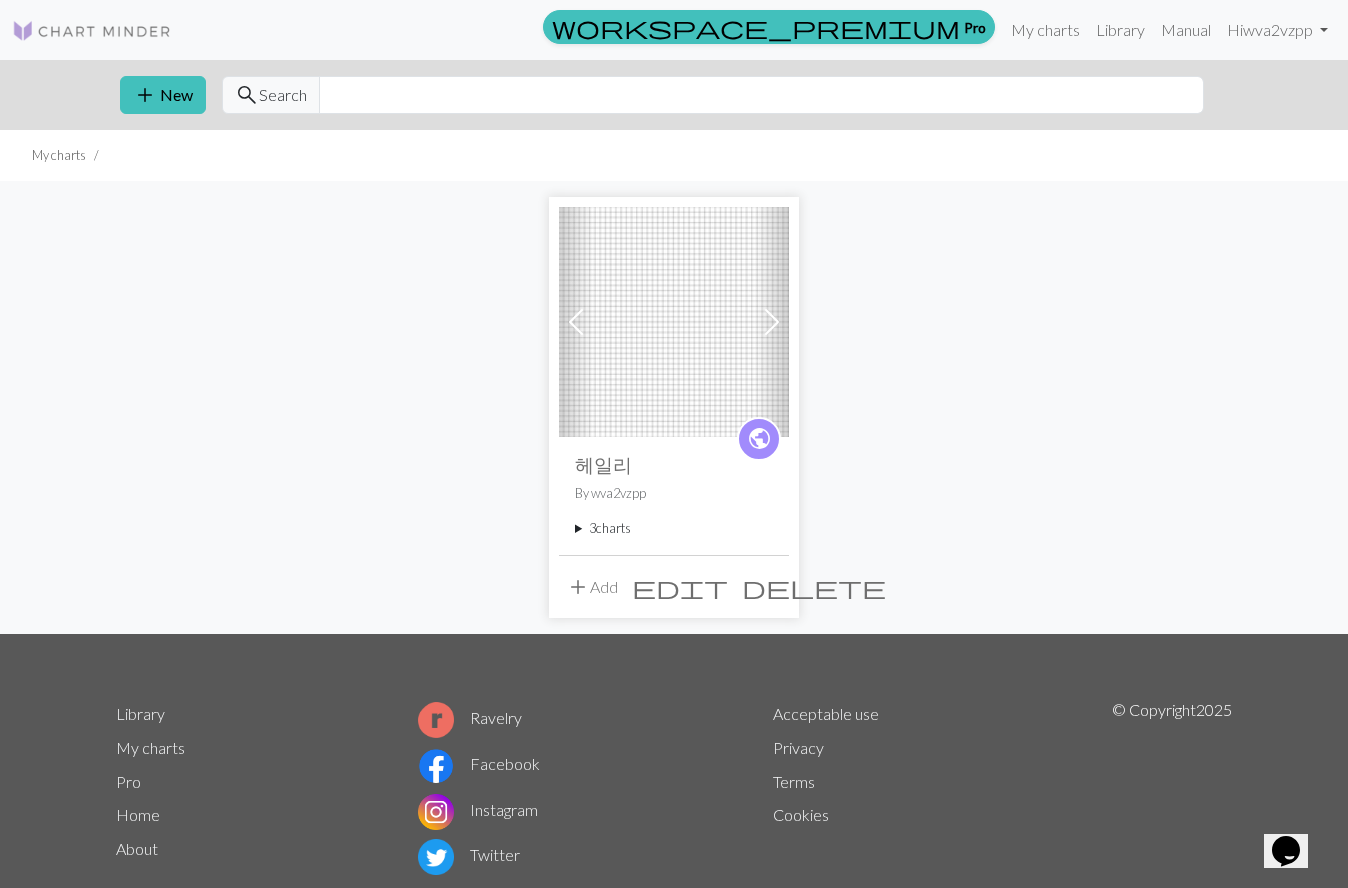 click at bounding box center [772, 322] 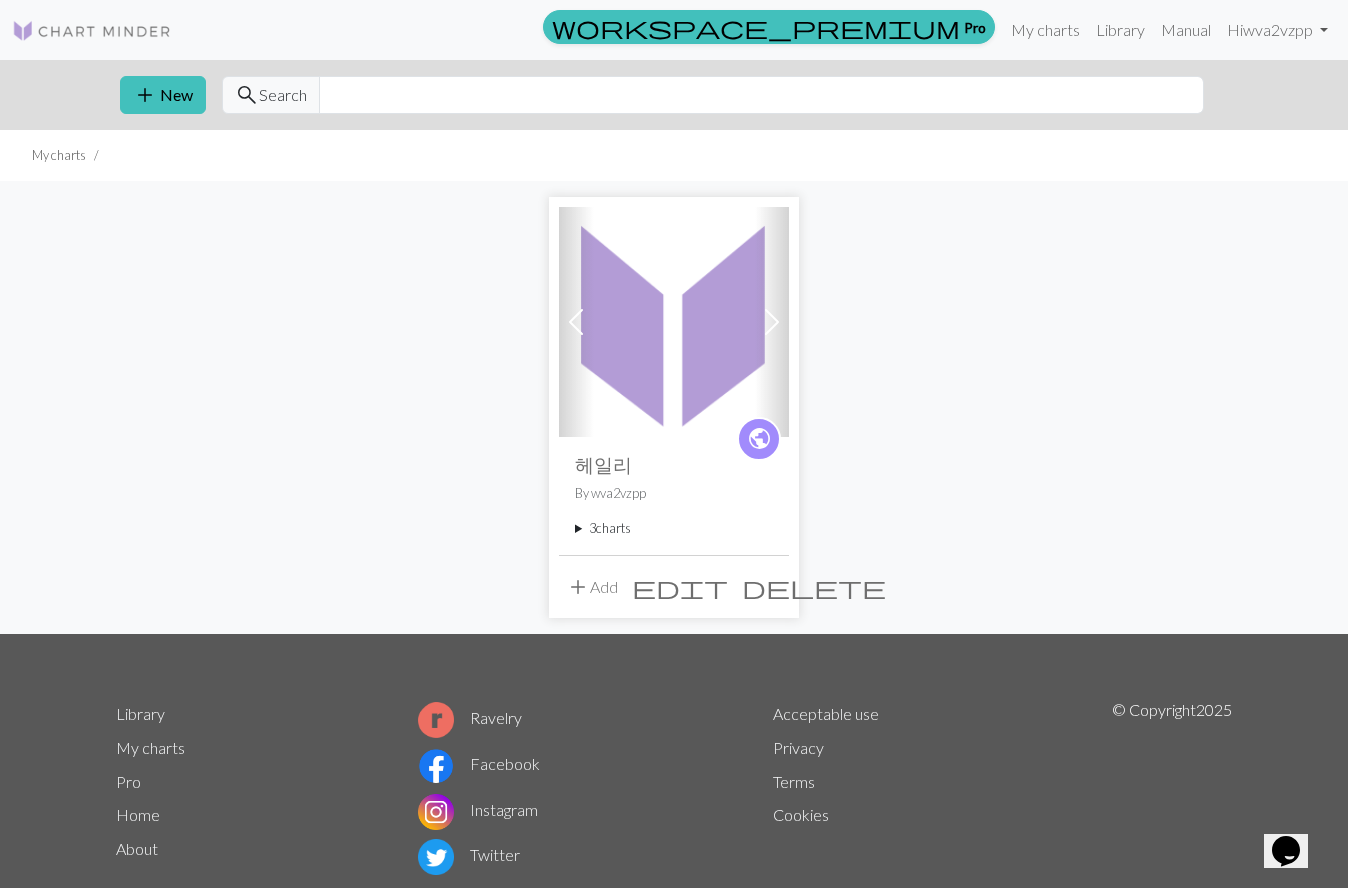 click at bounding box center [576, 322] 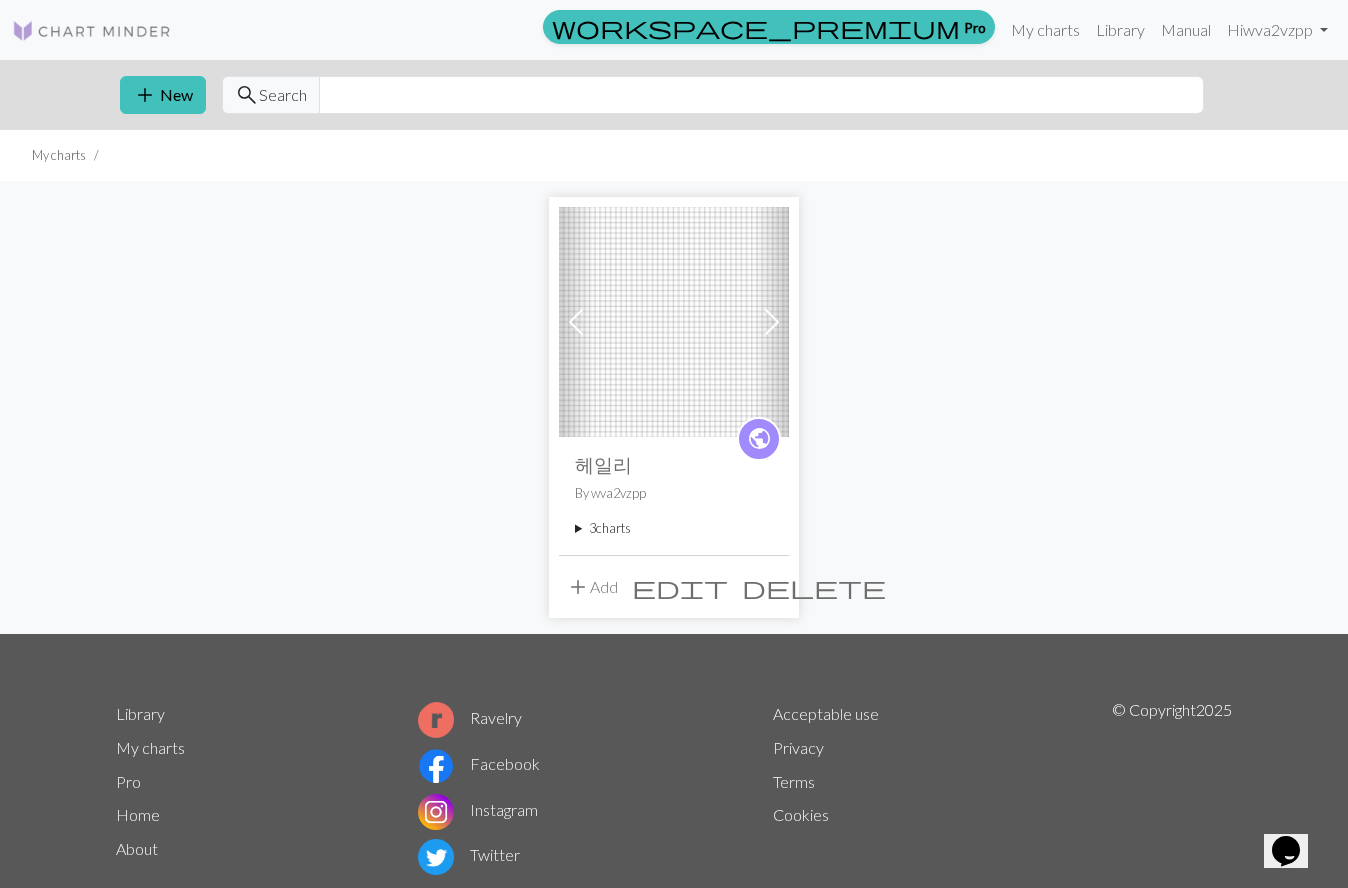 click at bounding box center [674, 322] 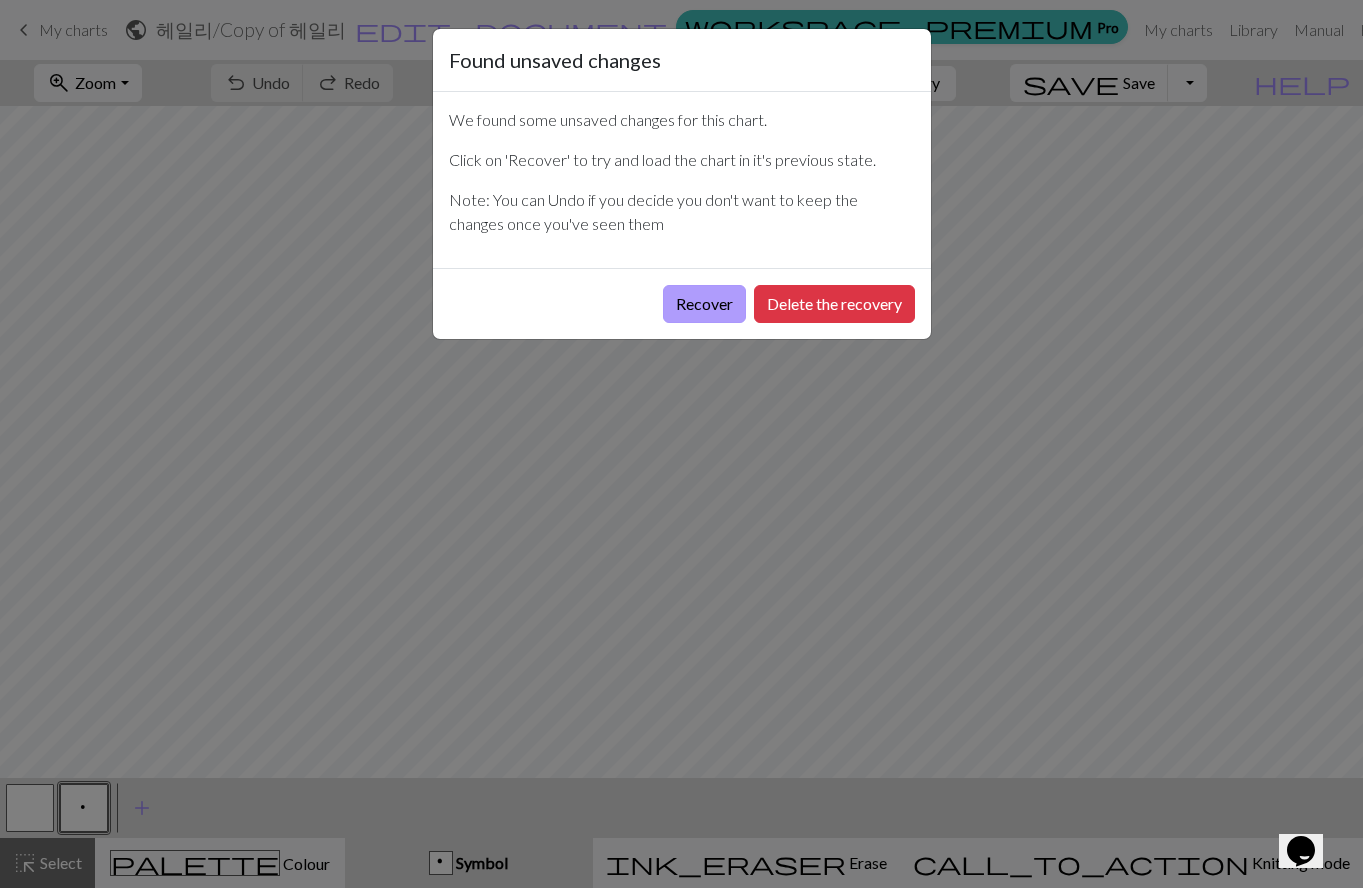 click on "Recover" at bounding box center [704, 304] 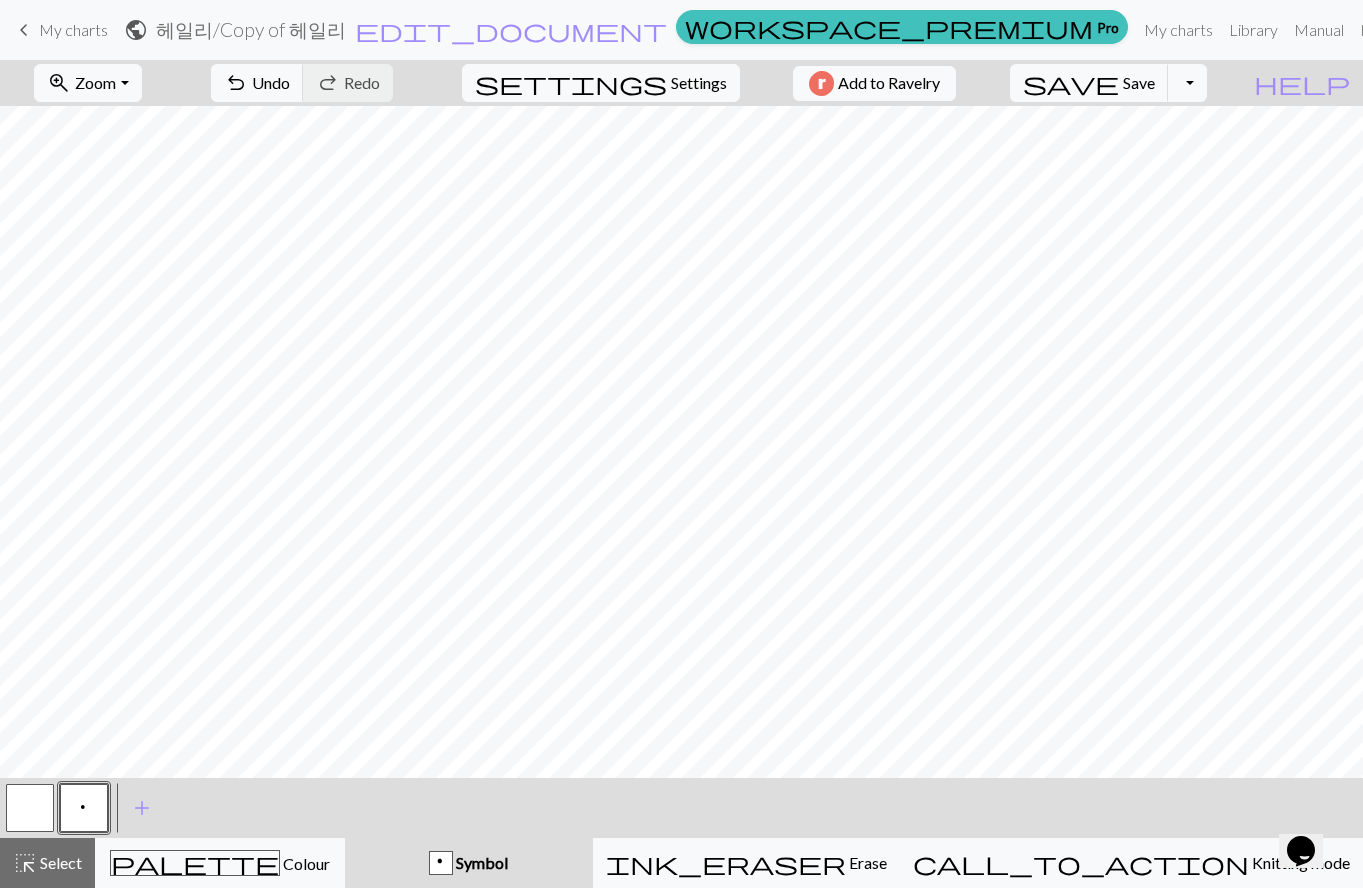 click on "keyboard_arrow_left" at bounding box center (24, 30) 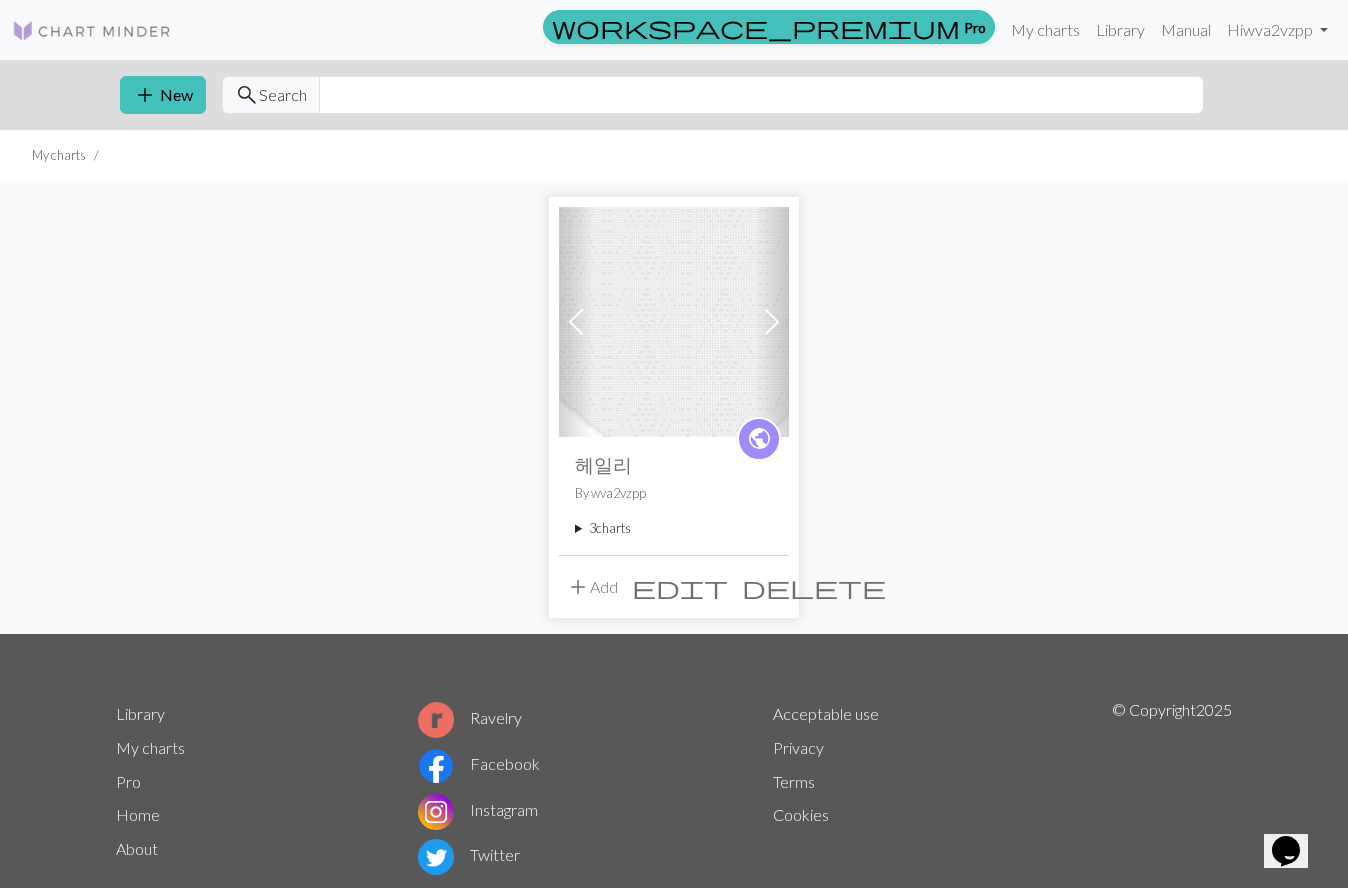 click at bounding box center [772, 322] 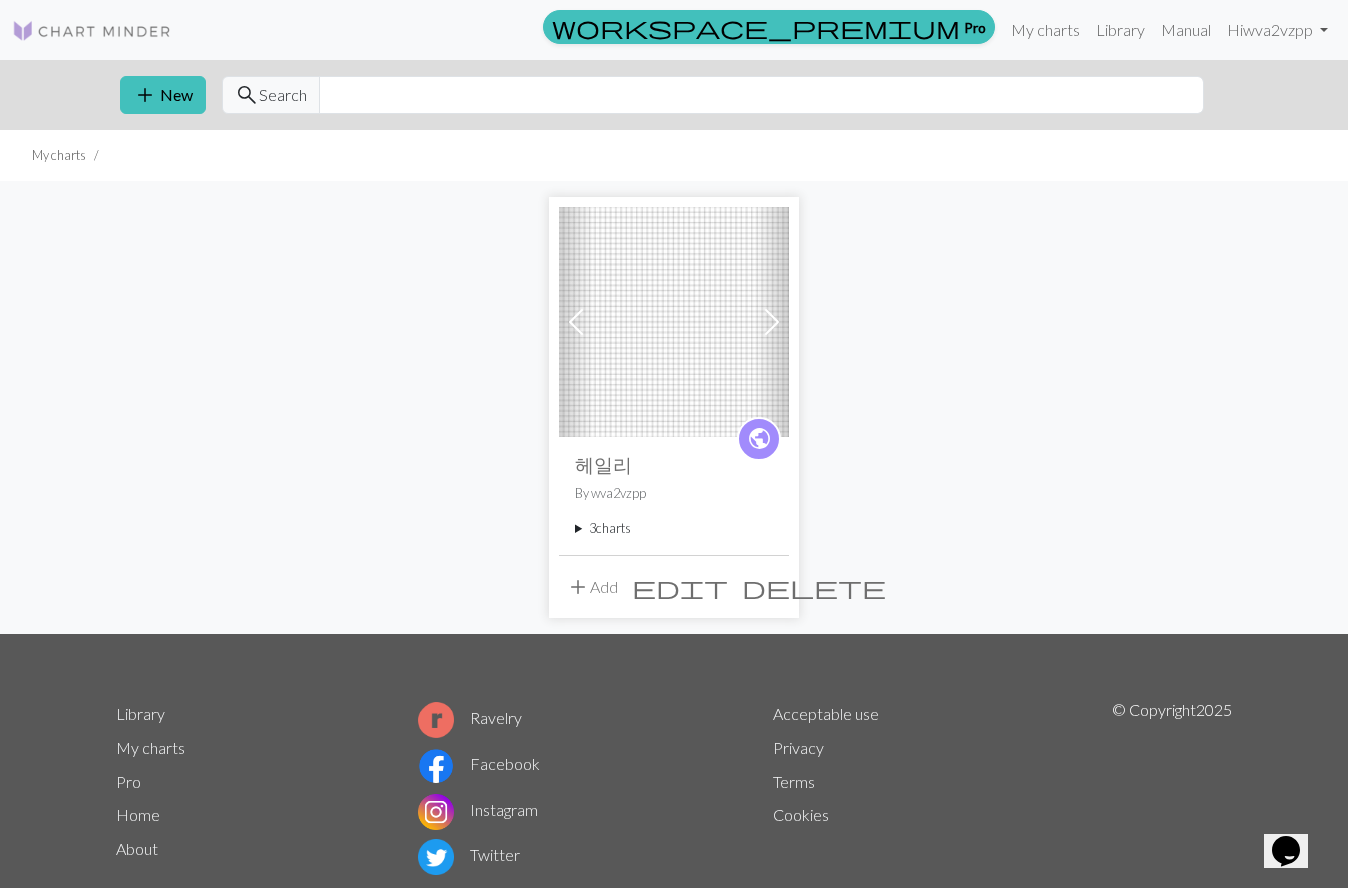 click at bounding box center (674, 322) 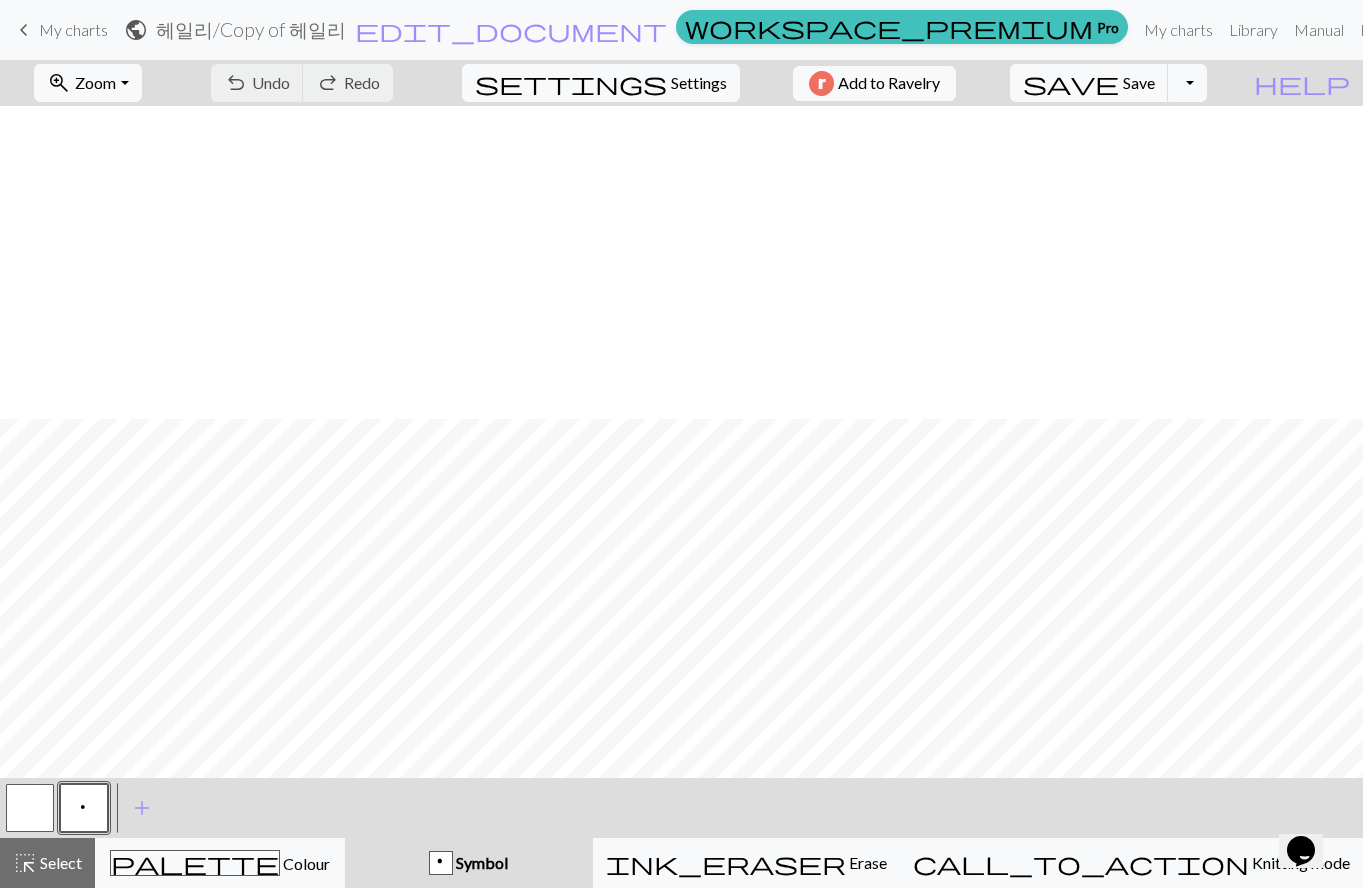 scroll, scrollTop: 313, scrollLeft: 0, axis: vertical 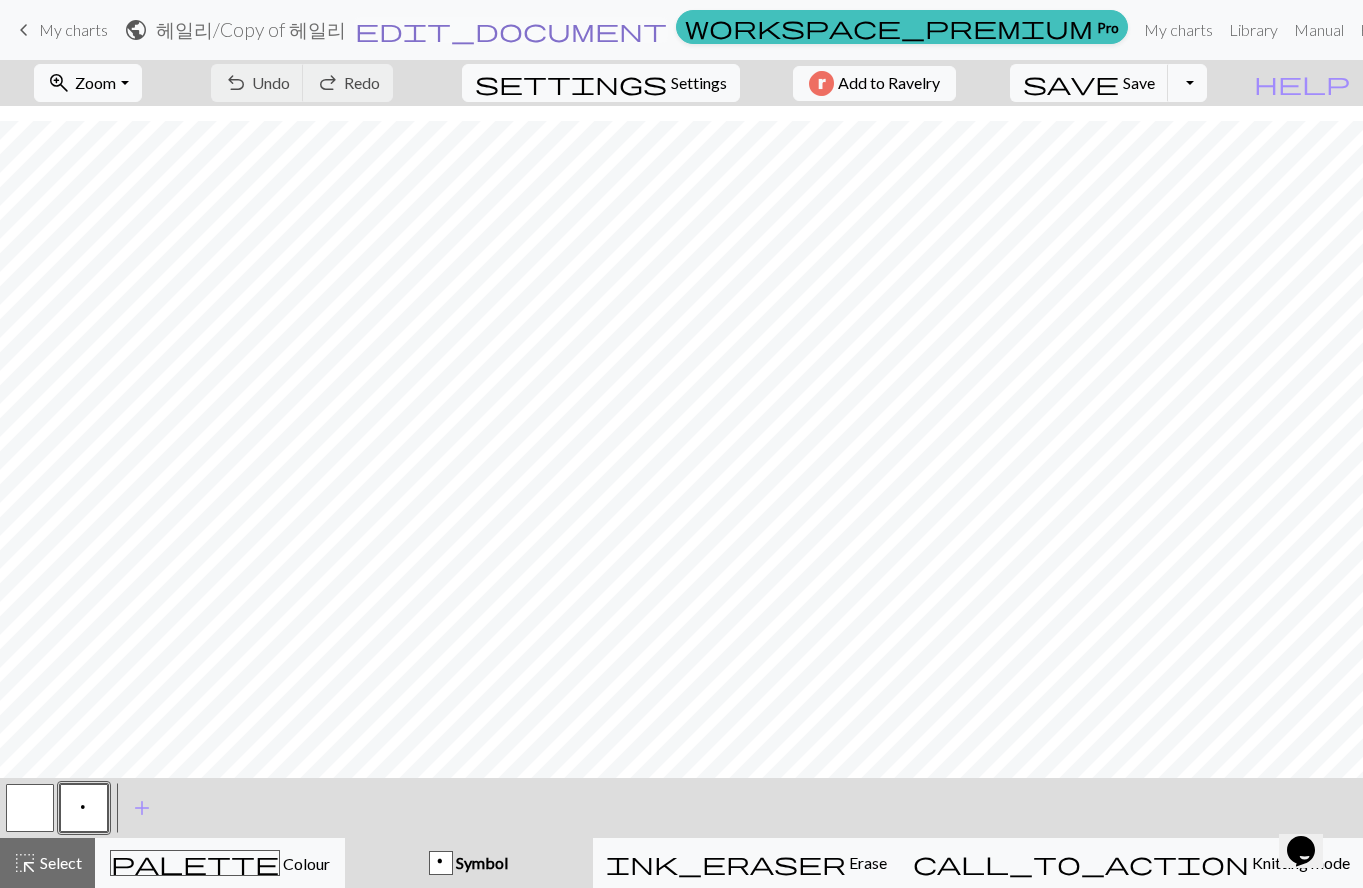 click on "public 헤일리  /  Copy of 헤일리 edit_document Edit settings" at bounding box center [396, 29] 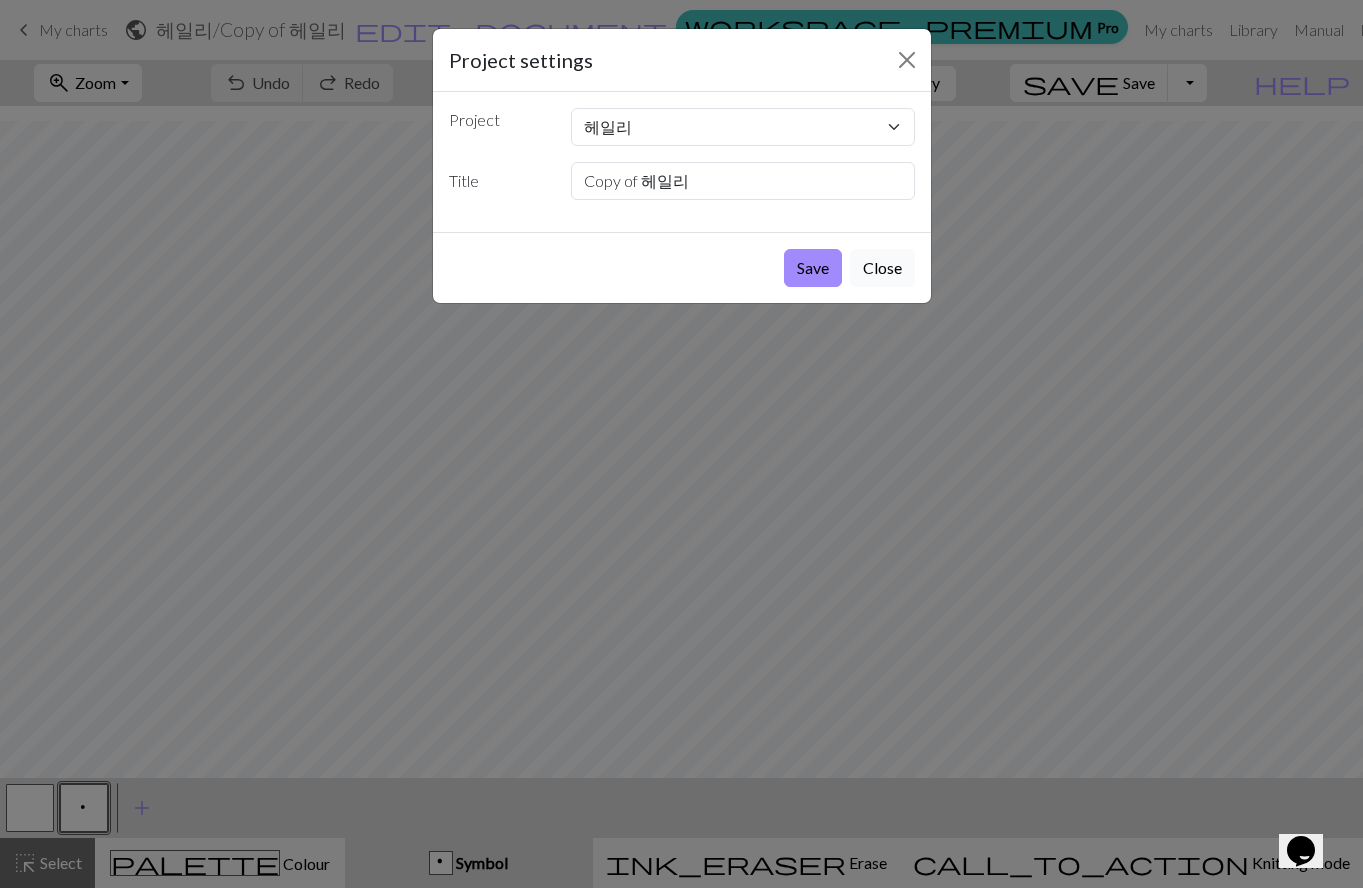click on "Close" at bounding box center (882, 268) 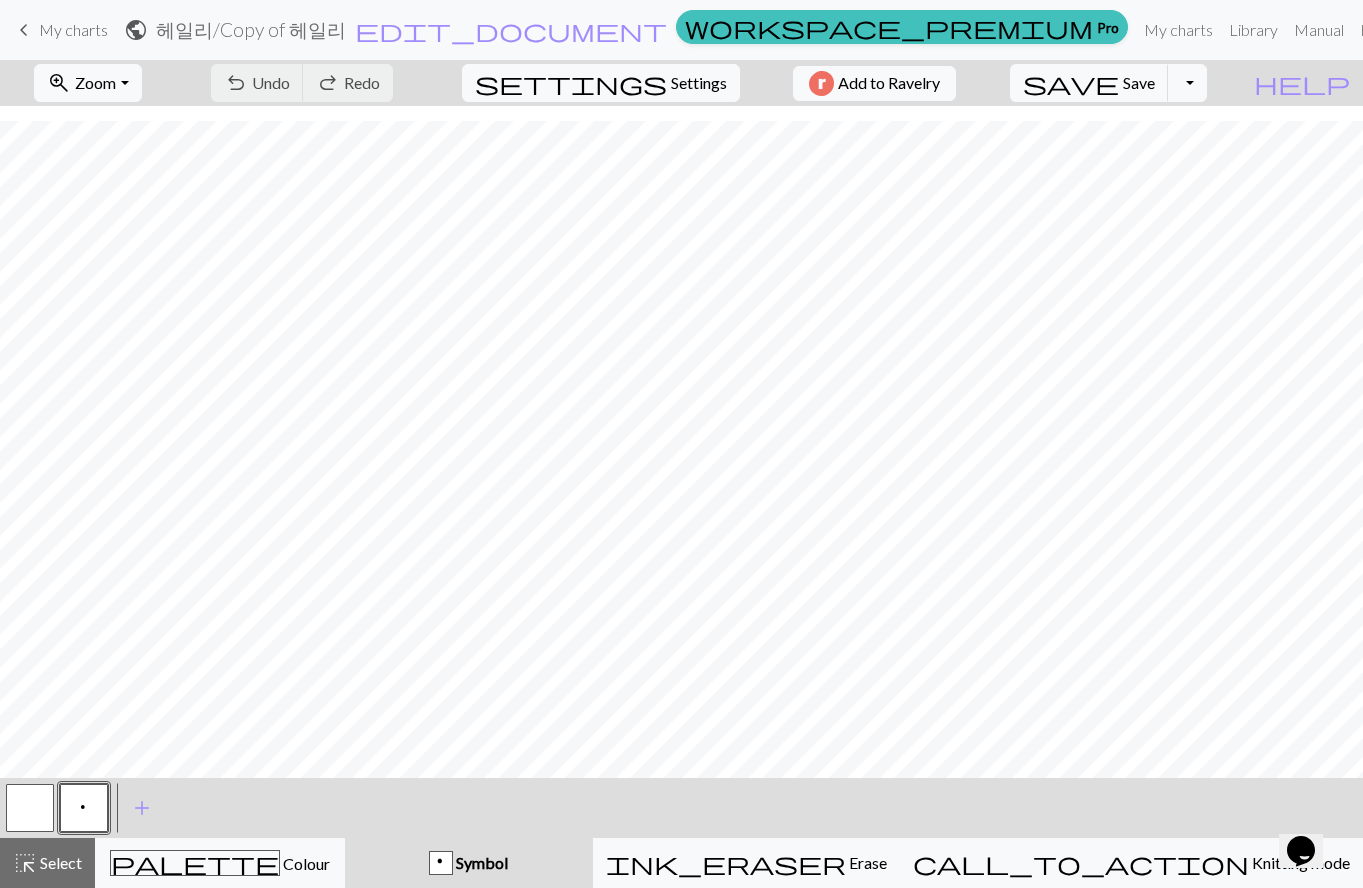 click on "keyboard_arrow_left" at bounding box center [24, 30] 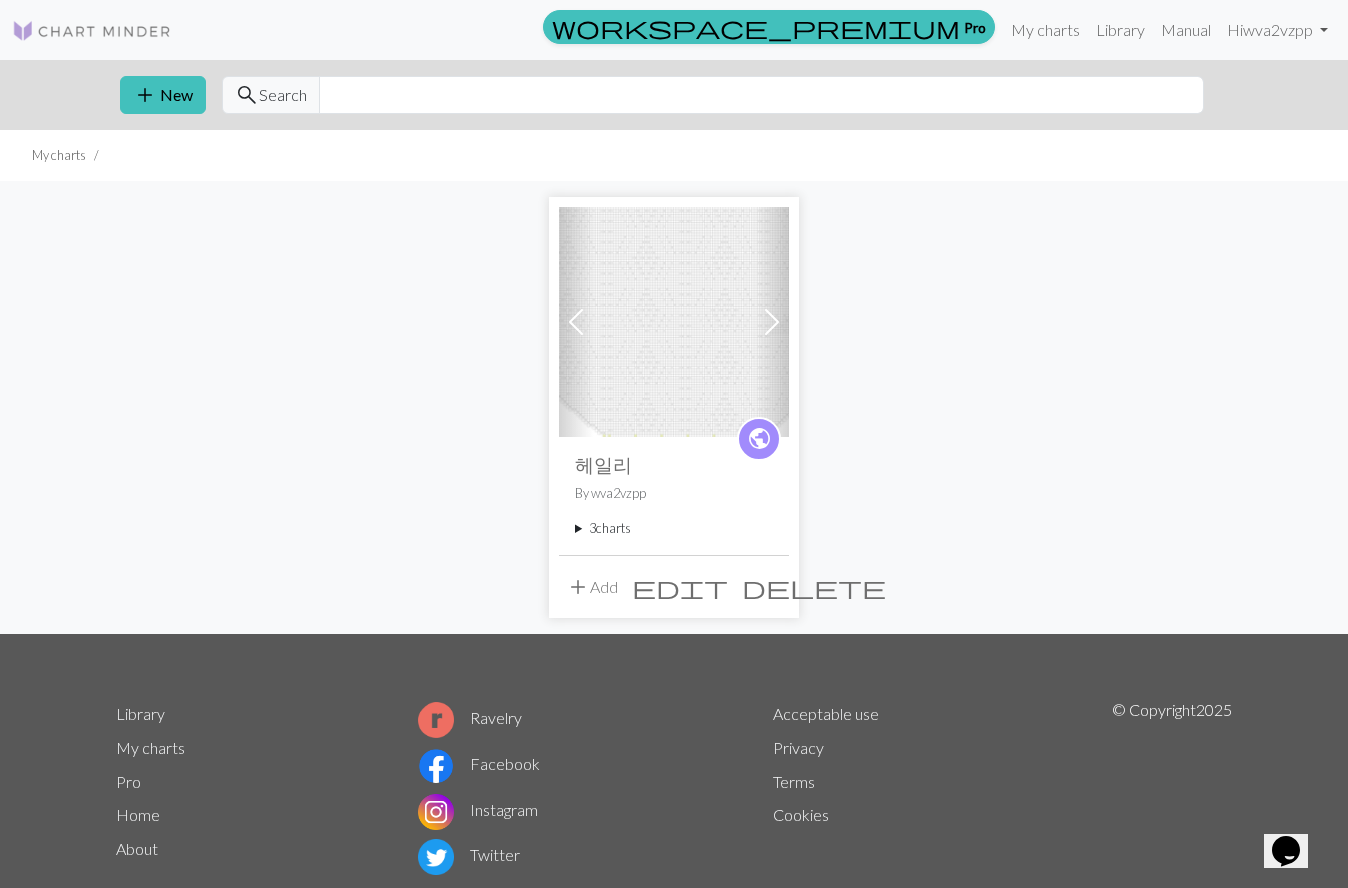 click at bounding box center [772, 322] 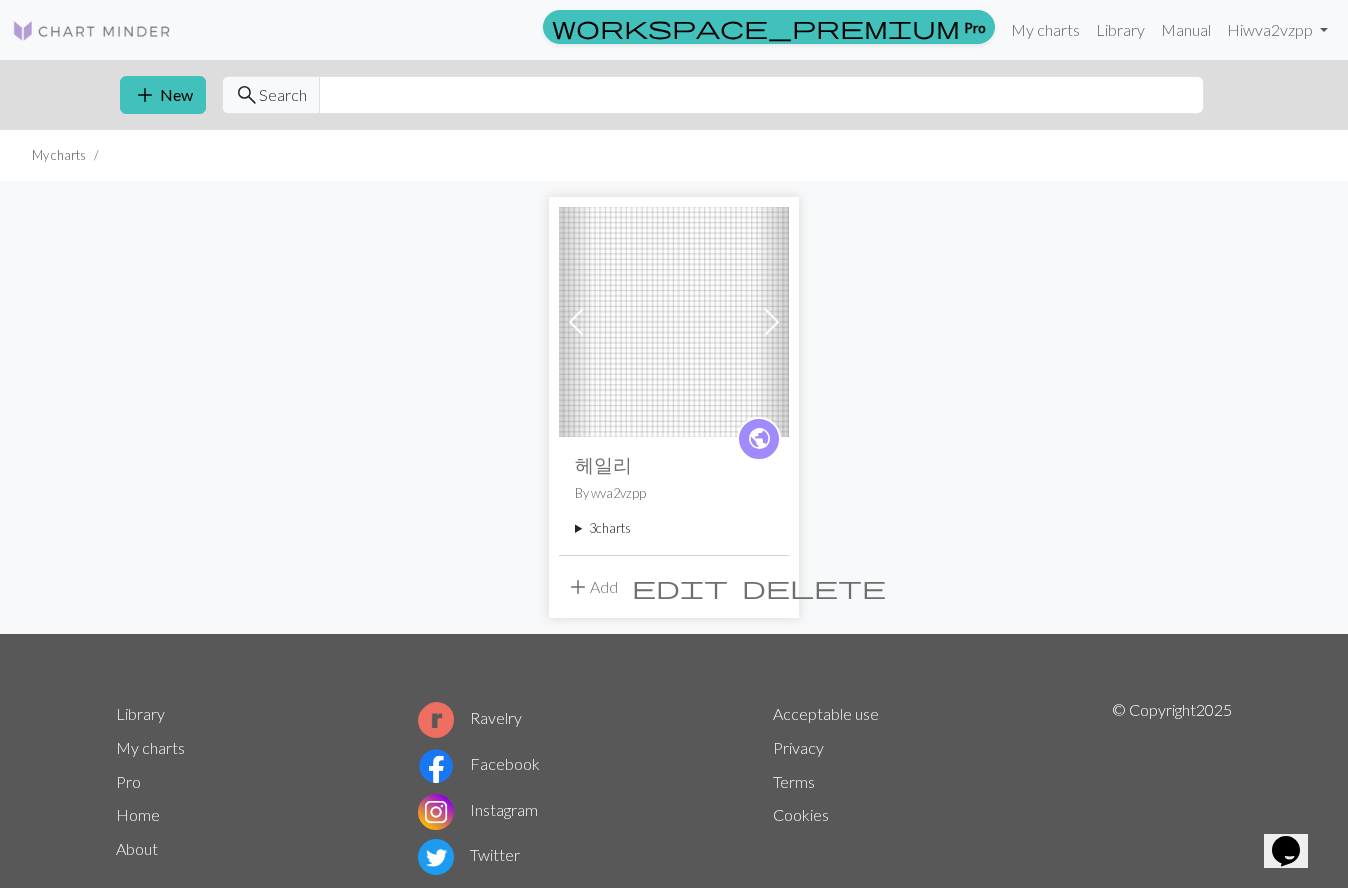 click at bounding box center (772, 322) 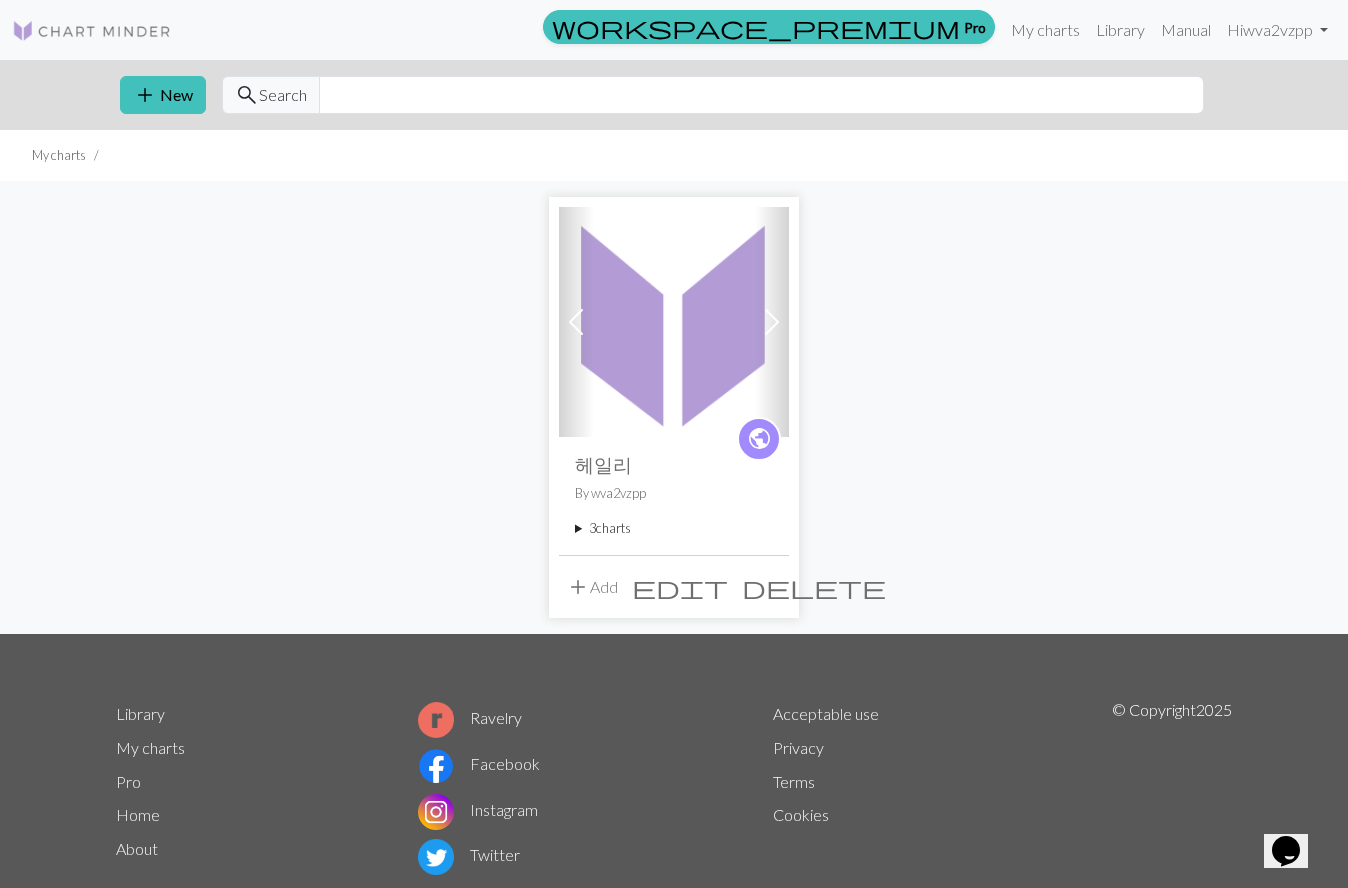 click at bounding box center [576, 322] 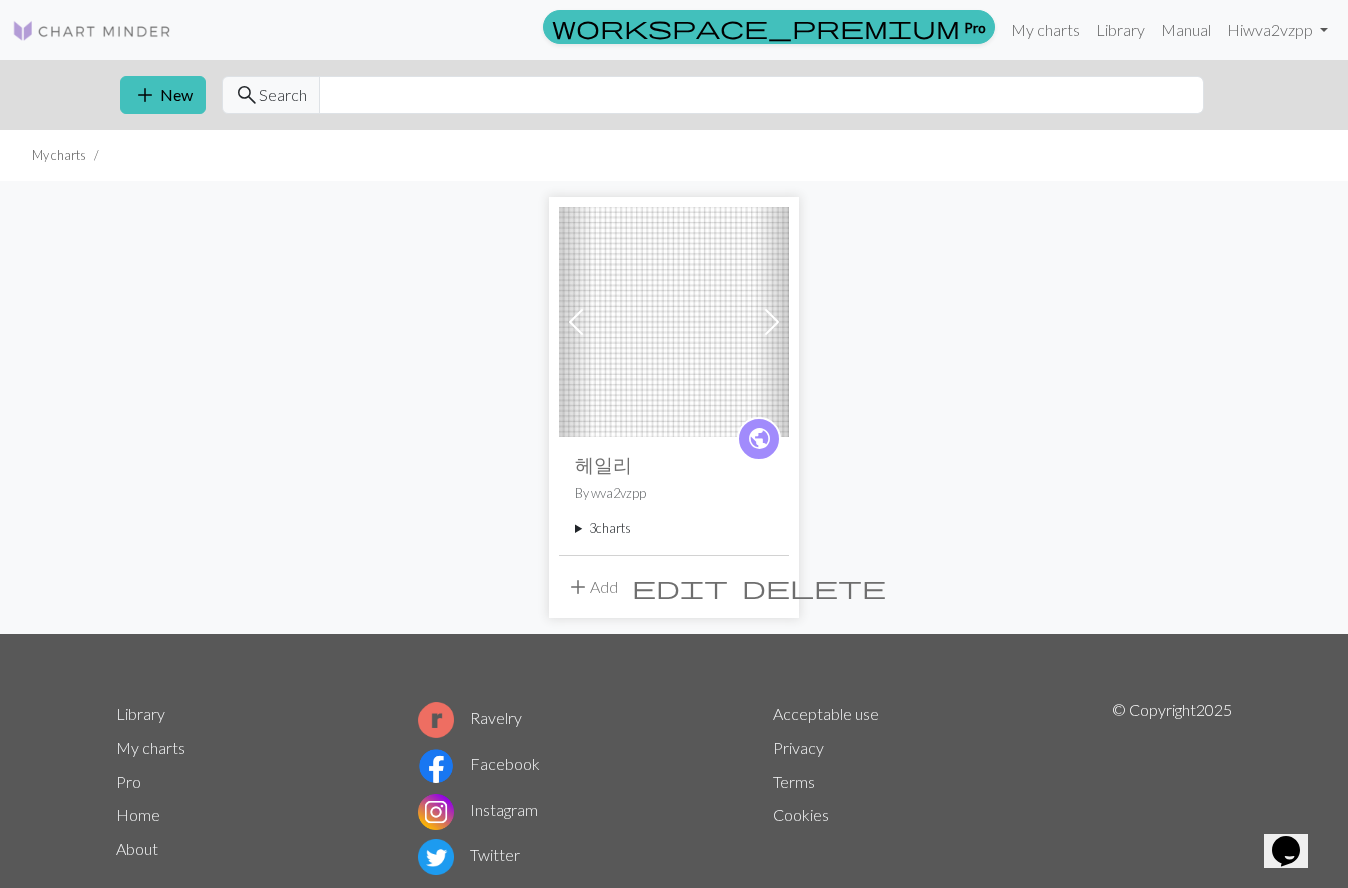 click at bounding box center (576, 322) 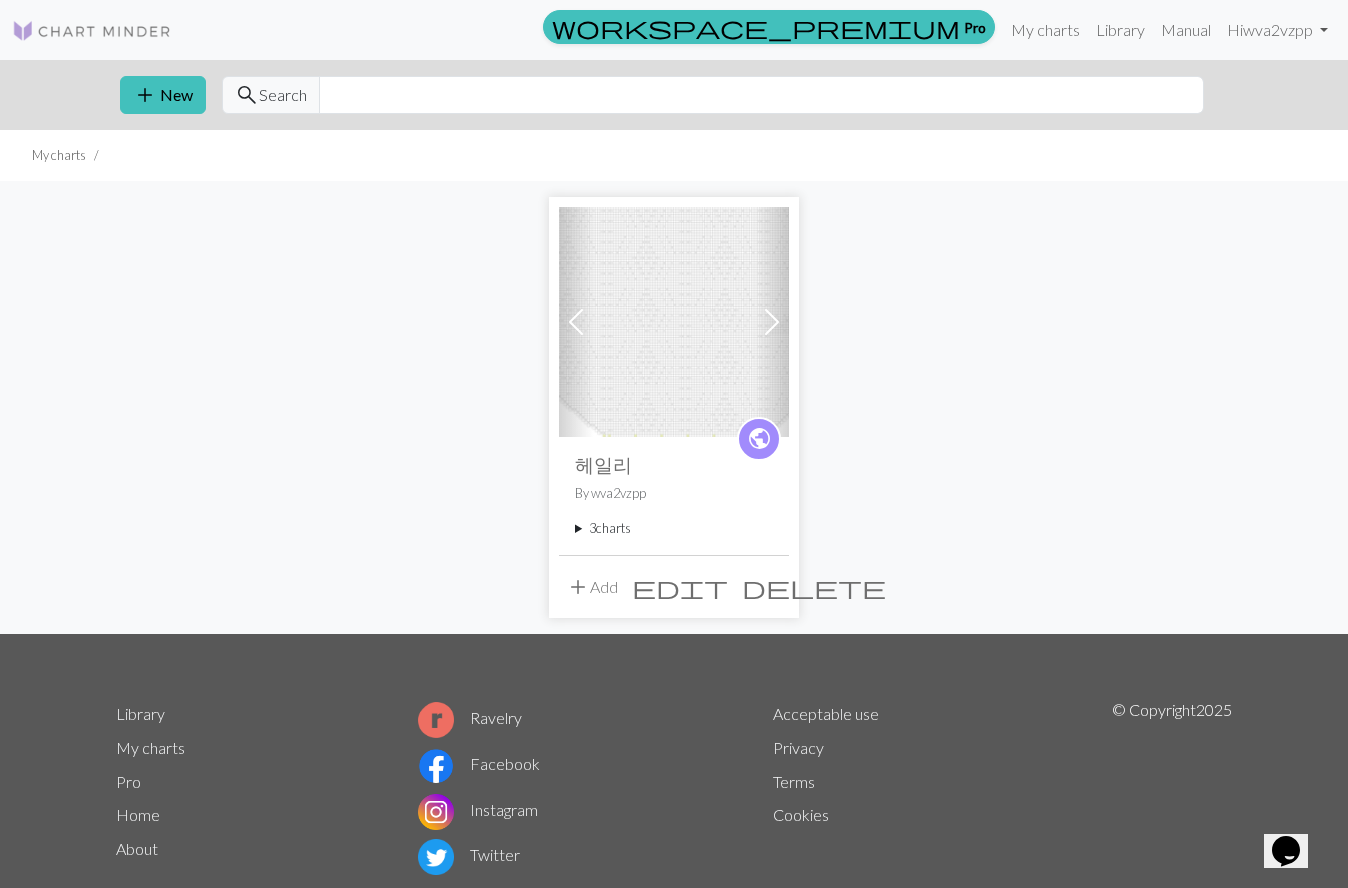 click at bounding box center [772, 322] 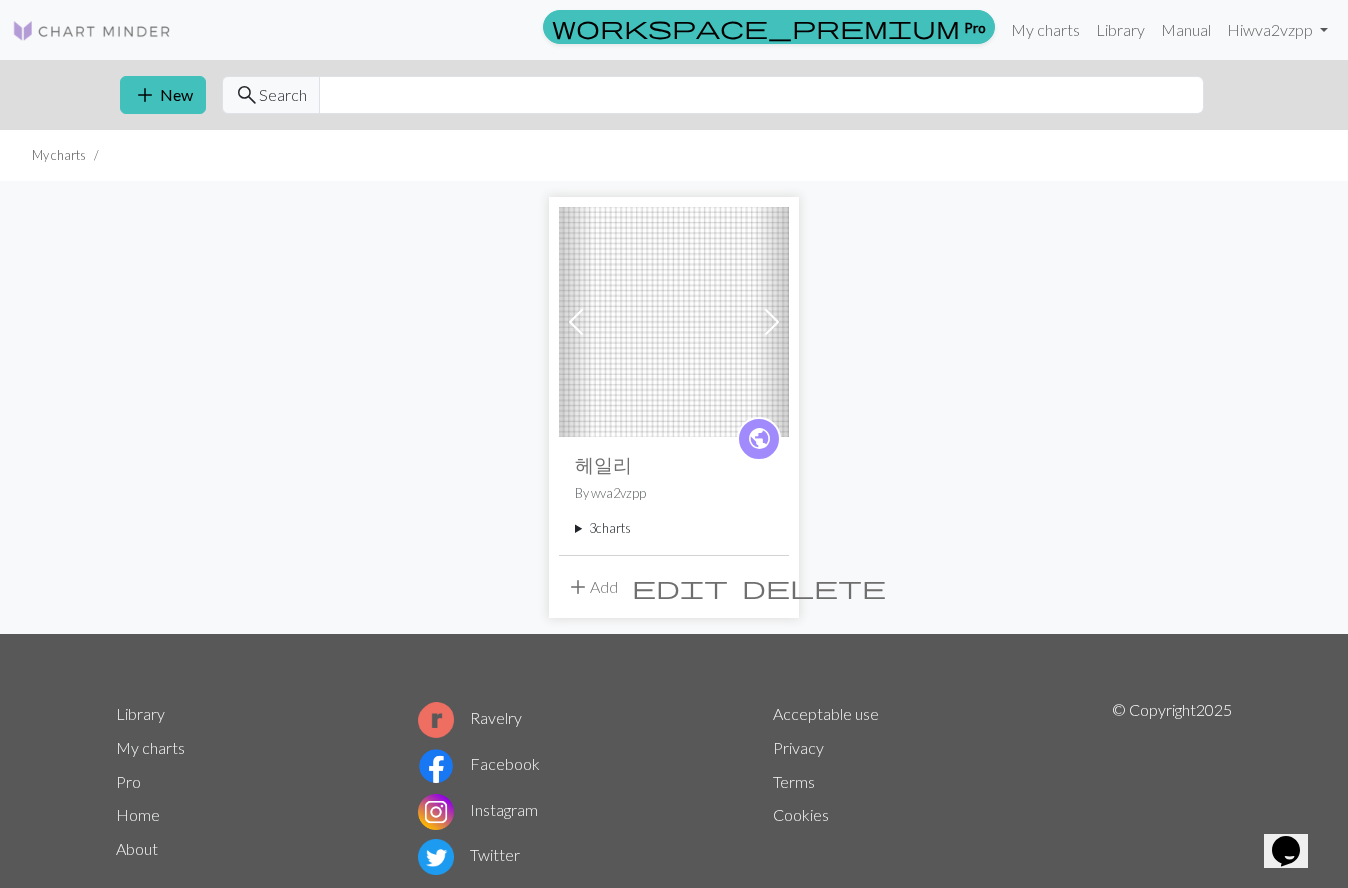 click at bounding box center (674, 322) 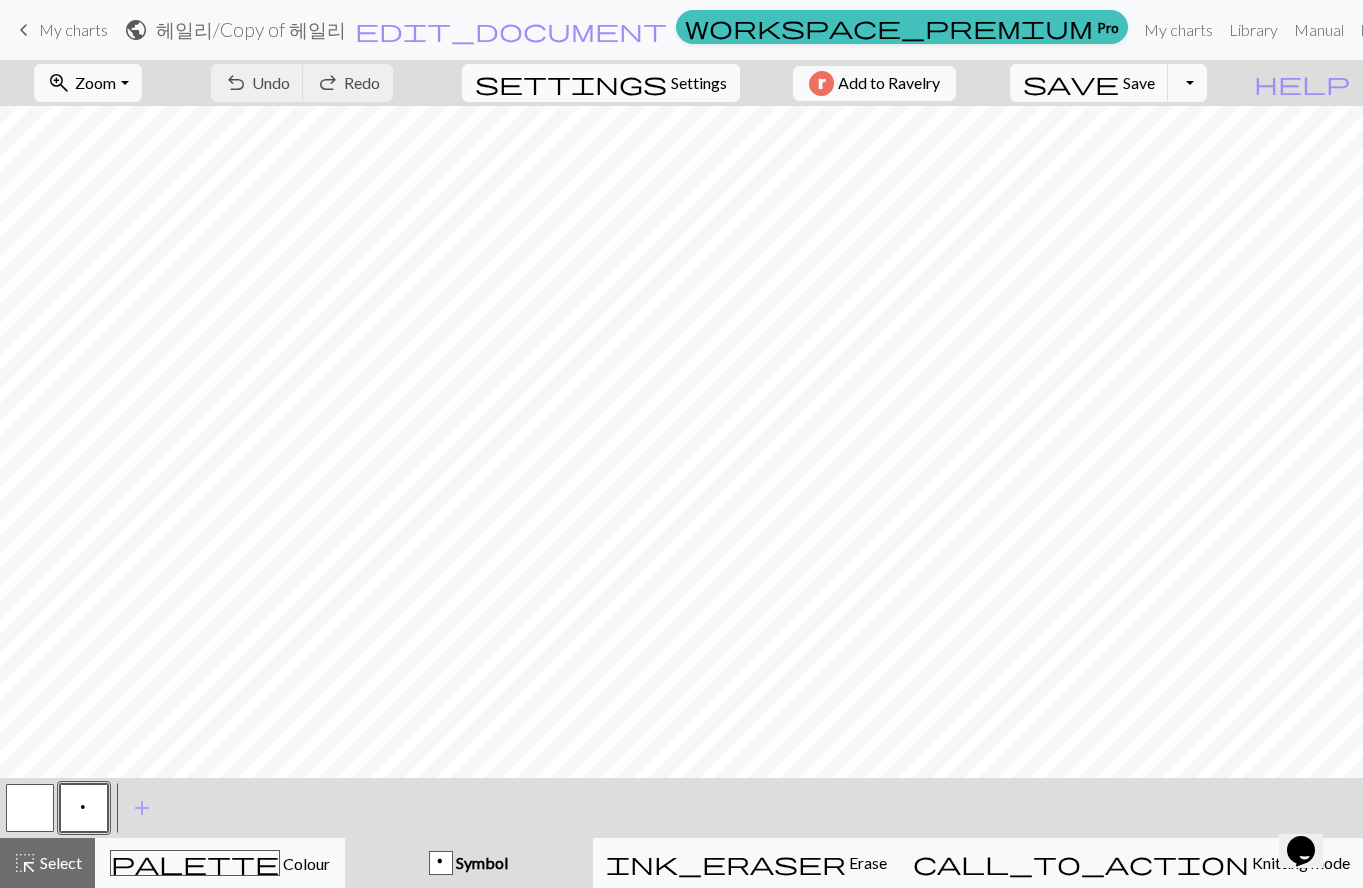 click on "Settings" at bounding box center [699, 83] 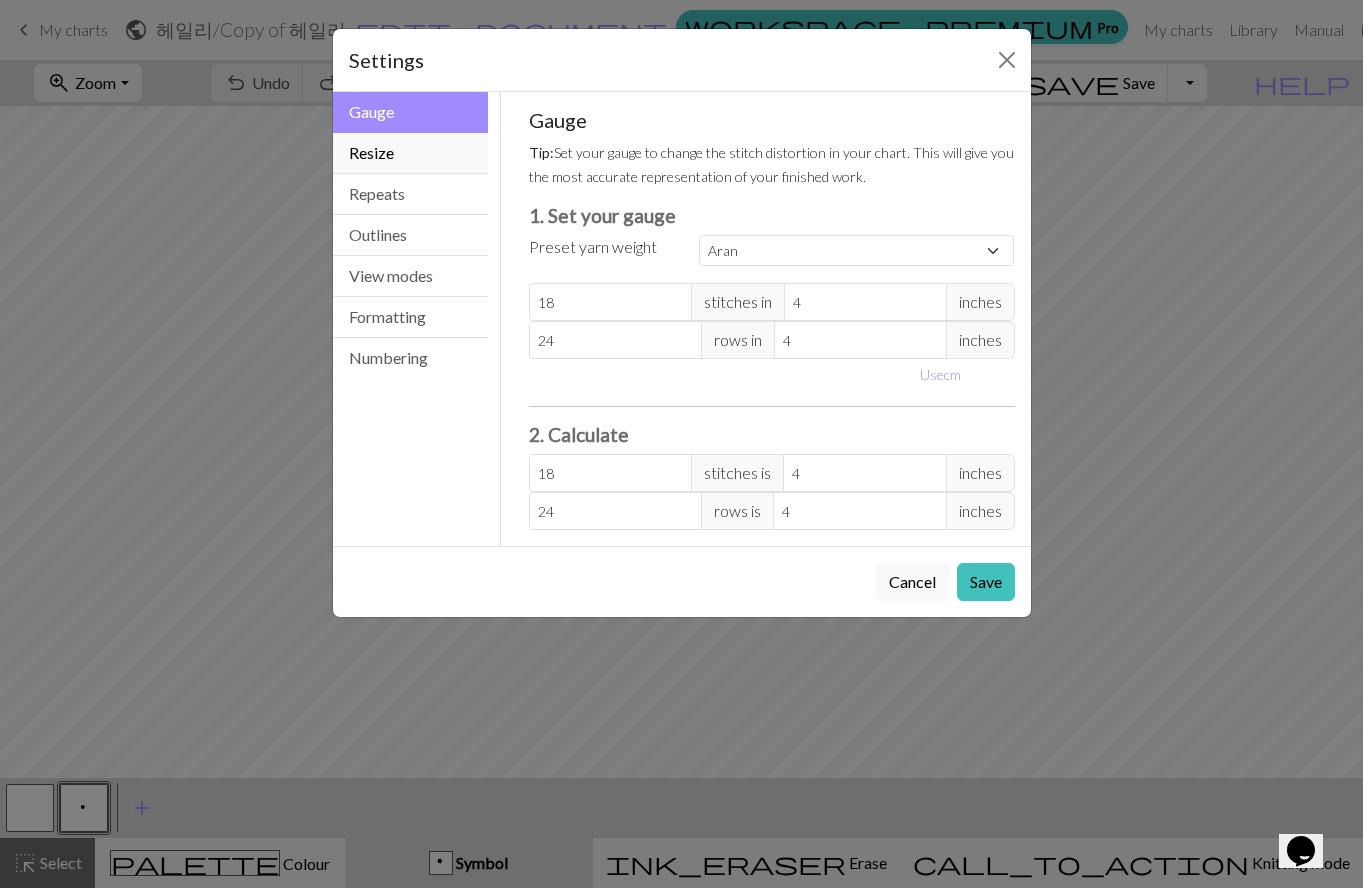 click on "Resize" at bounding box center (411, 153) 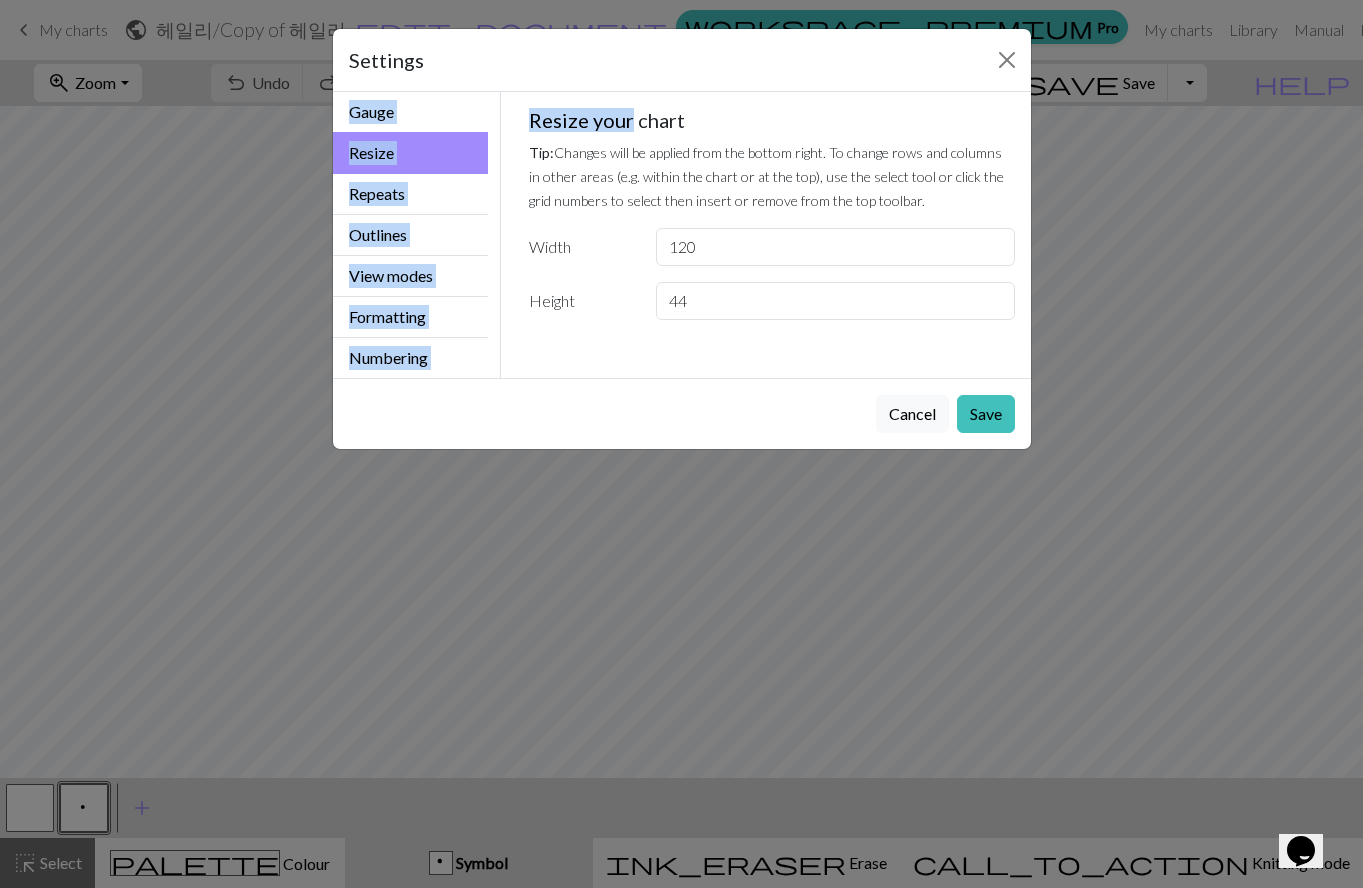drag, startPoint x: 791, startPoint y: 56, endPoint x: 629, endPoint y: 125, distance: 176.08237 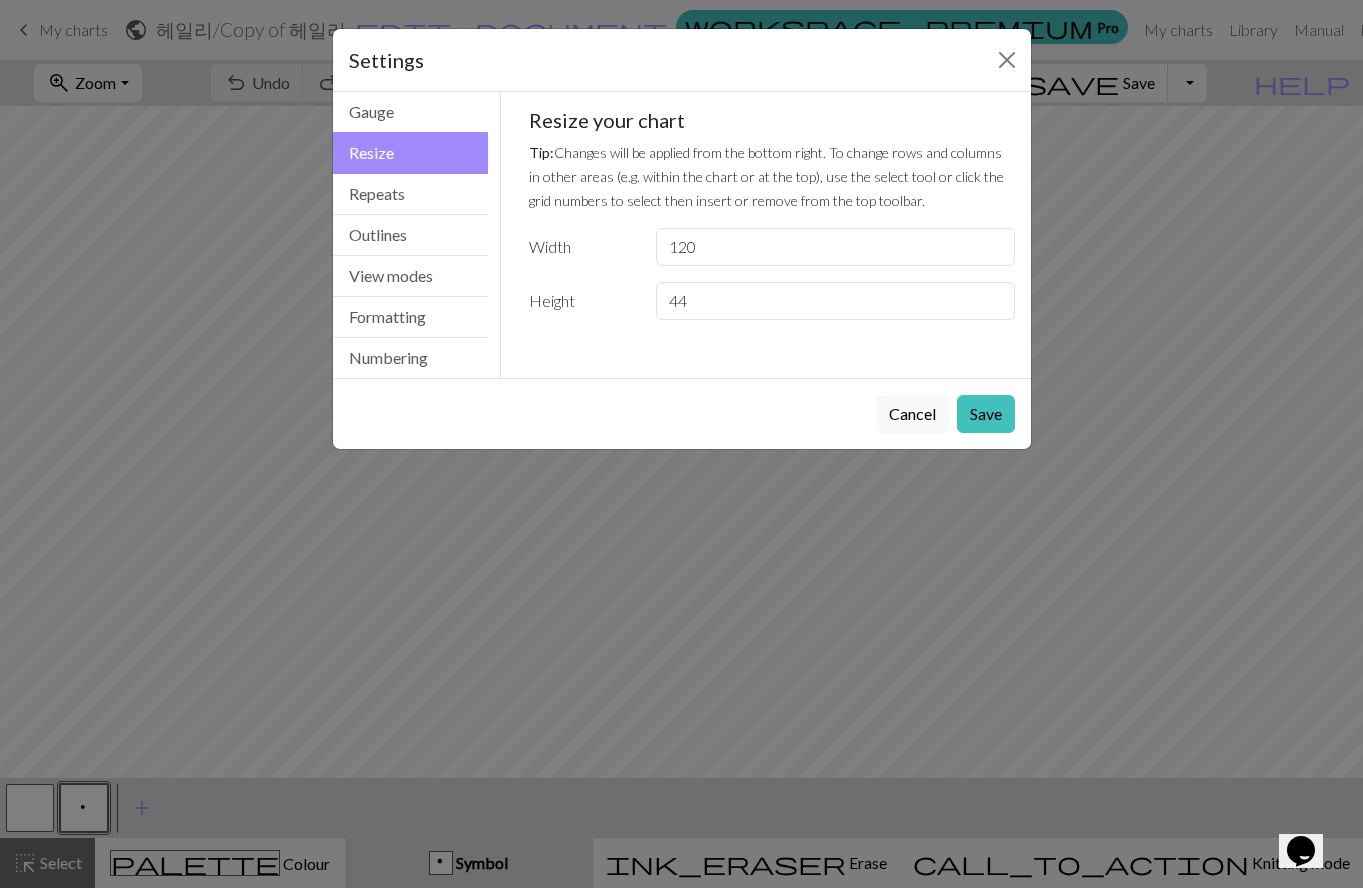 click on "Resize your chart" at bounding box center [772, 120] 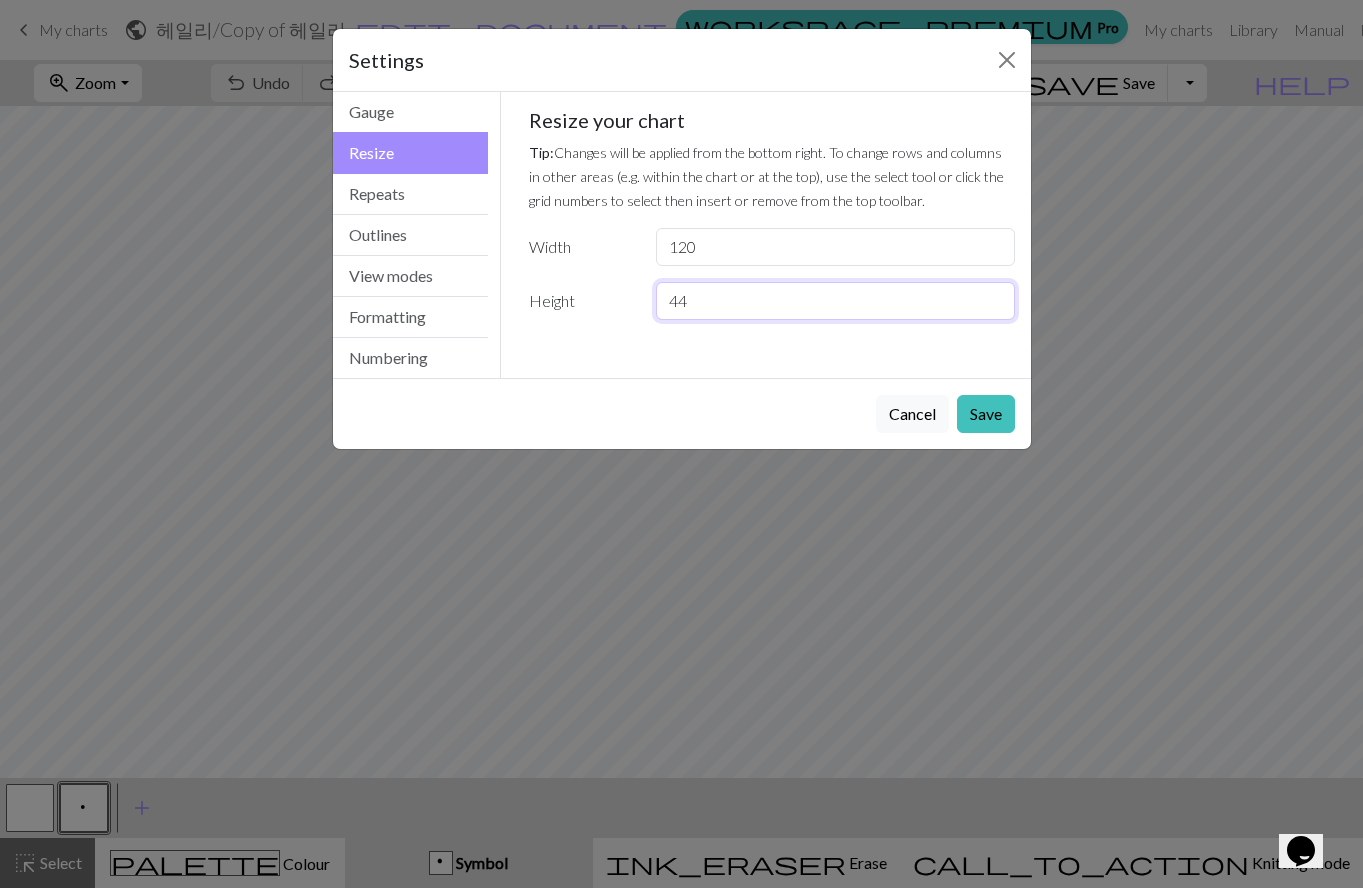 drag, startPoint x: 698, startPoint y: 298, endPoint x: 580, endPoint y: 299, distance: 118.004234 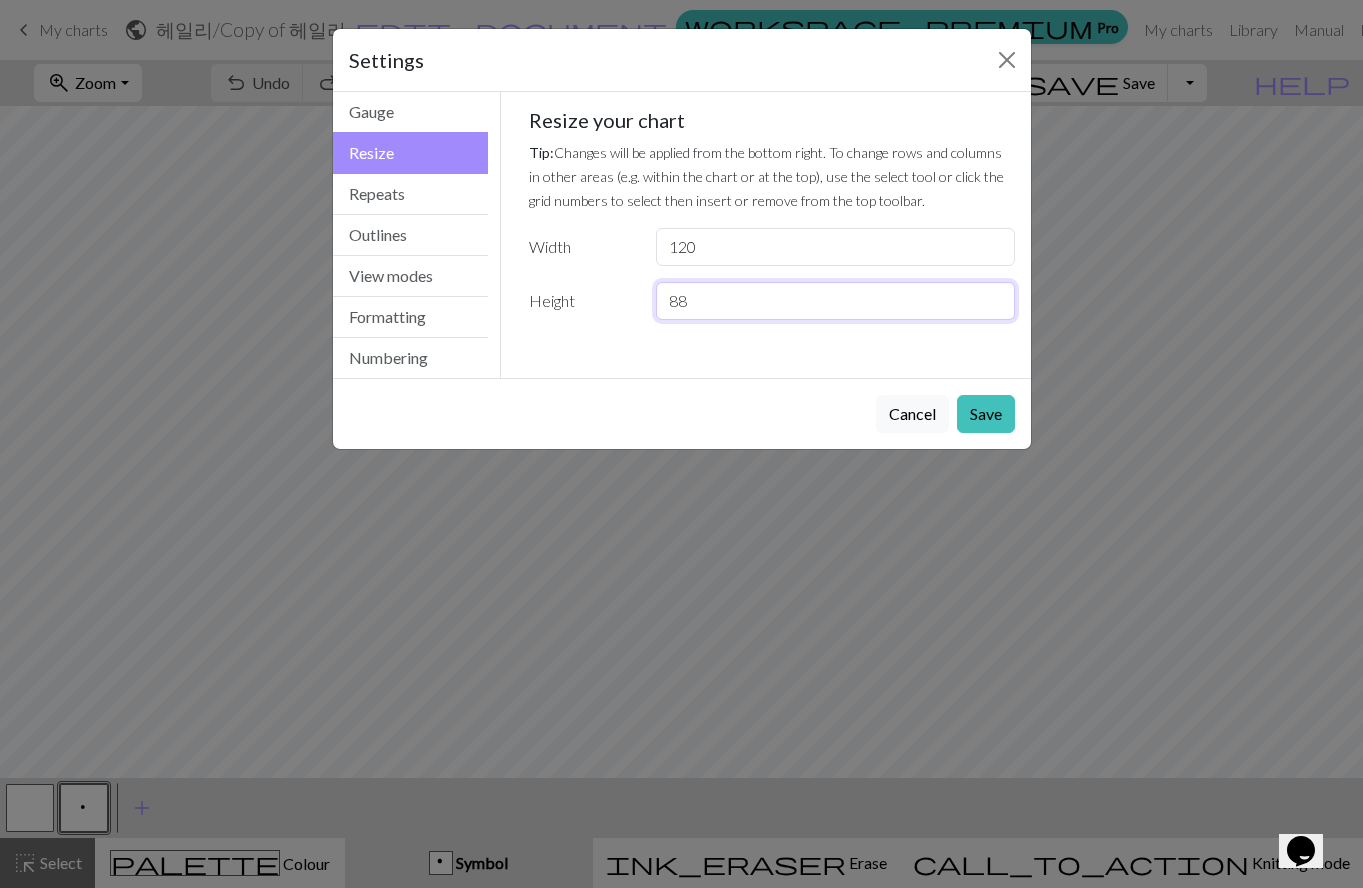 type on "88" 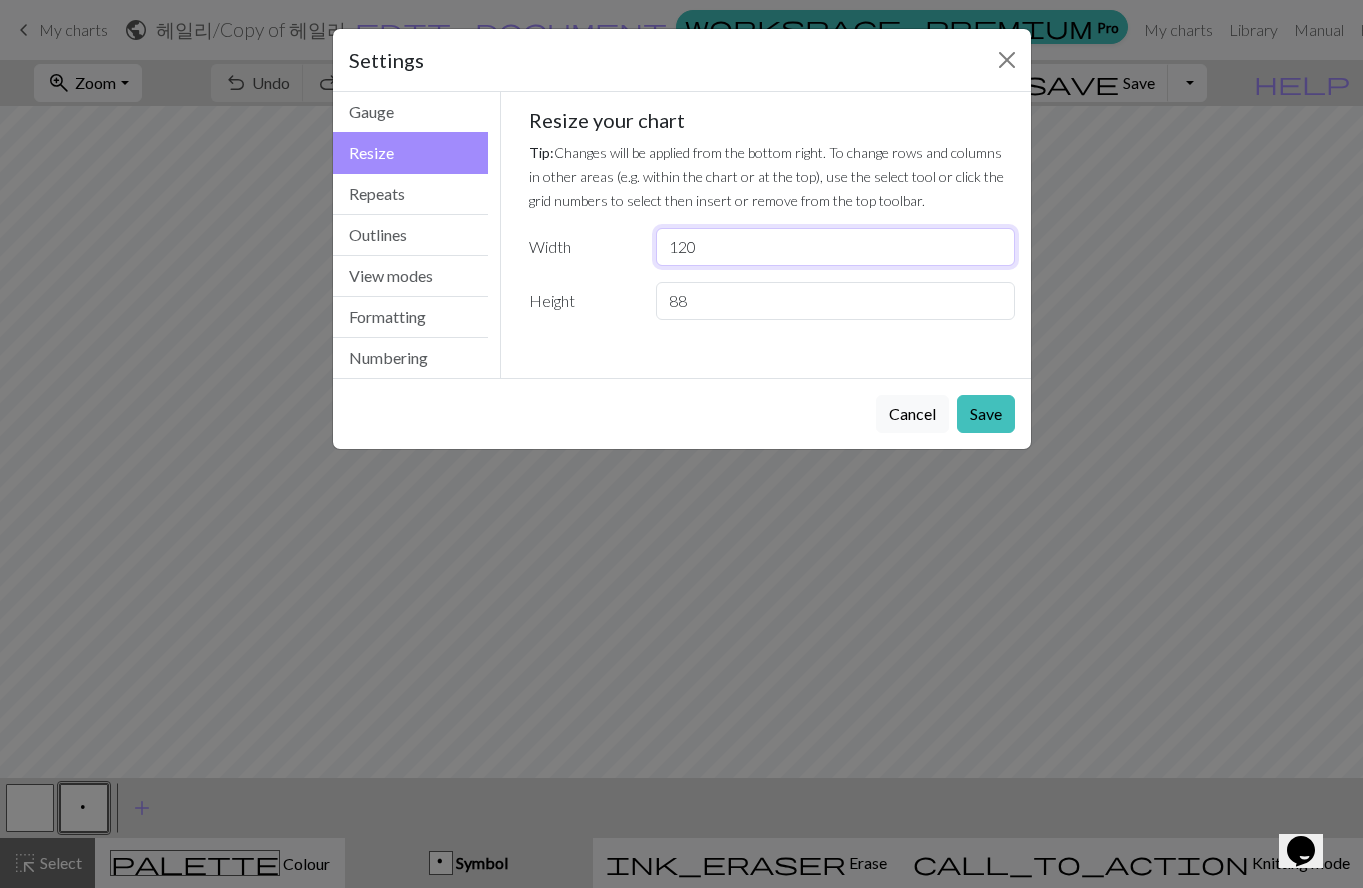 drag, startPoint x: 890, startPoint y: 250, endPoint x: 987, endPoint y: 276, distance: 100.4241 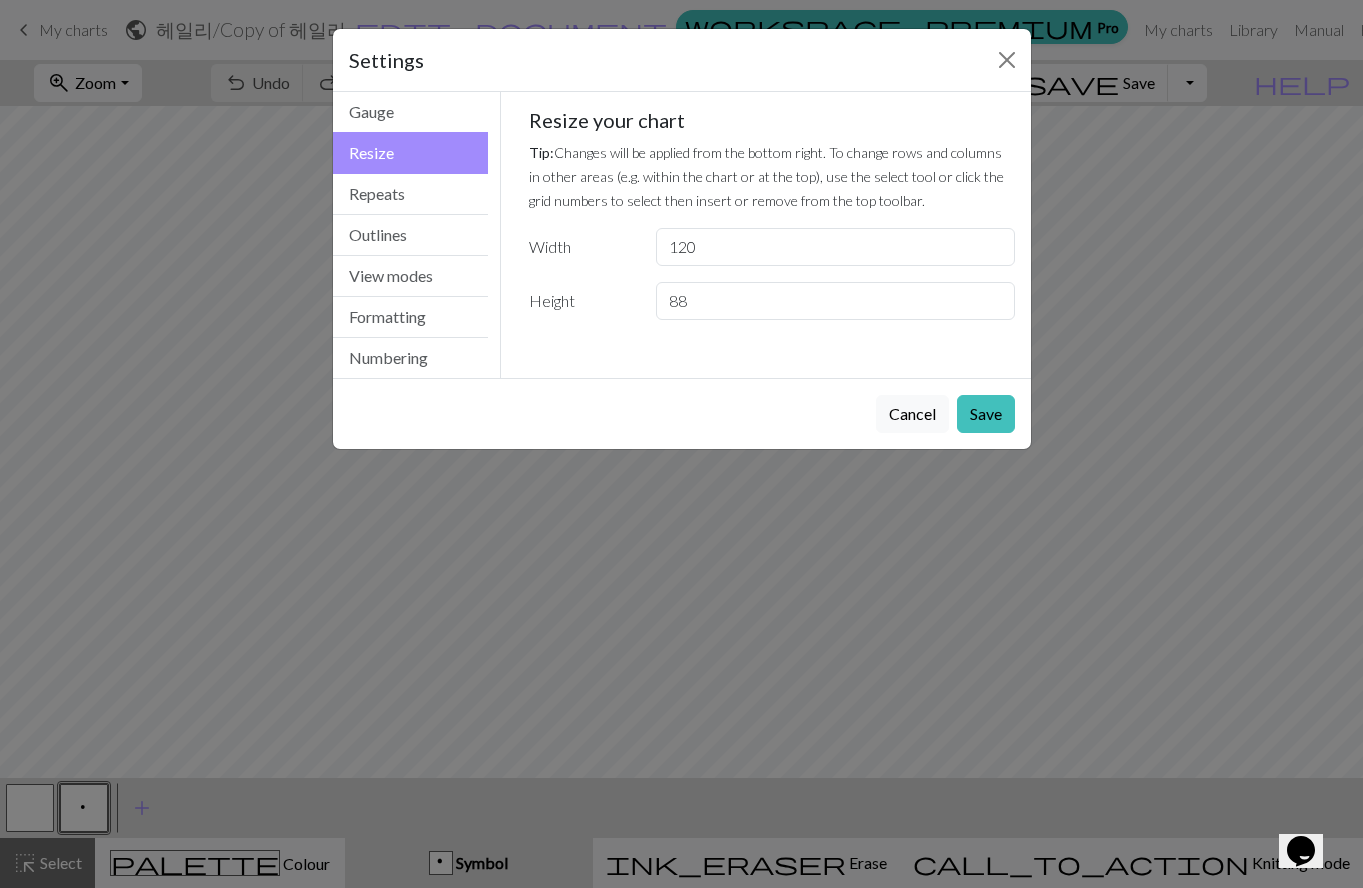 click on "Settings" at bounding box center (682, 60) 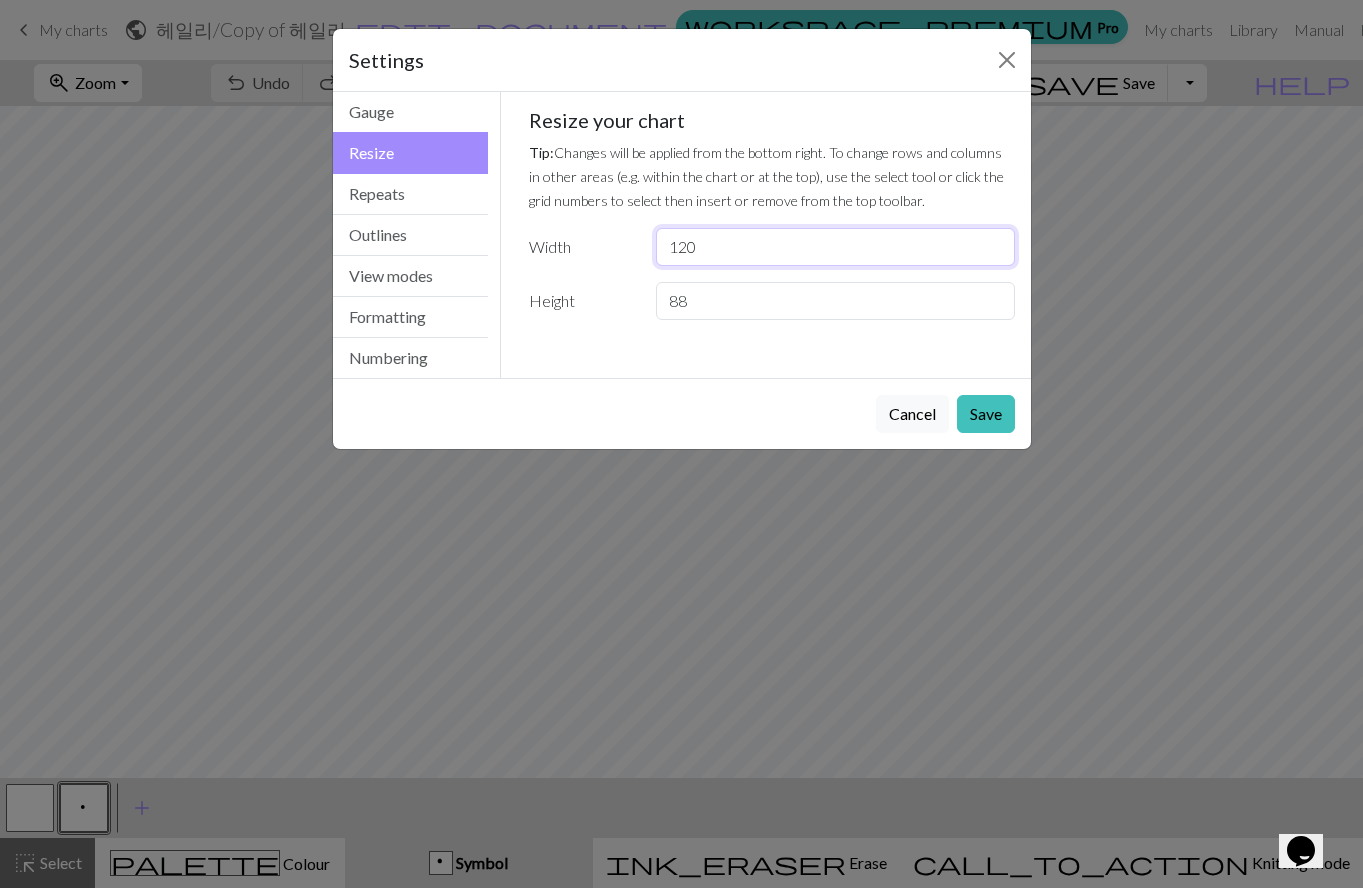drag, startPoint x: 717, startPoint y: 259, endPoint x: 517, endPoint y: 265, distance: 200.08998 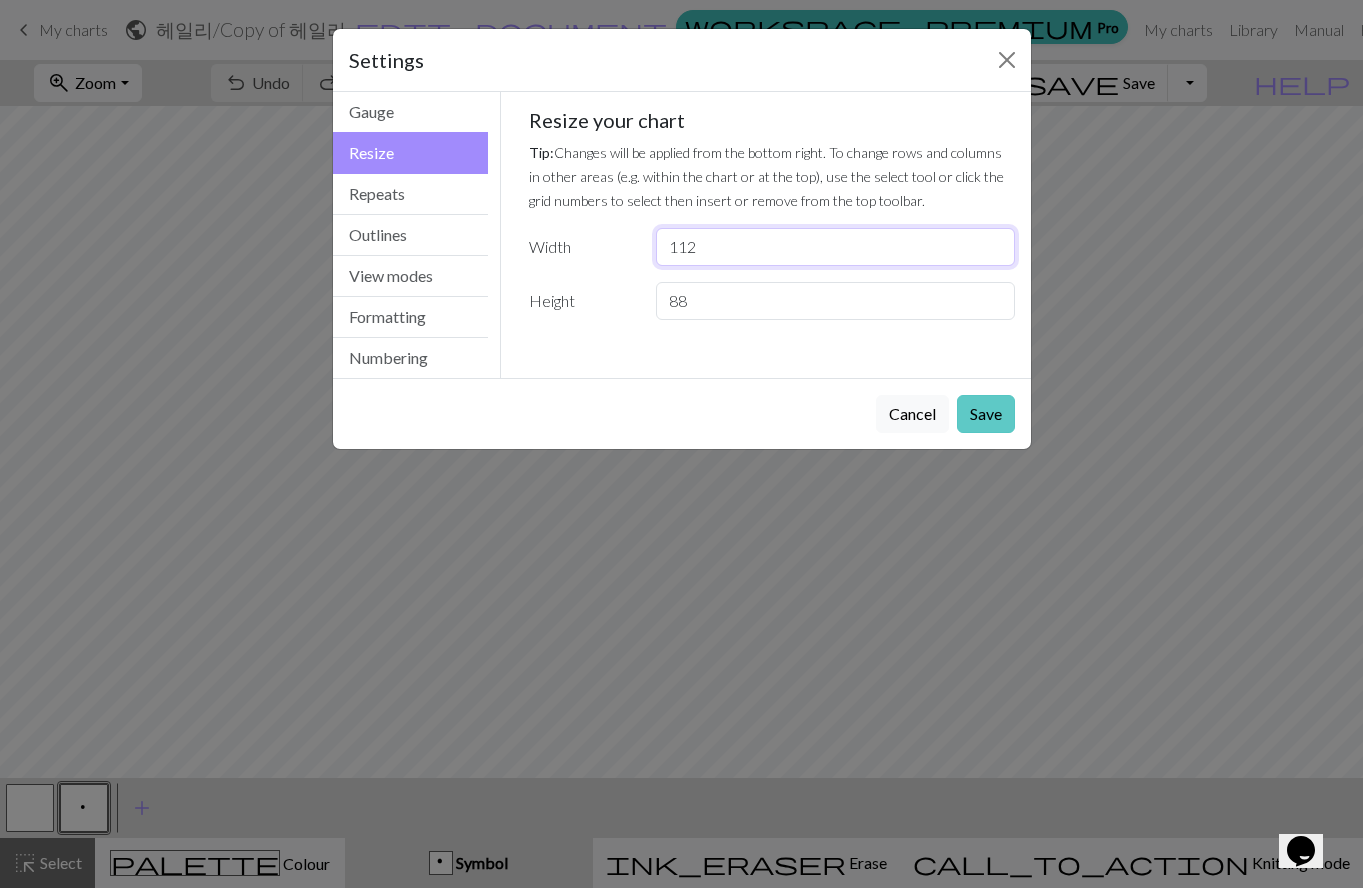 type on "112" 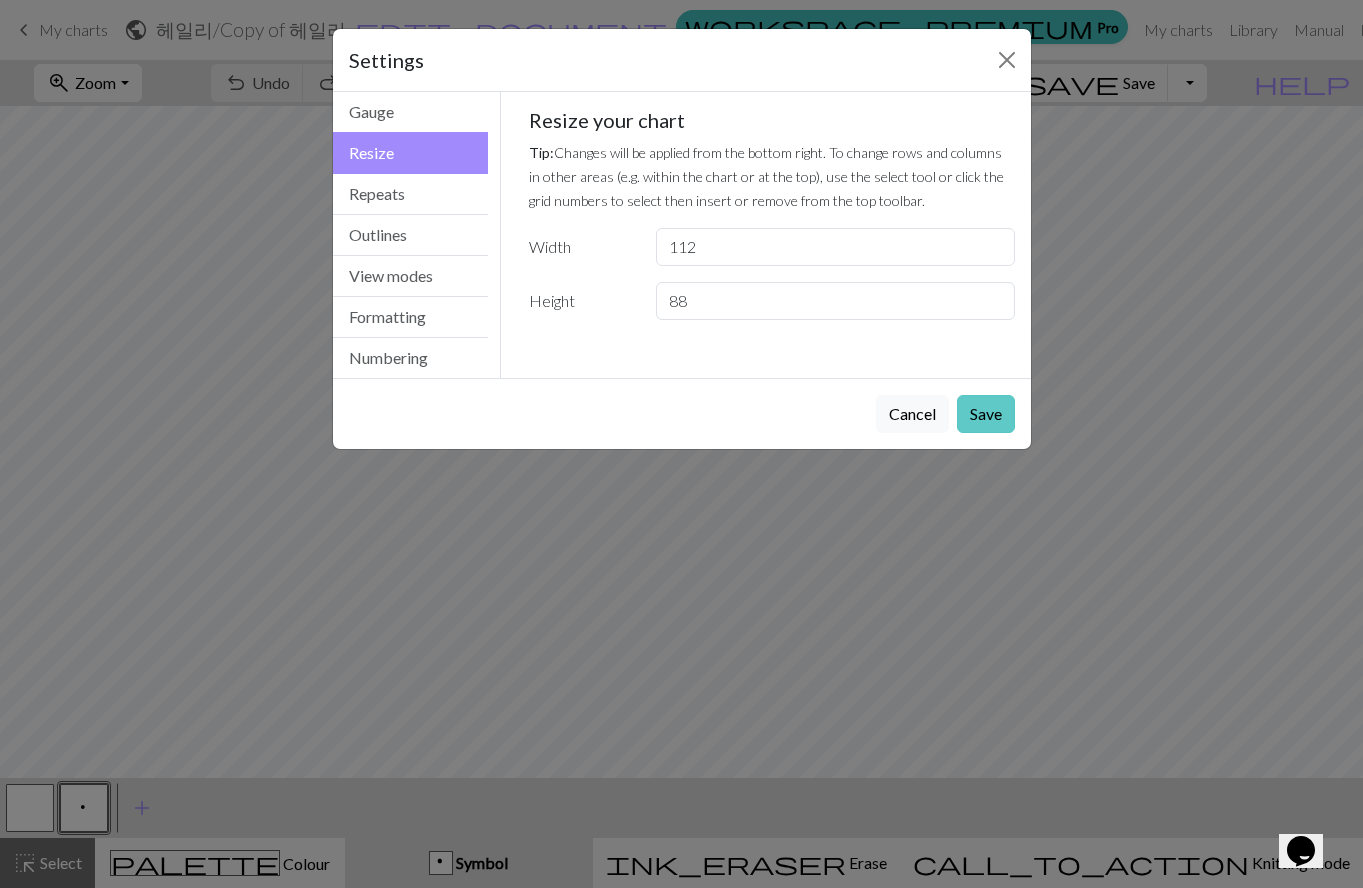 click on "Save" at bounding box center (986, 414) 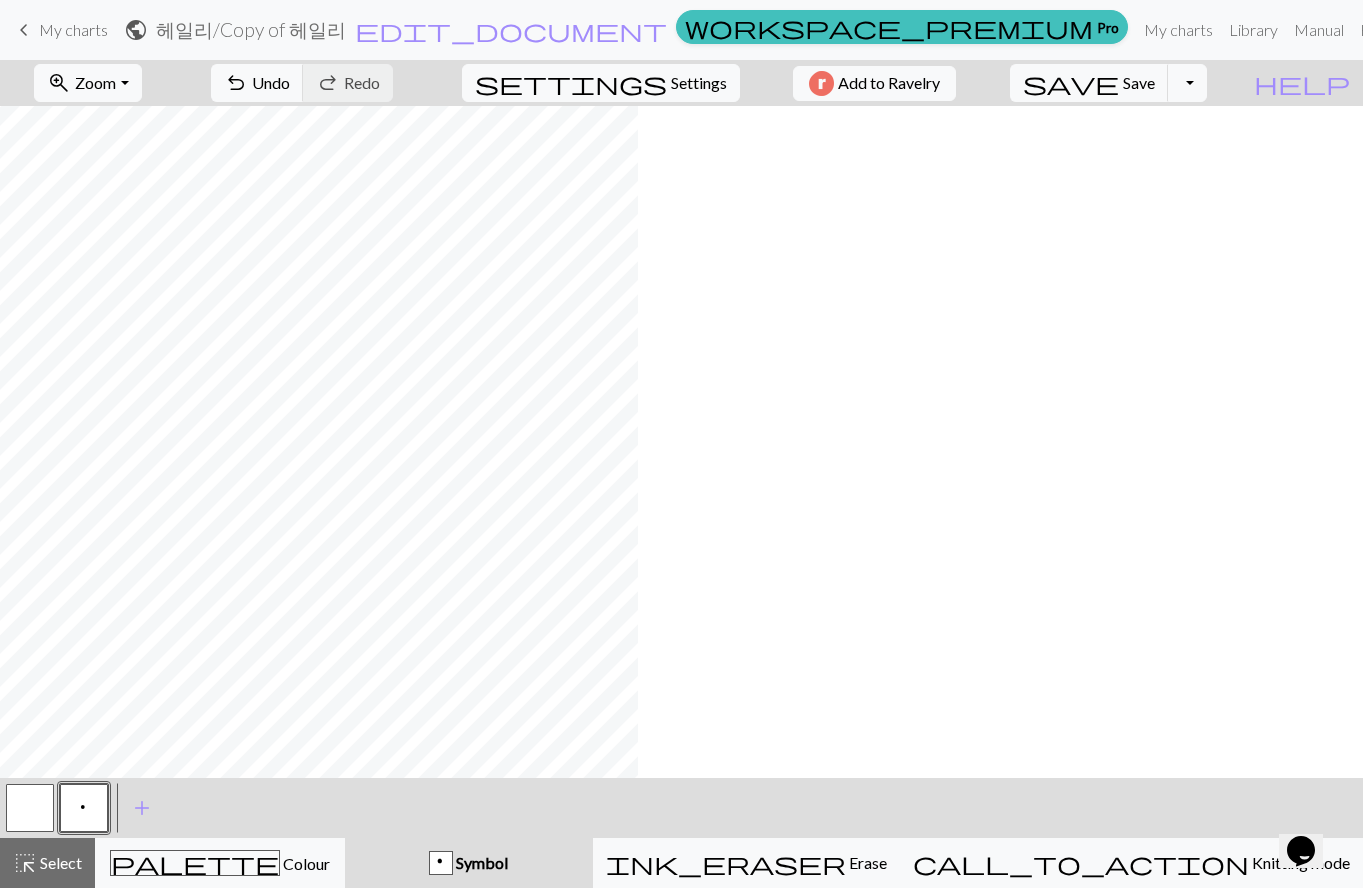 scroll, scrollTop: 0, scrollLeft: 0, axis: both 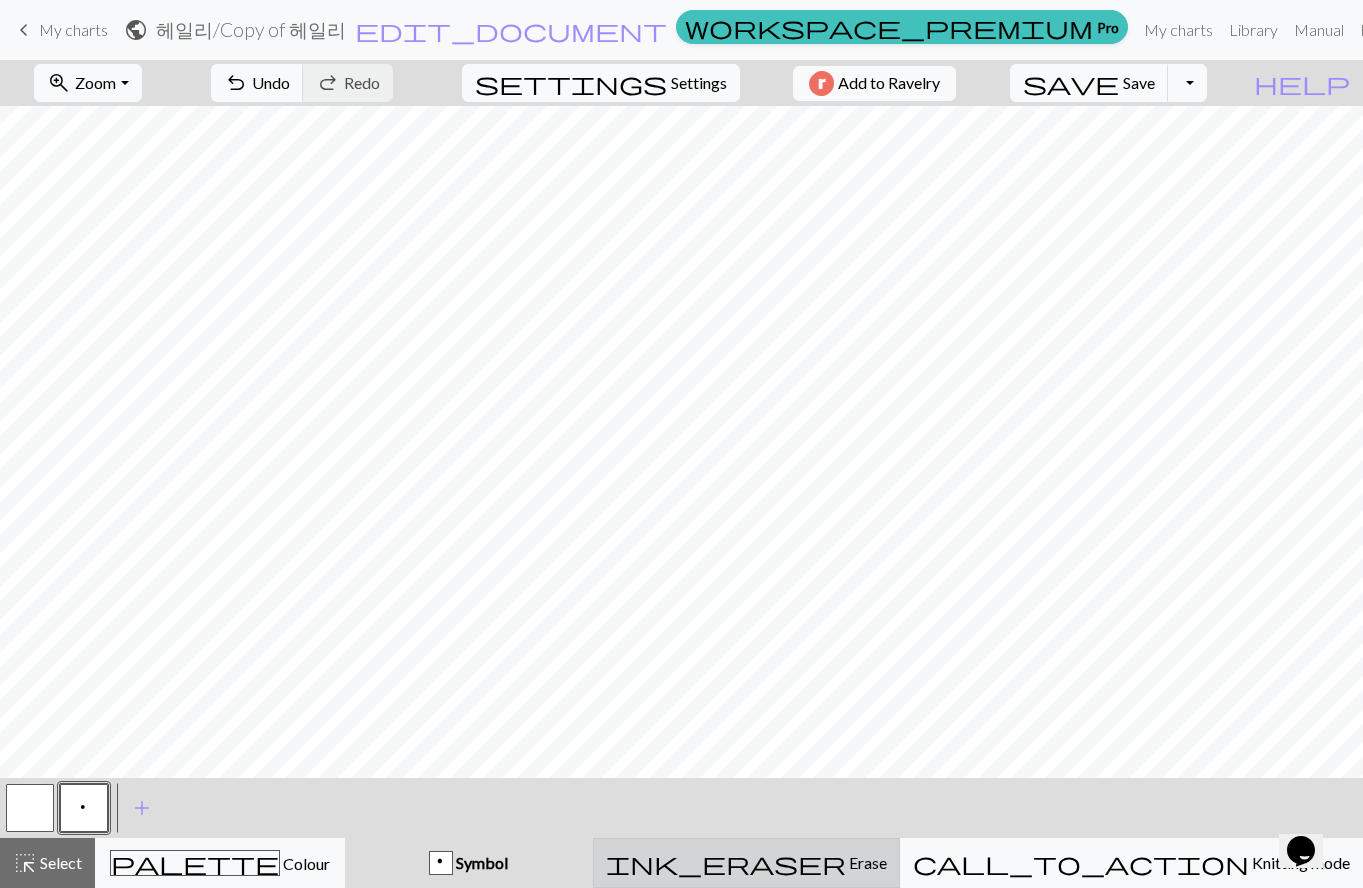 click on "ink_eraser   Erase   Erase" at bounding box center (746, 863) 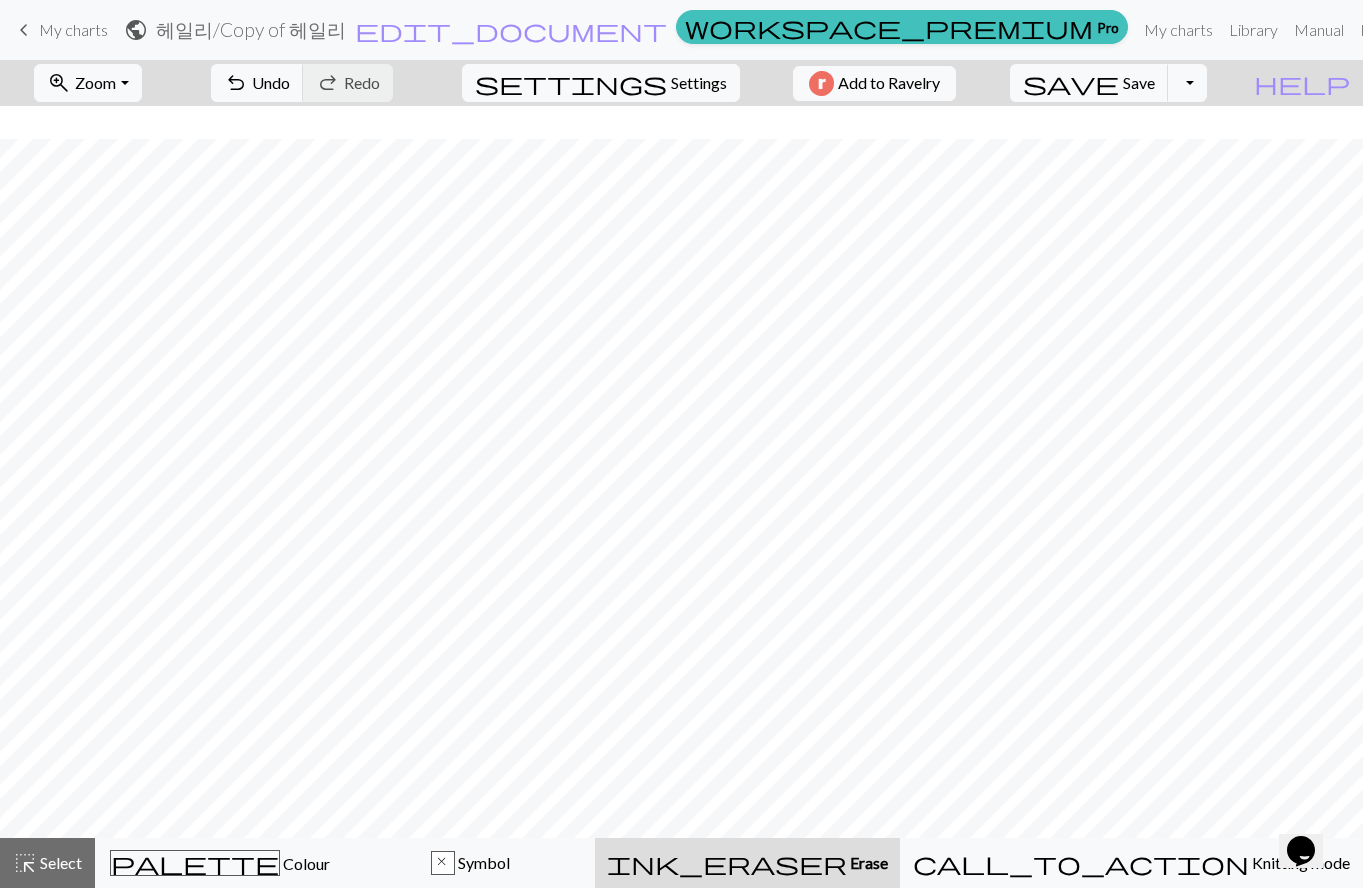 scroll, scrollTop: 1133, scrollLeft: 678, axis: both 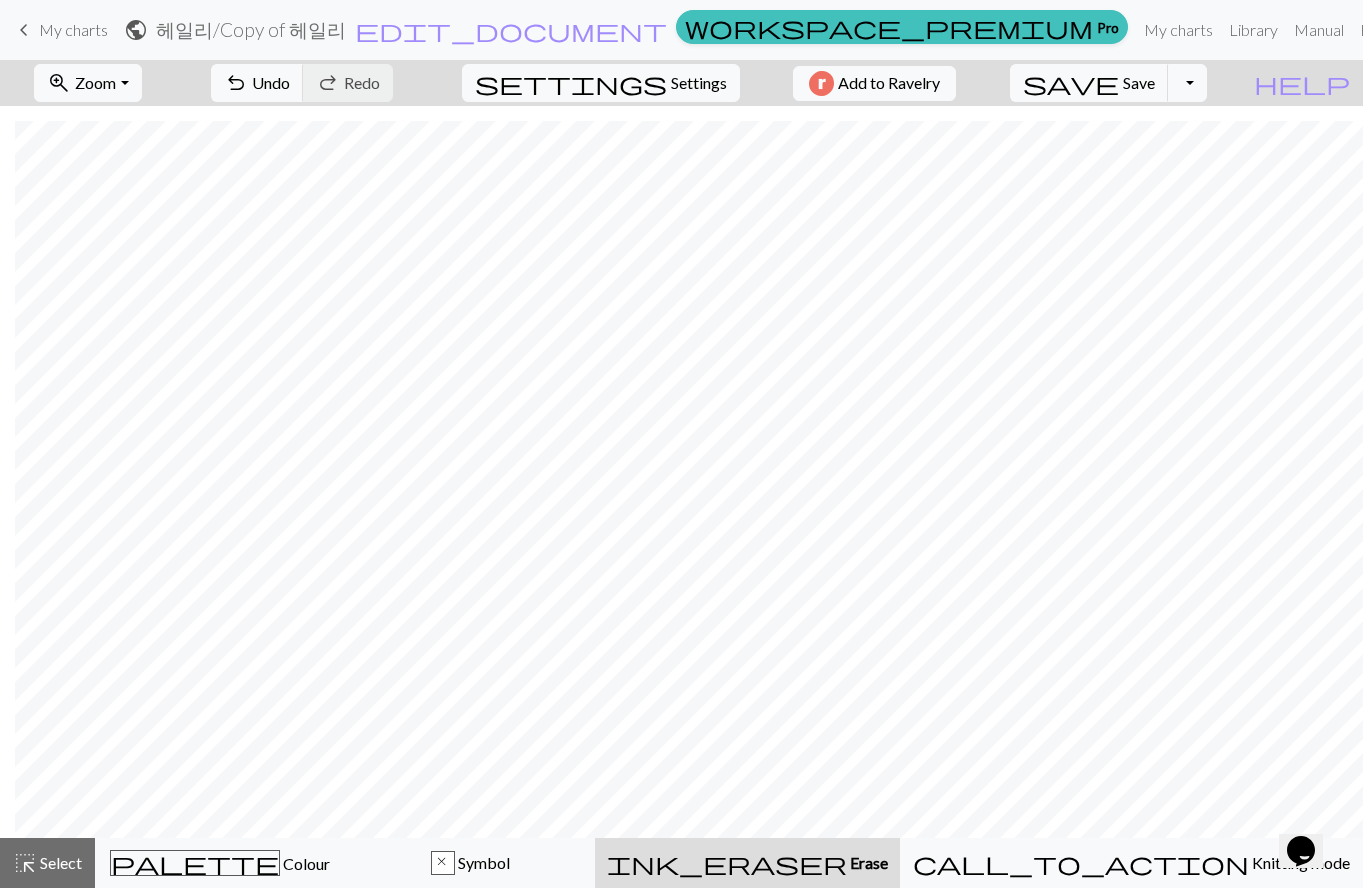 click on "public 헤일리  /  Copy of 헤일리 edit_document Edit settings" at bounding box center (396, 29) 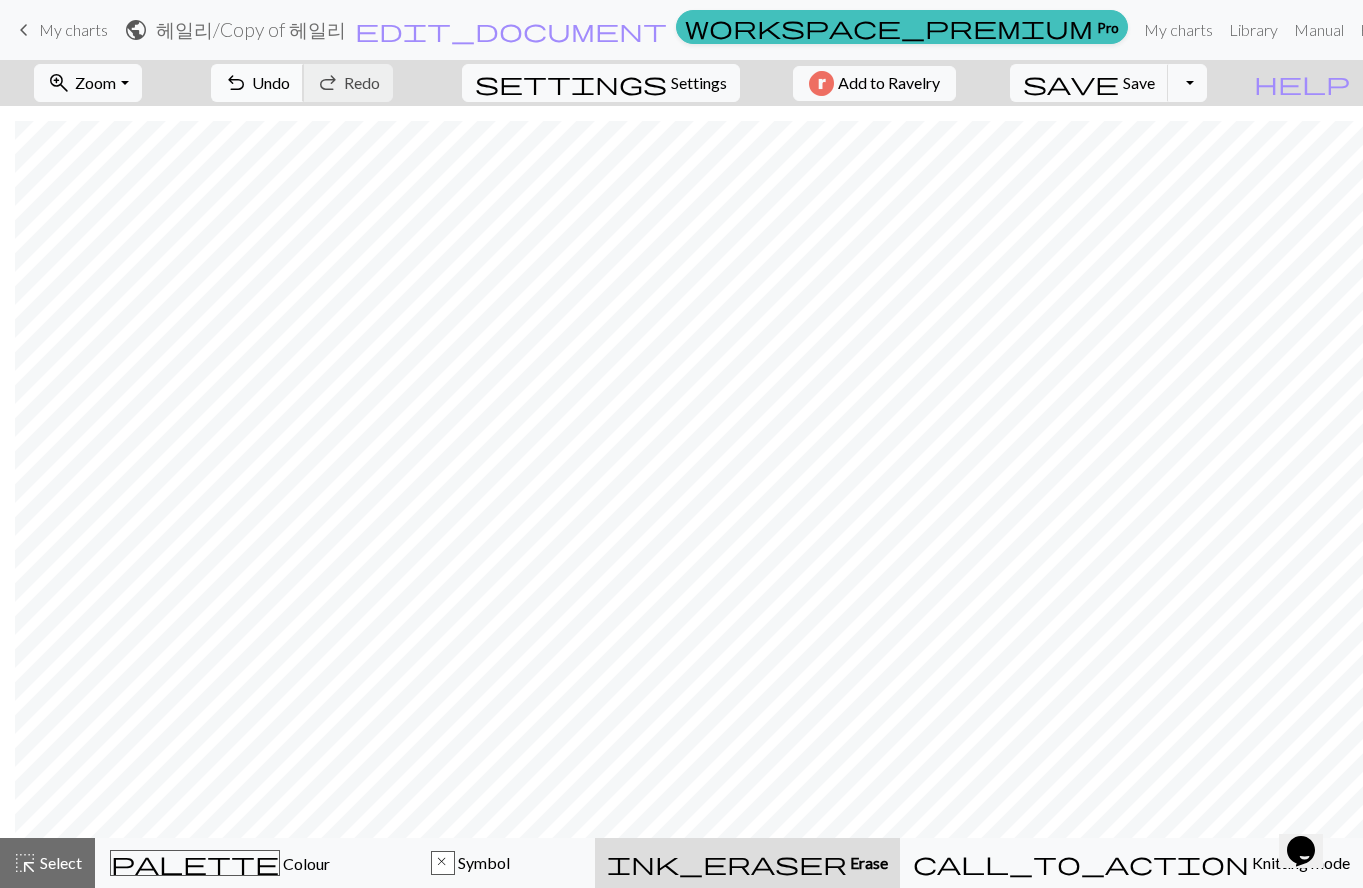 click on "undo" at bounding box center [236, 83] 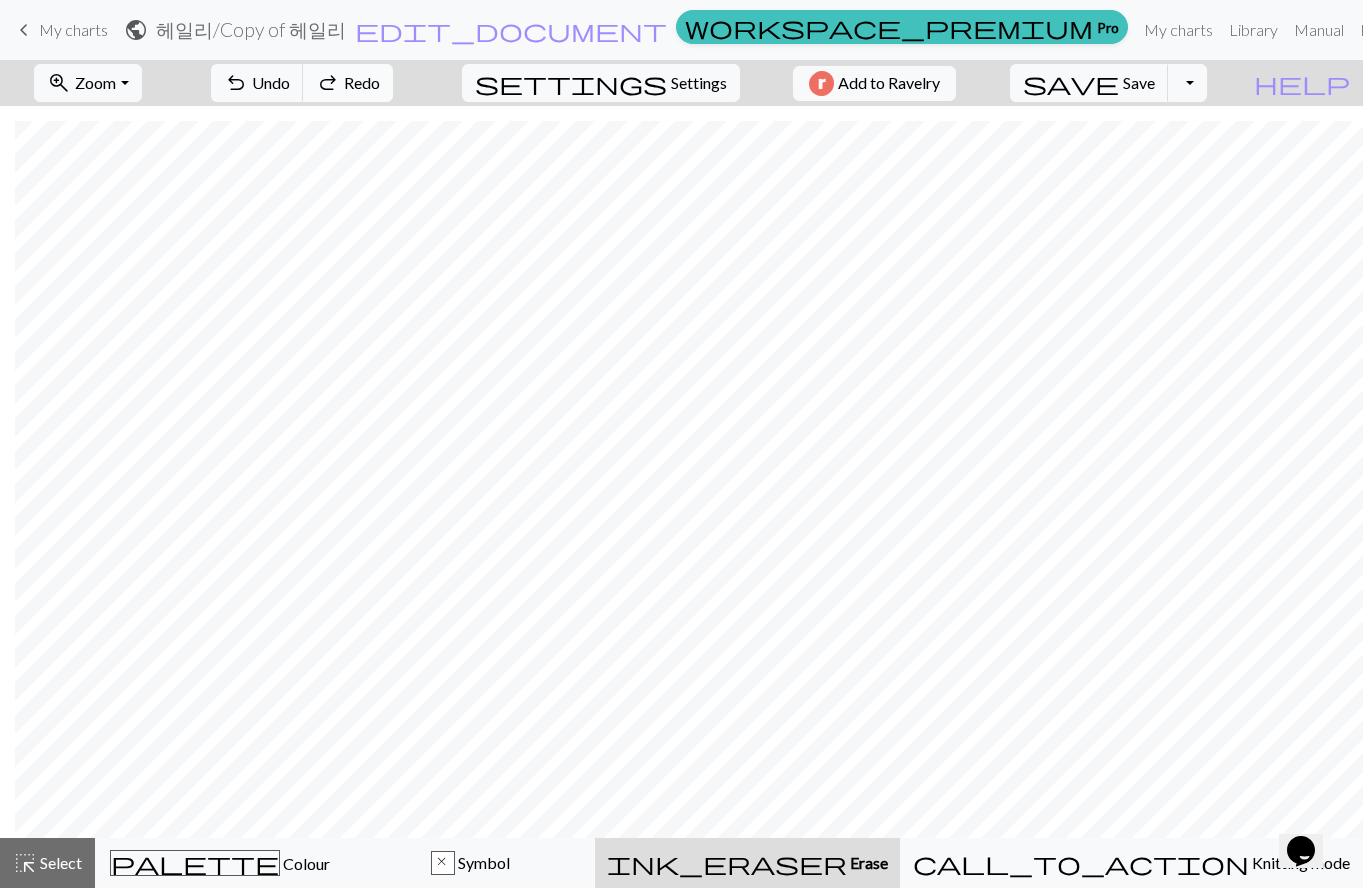 click on "redo" at bounding box center (328, 83) 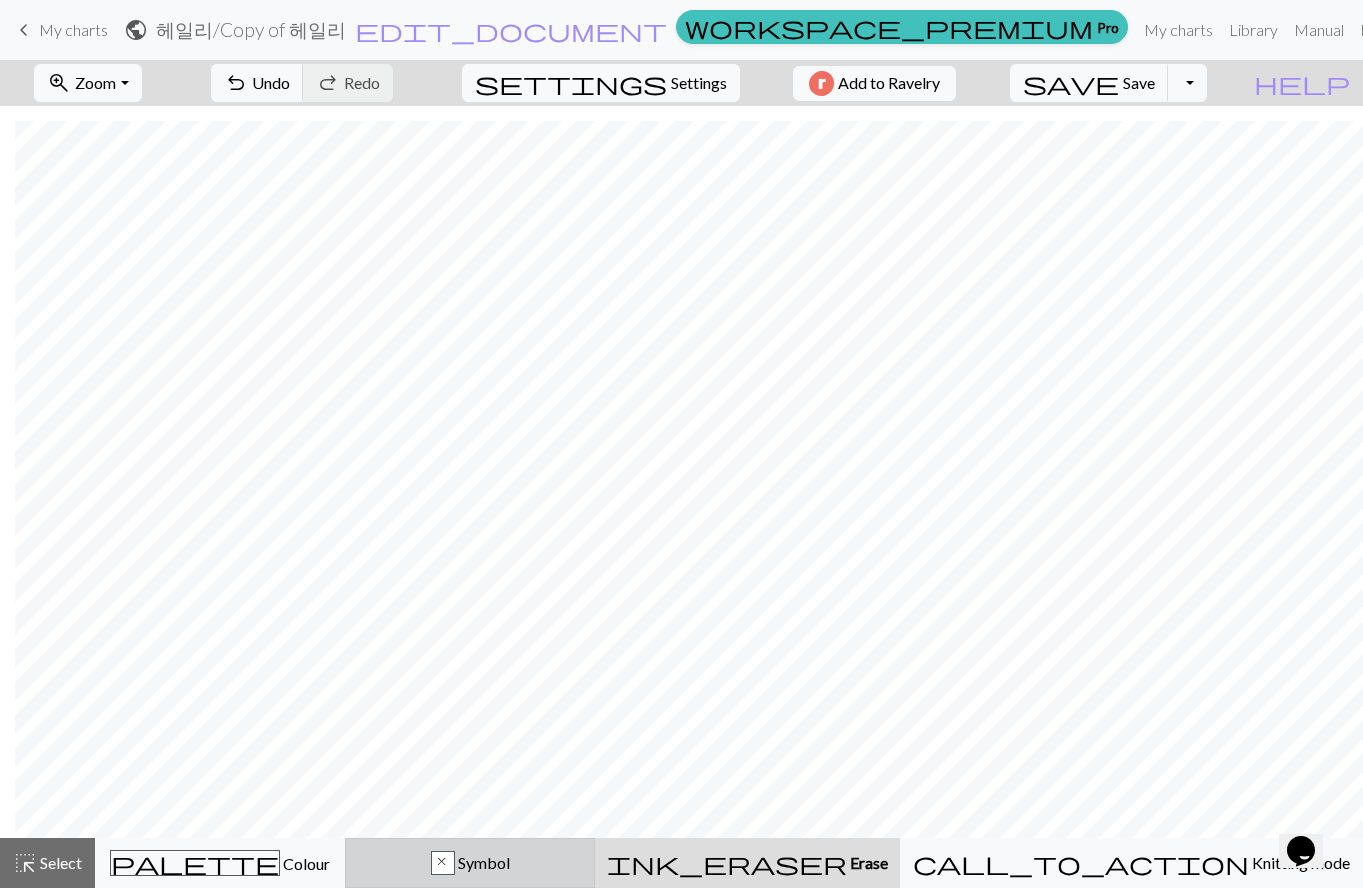 click on "x   Symbol" at bounding box center (470, 863) 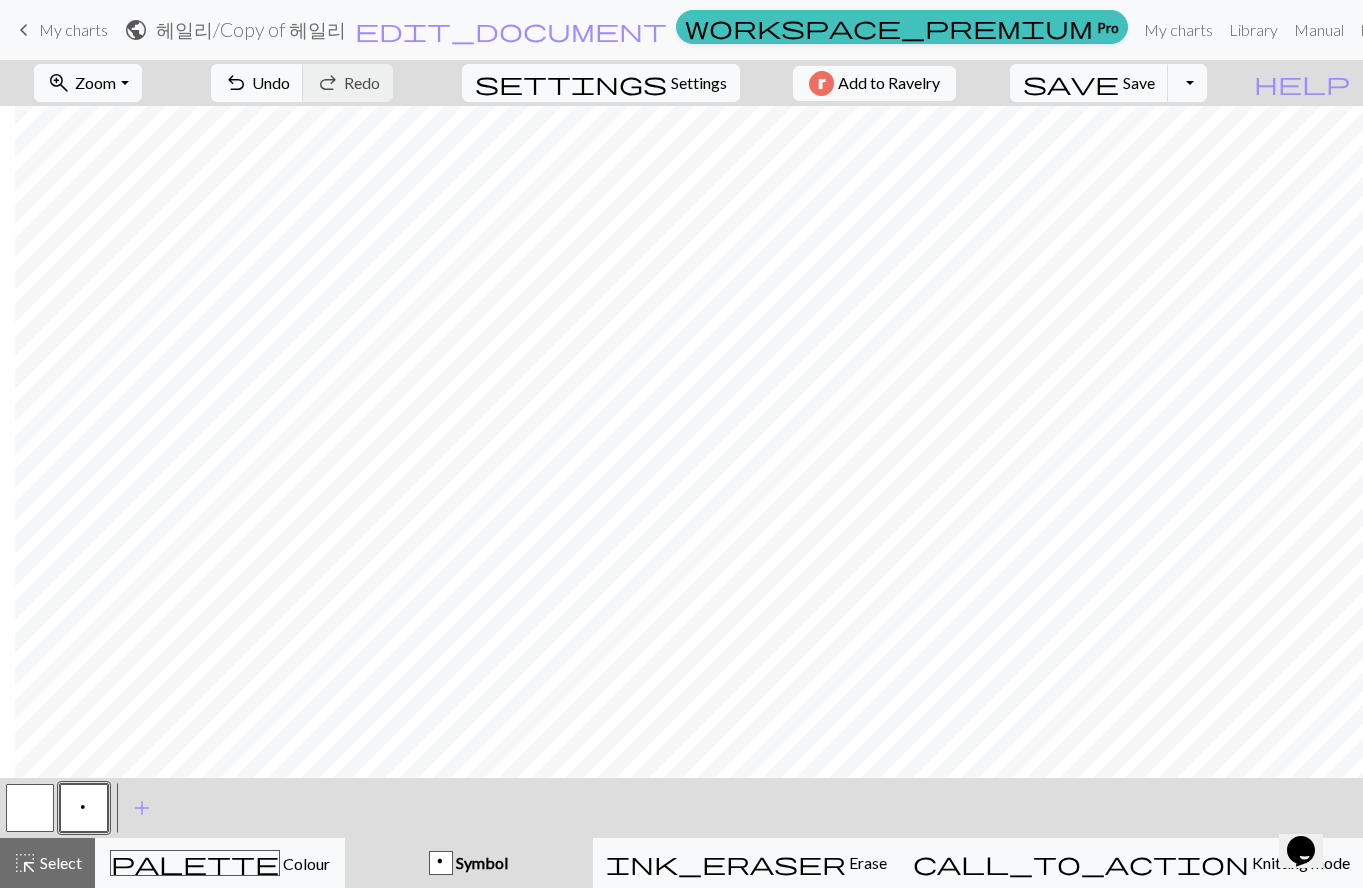 click on "p" at bounding box center [84, 808] 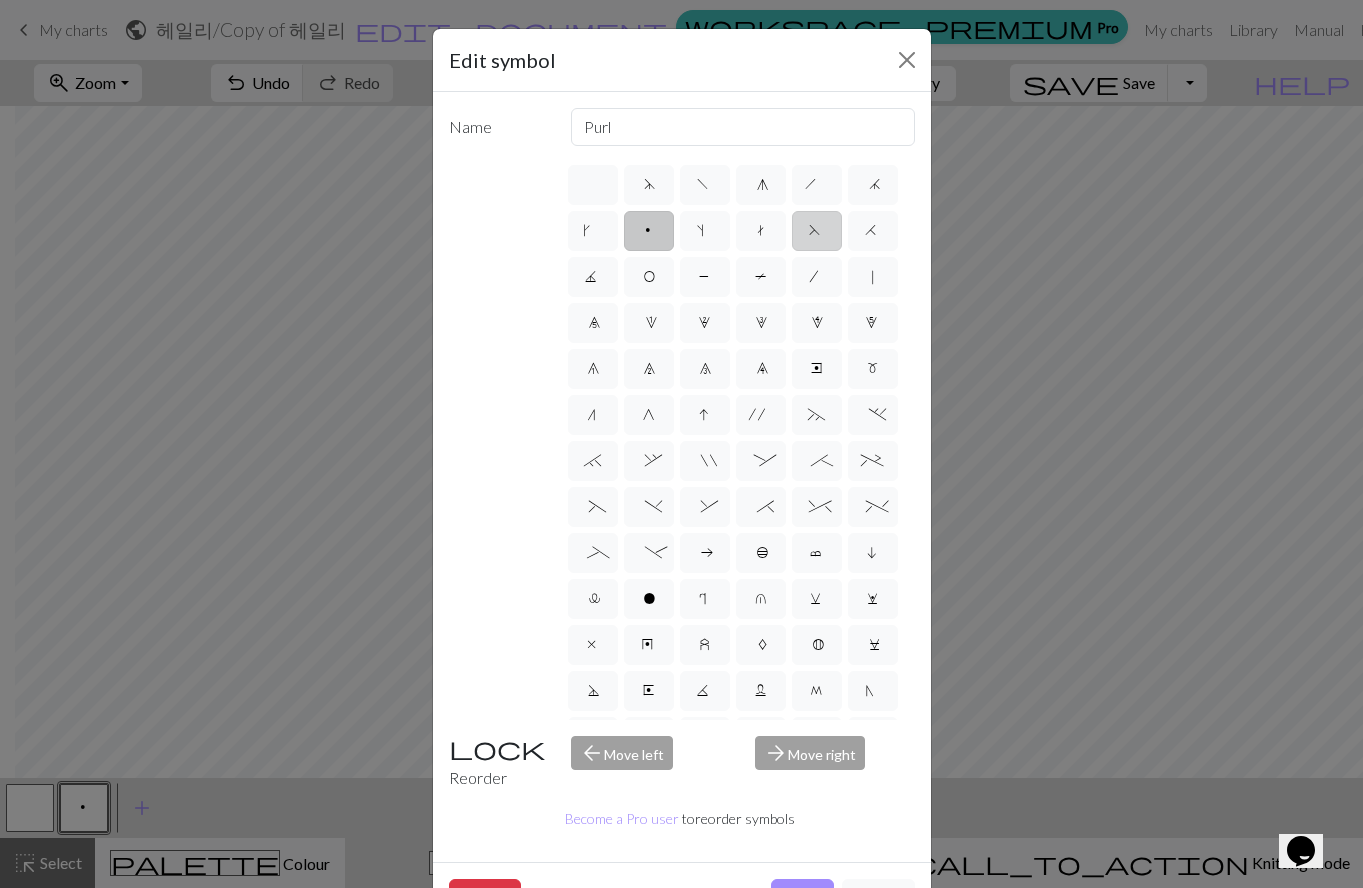 click on "F" at bounding box center [817, 233] 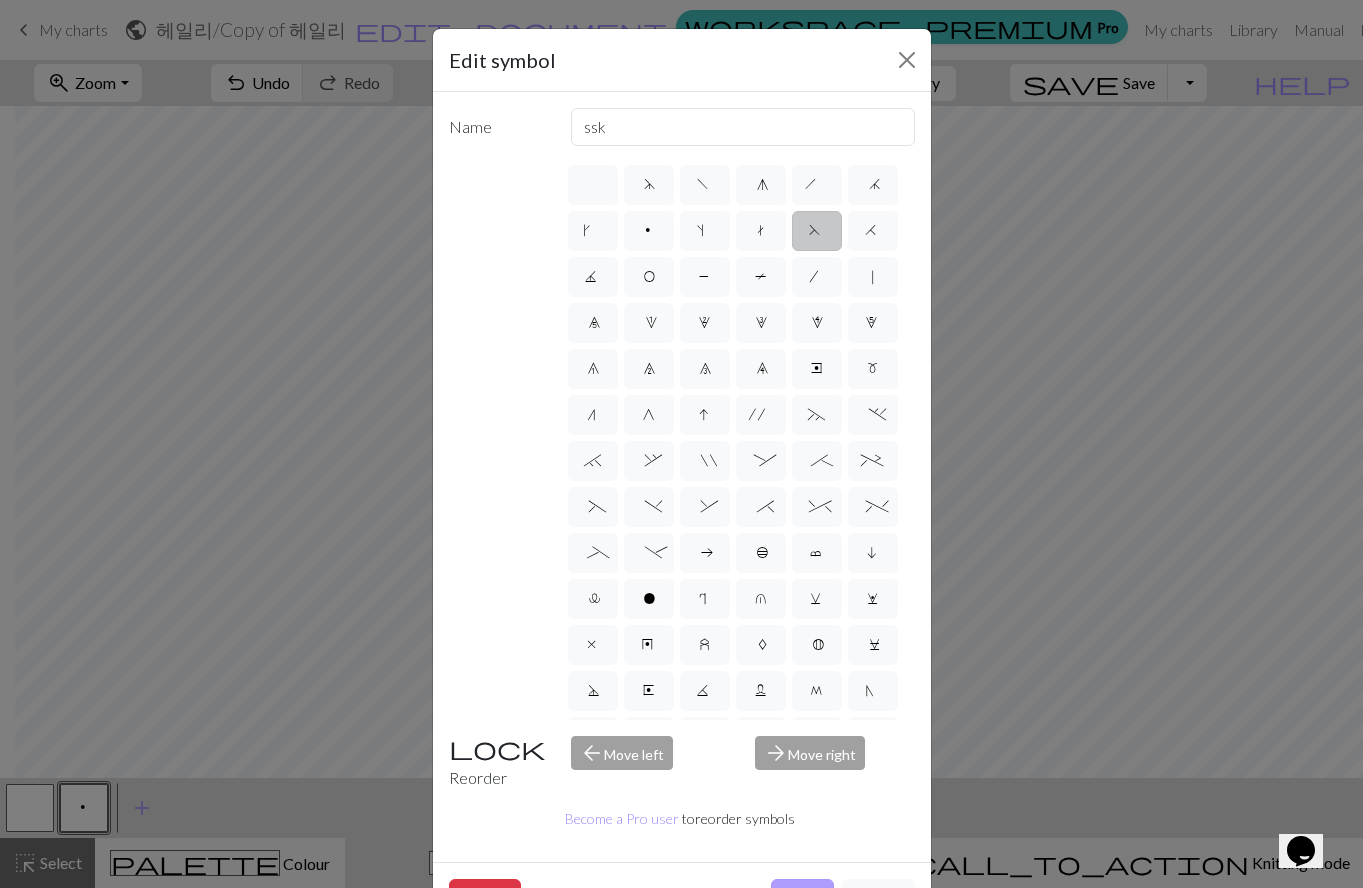 click on "Done" at bounding box center [802, 898] 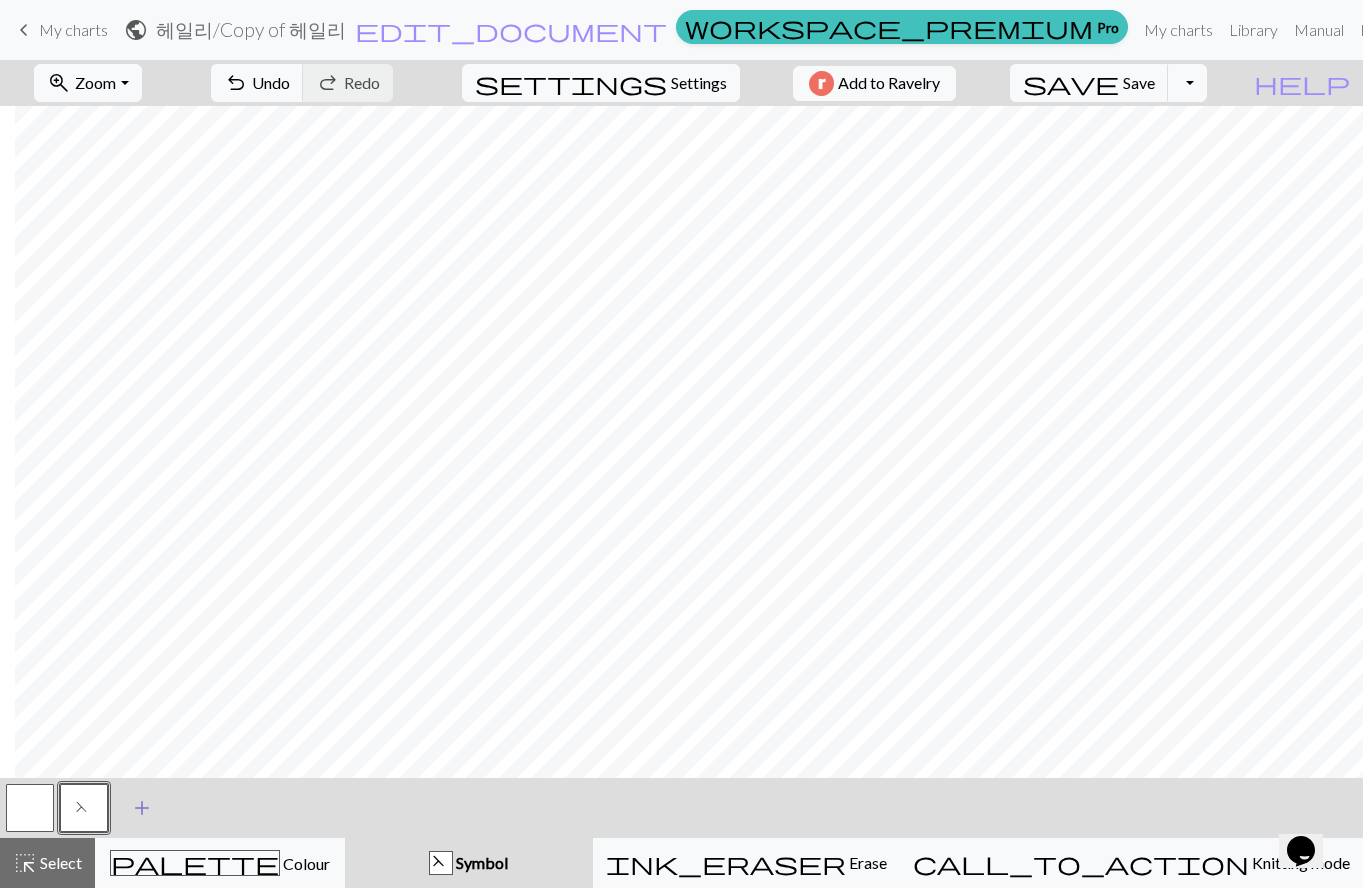 click on "add" at bounding box center [142, 808] 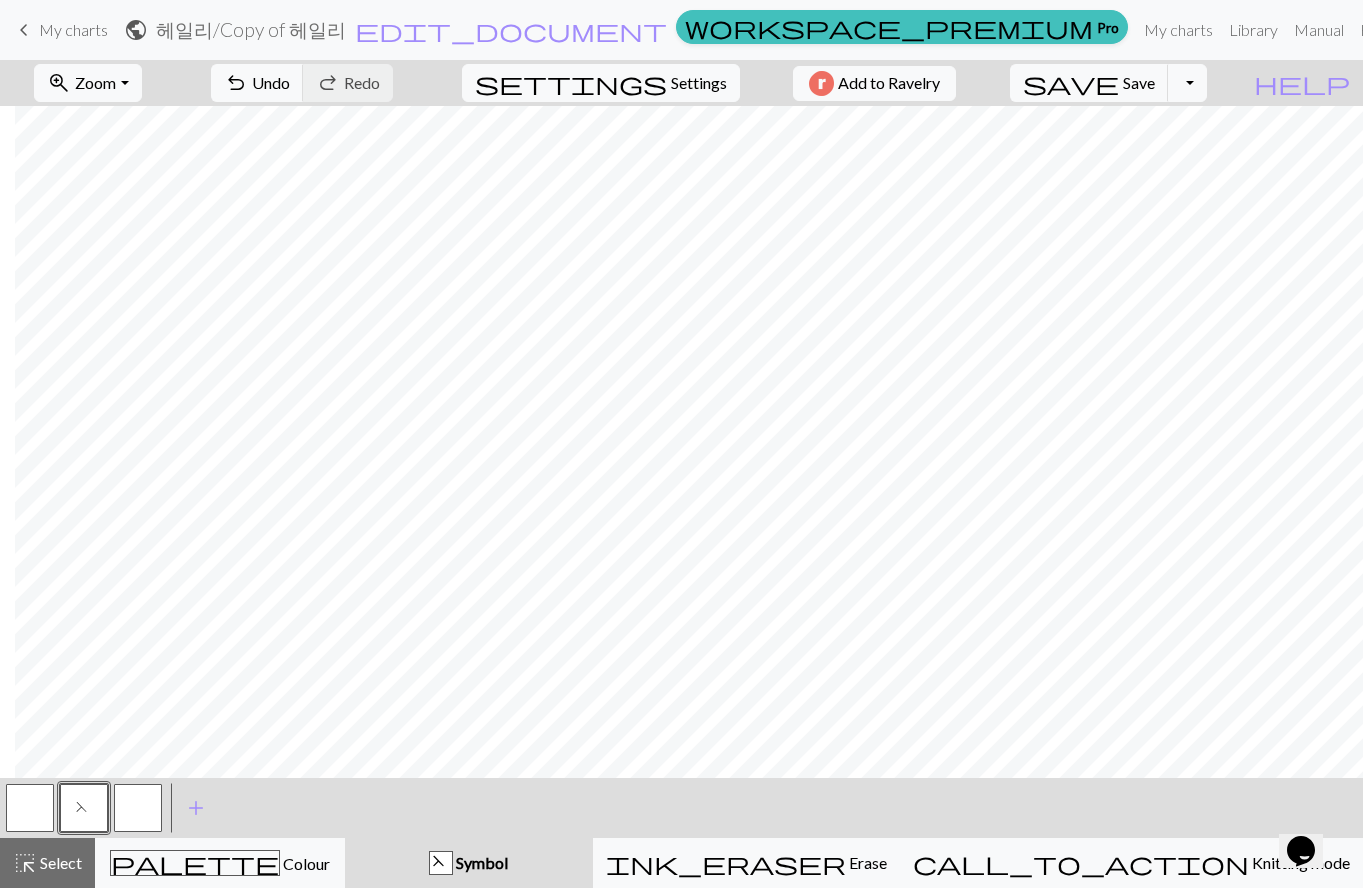 click at bounding box center (138, 808) 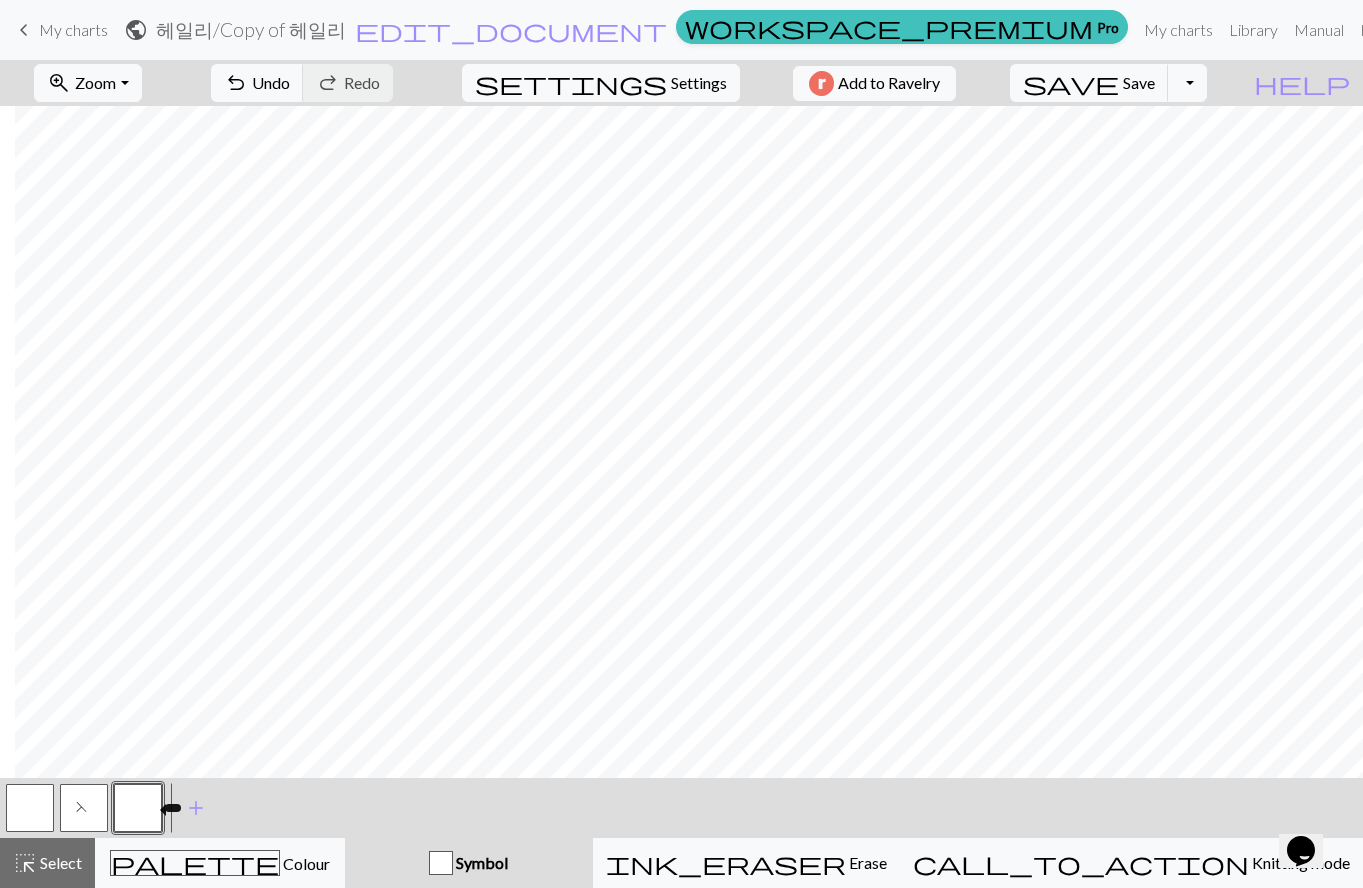 click at bounding box center (138, 808) 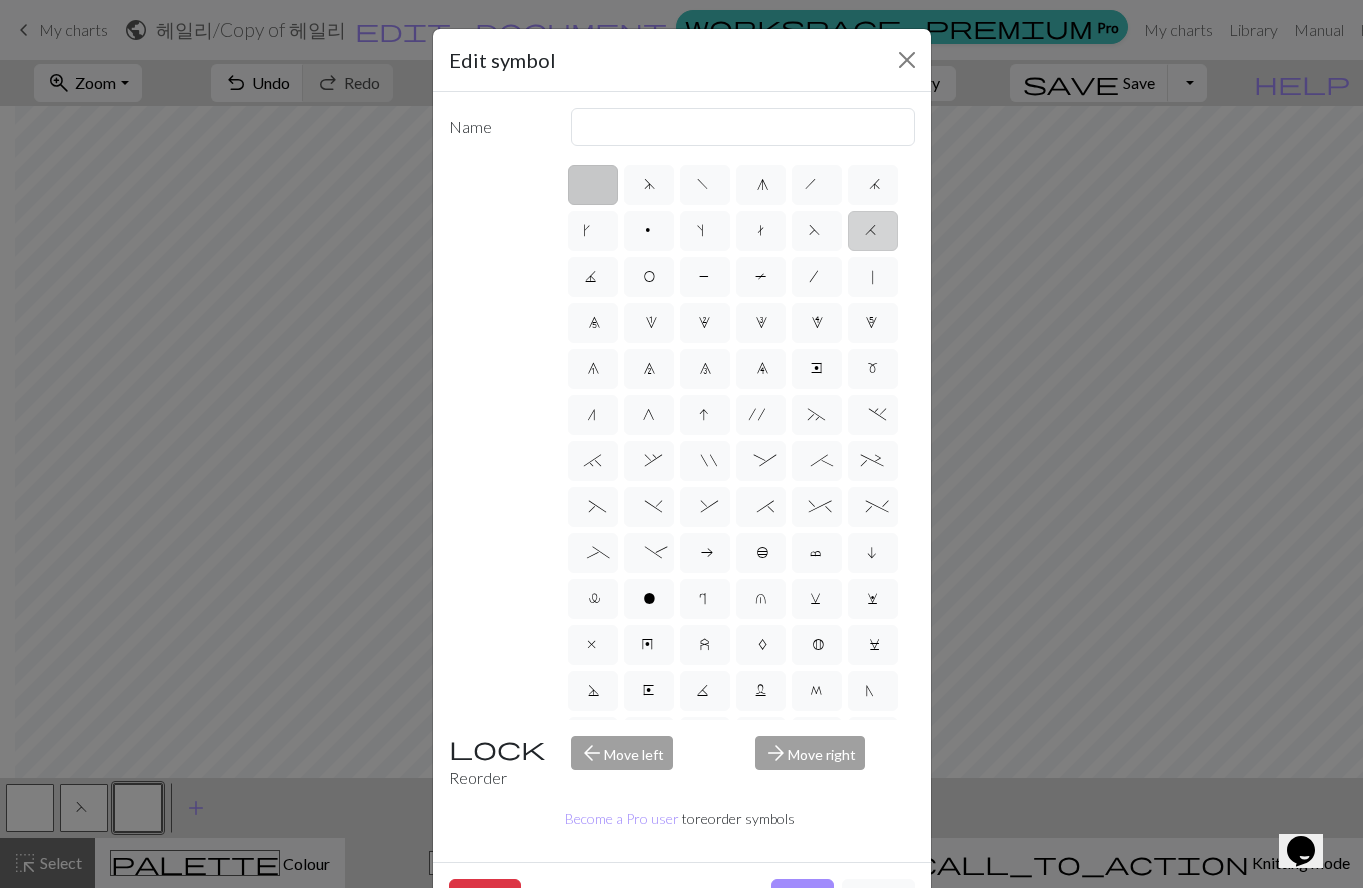 click on "H" at bounding box center [873, 233] 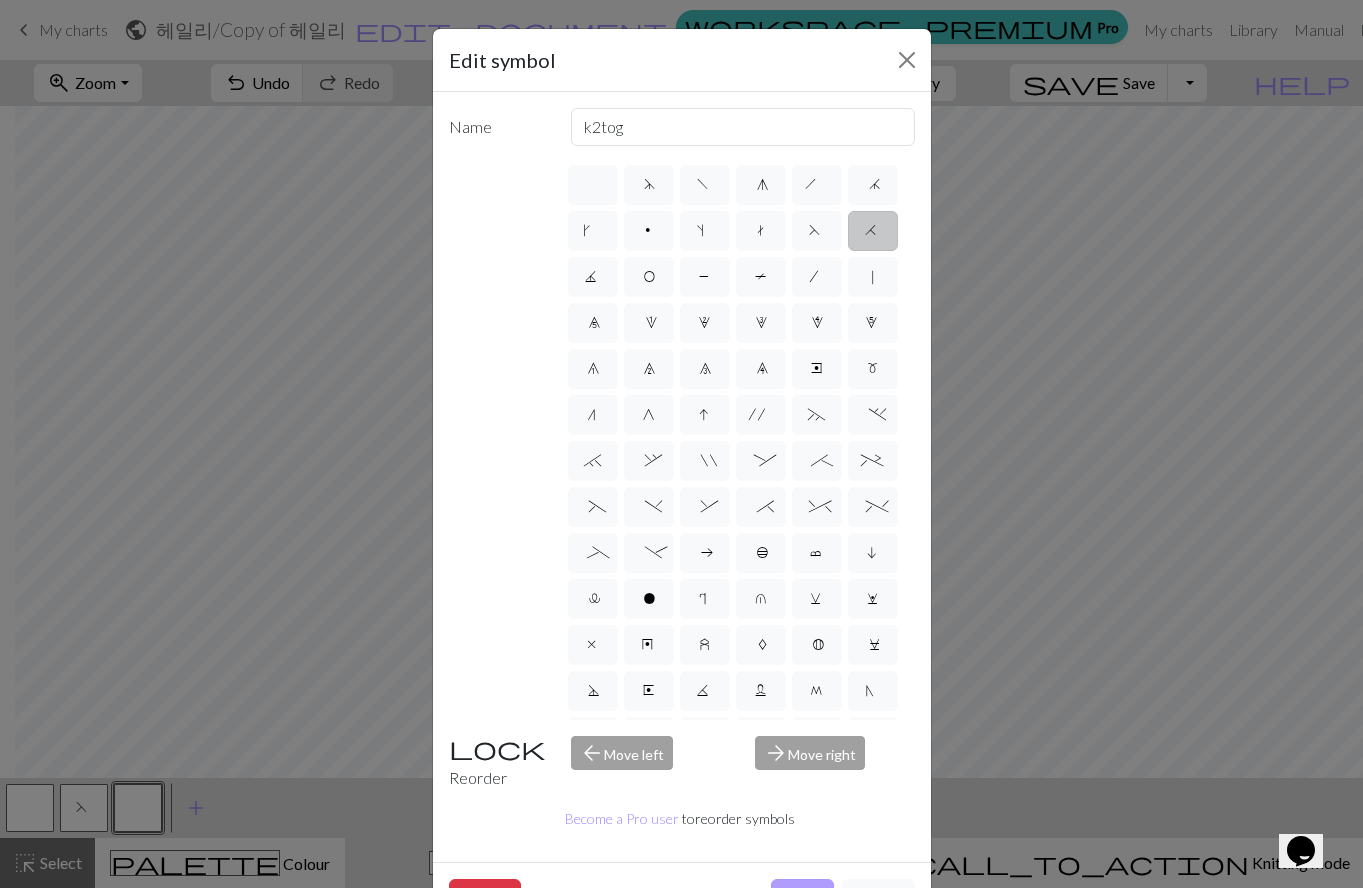 click on "Done" at bounding box center (802, 898) 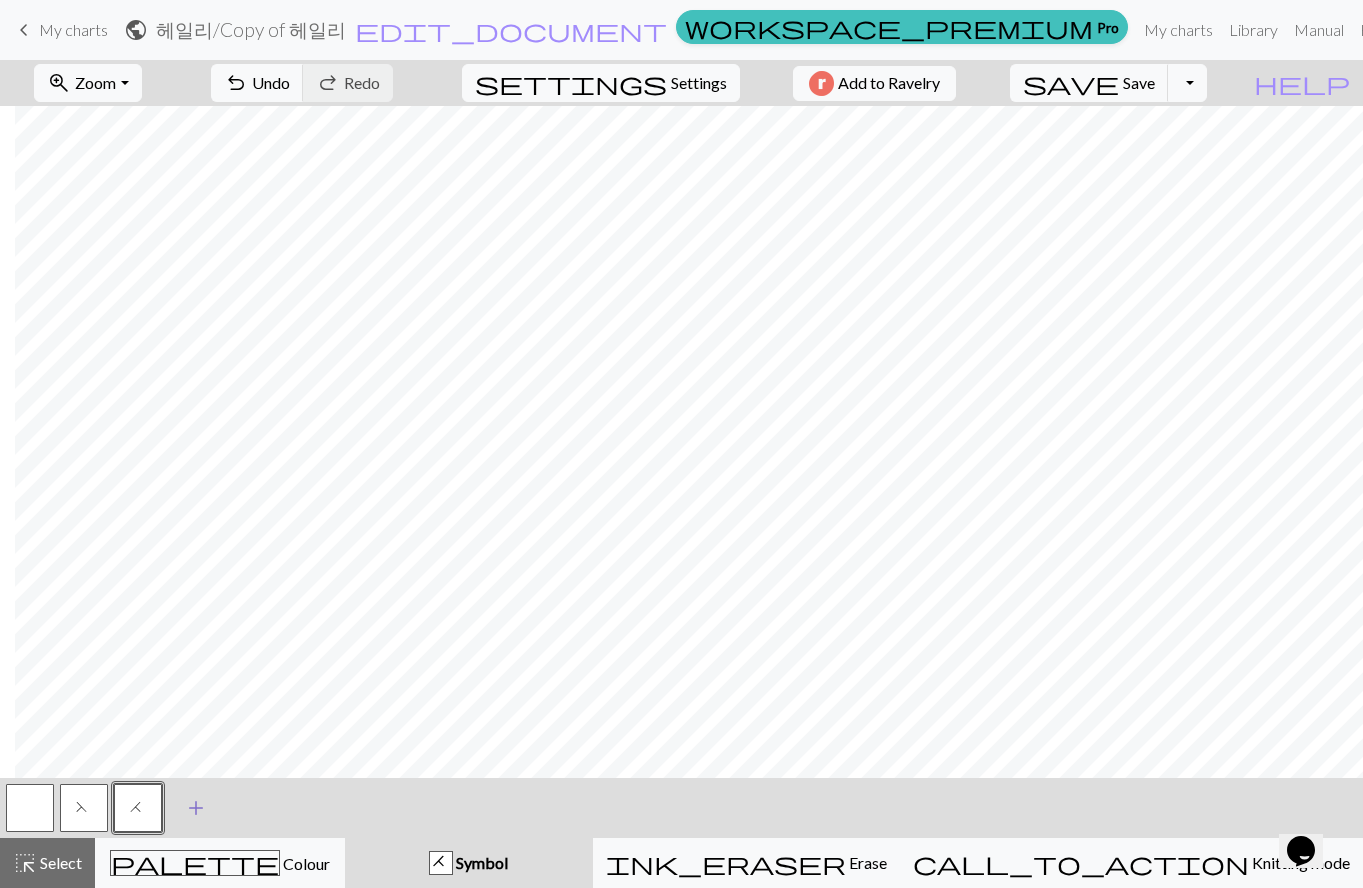 click on "add" at bounding box center [196, 808] 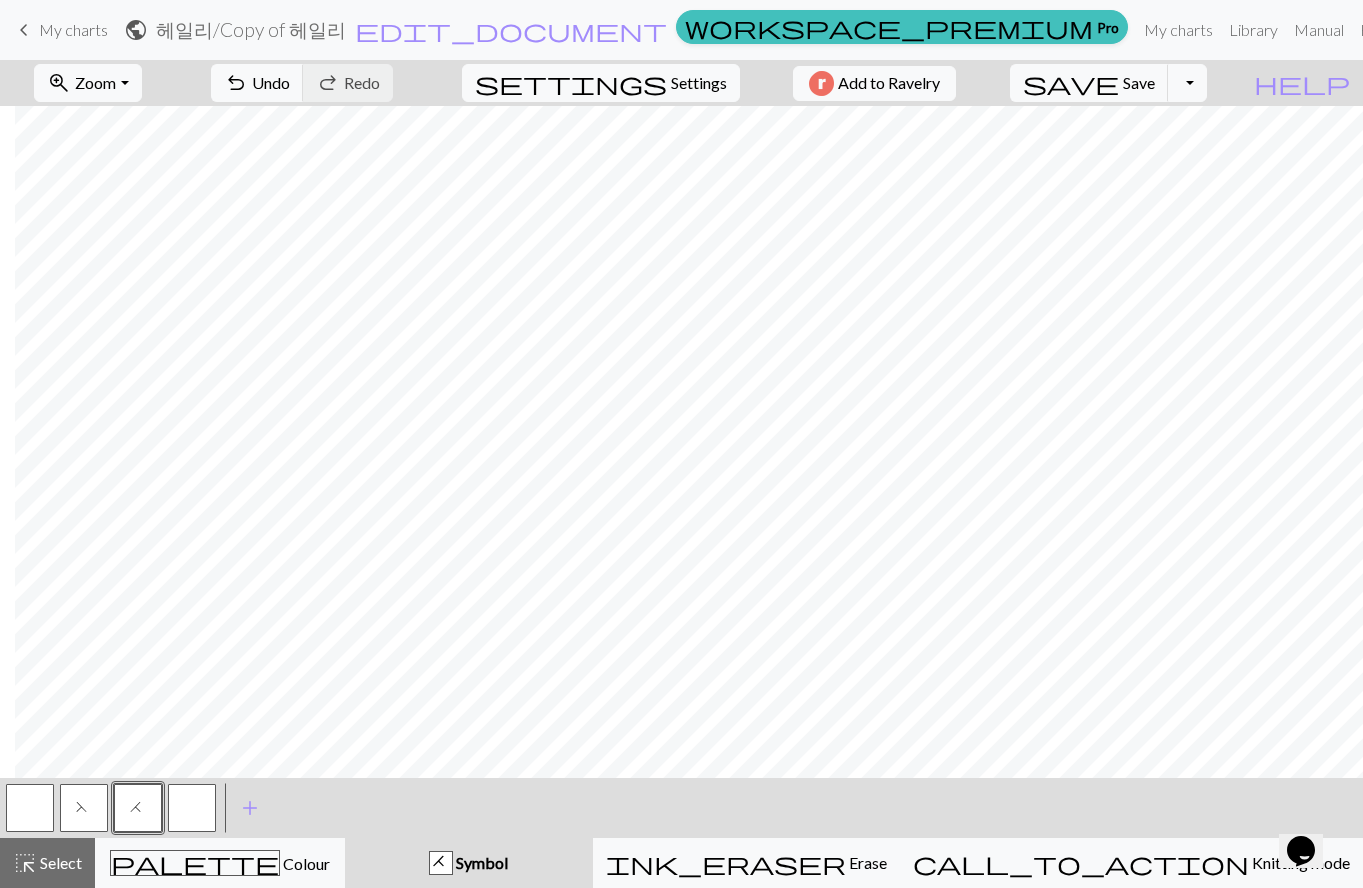 click at bounding box center [192, 808] 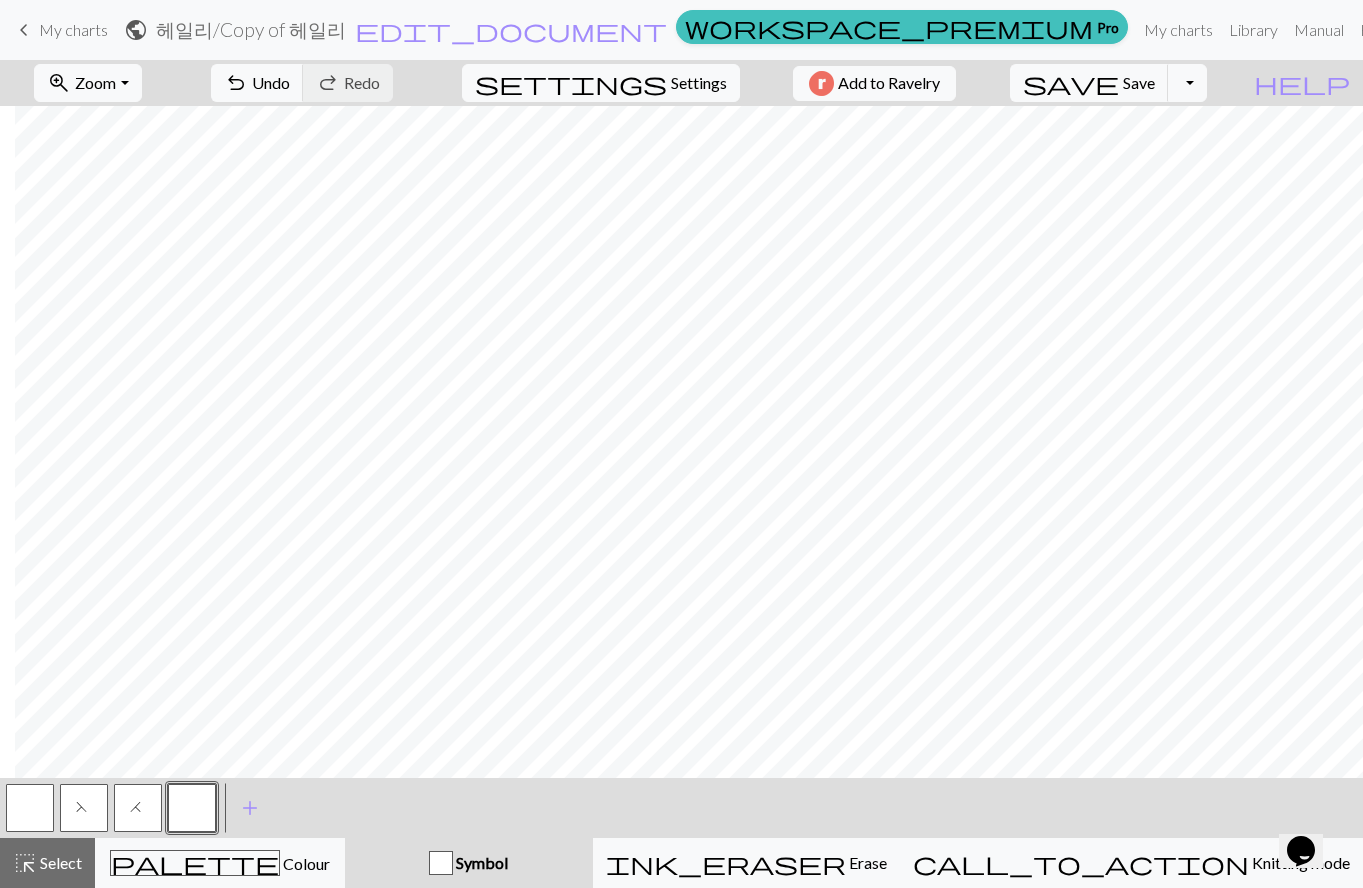 click at bounding box center [192, 808] 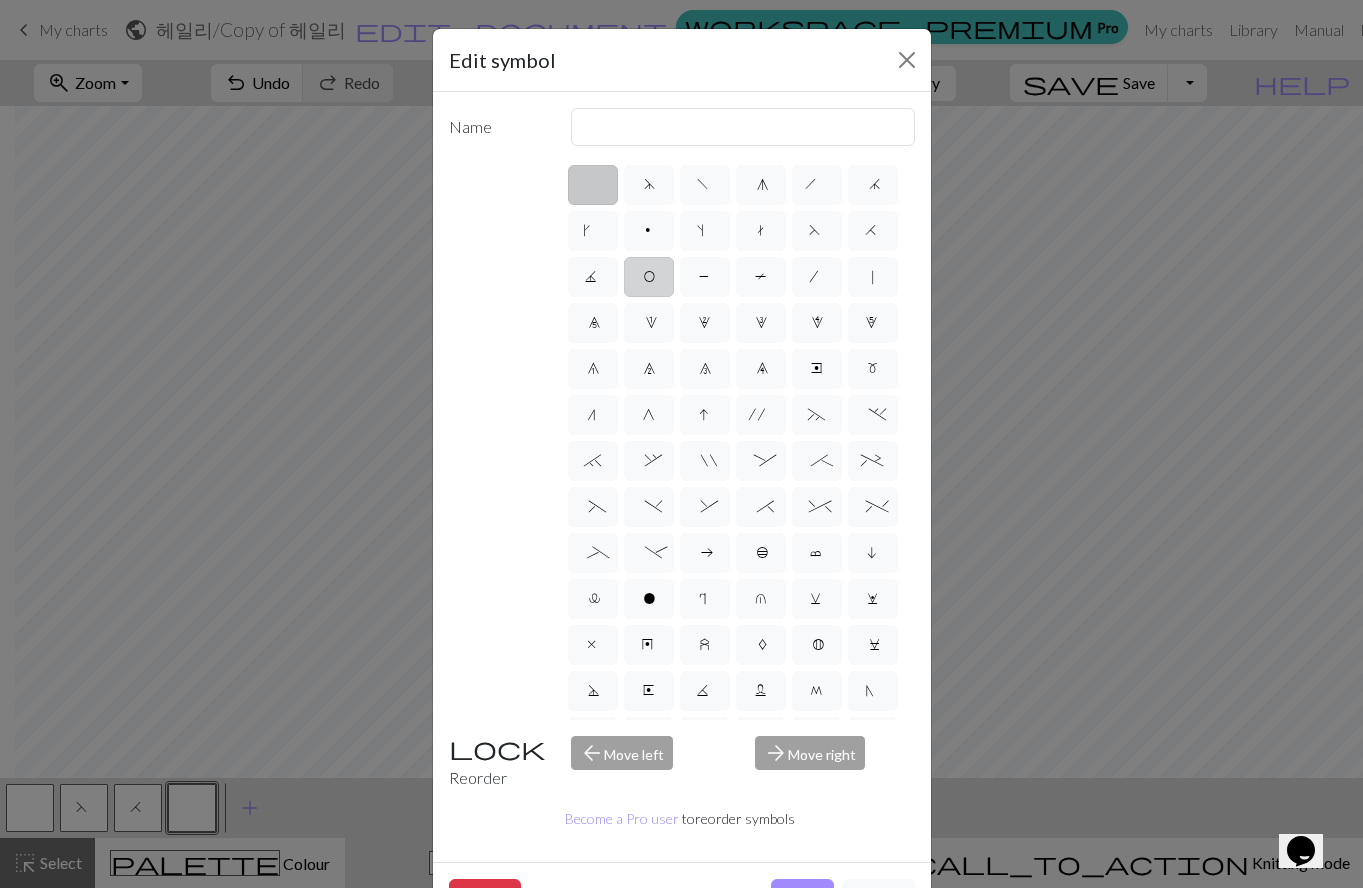 click on "O" at bounding box center [649, 279] 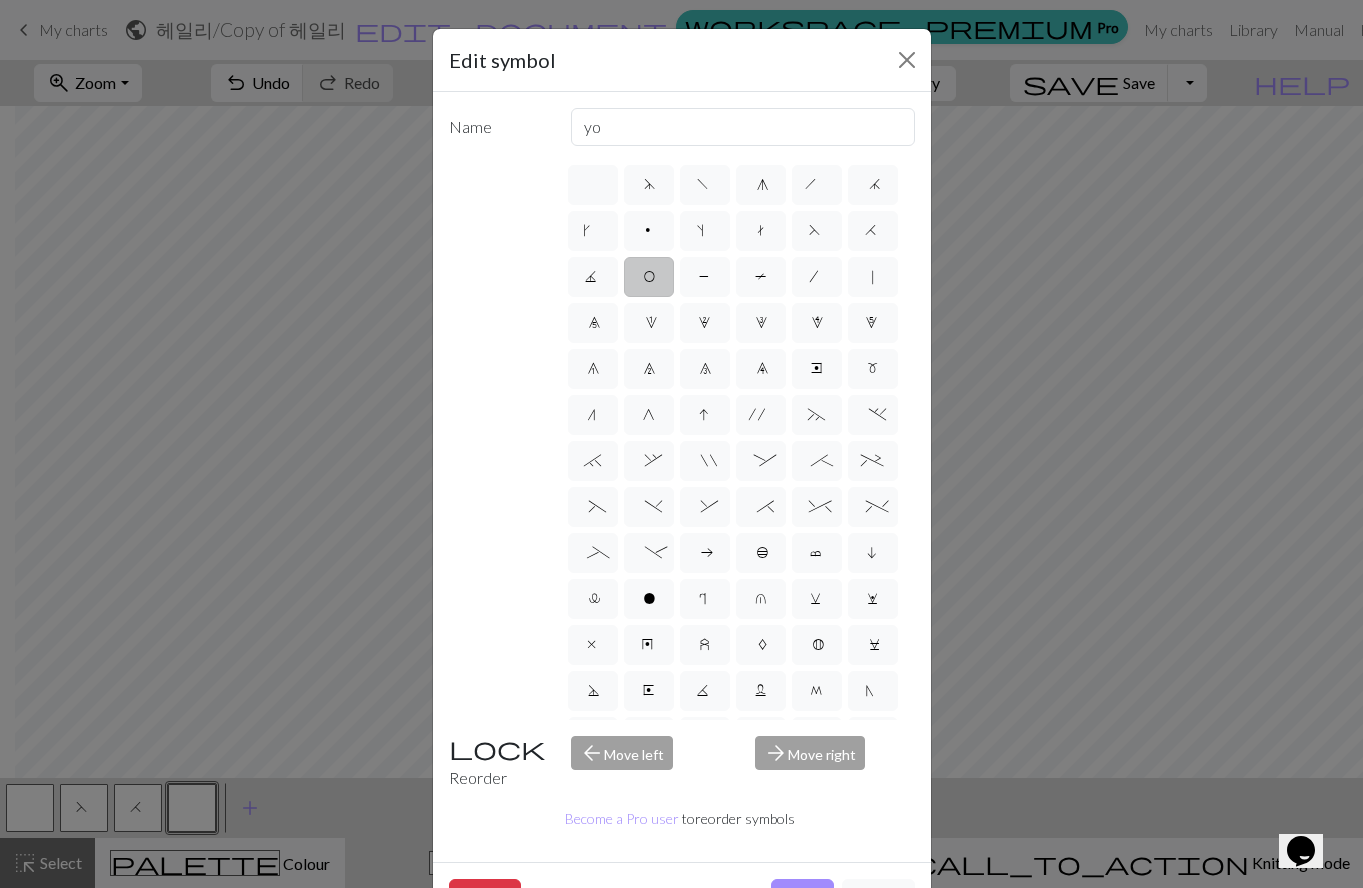 drag, startPoint x: 782, startPoint y: 877, endPoint x: 757, endPoint y: 867, distance: 26.925823 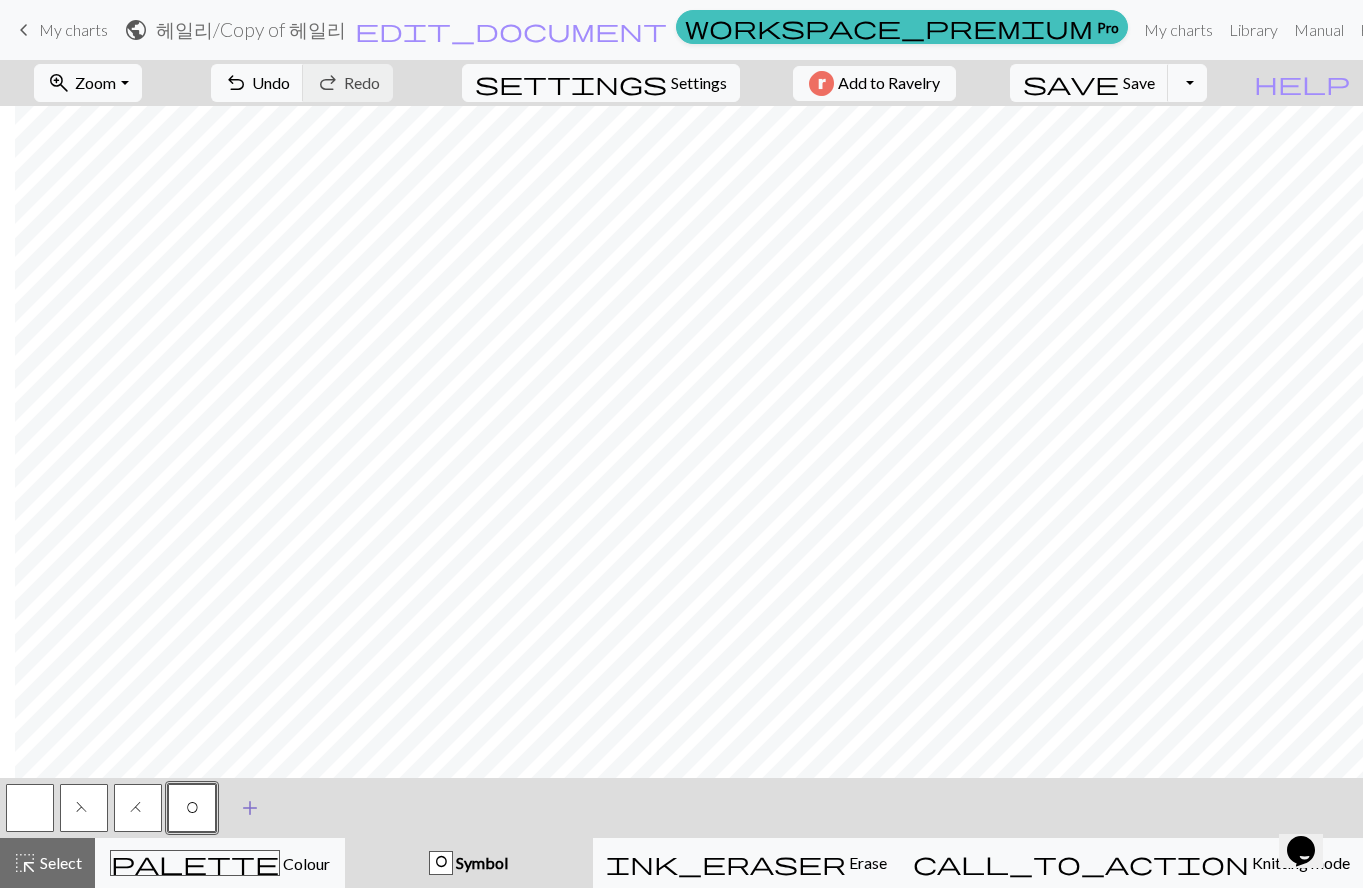 click on "add" at bounding box center [250, 808] 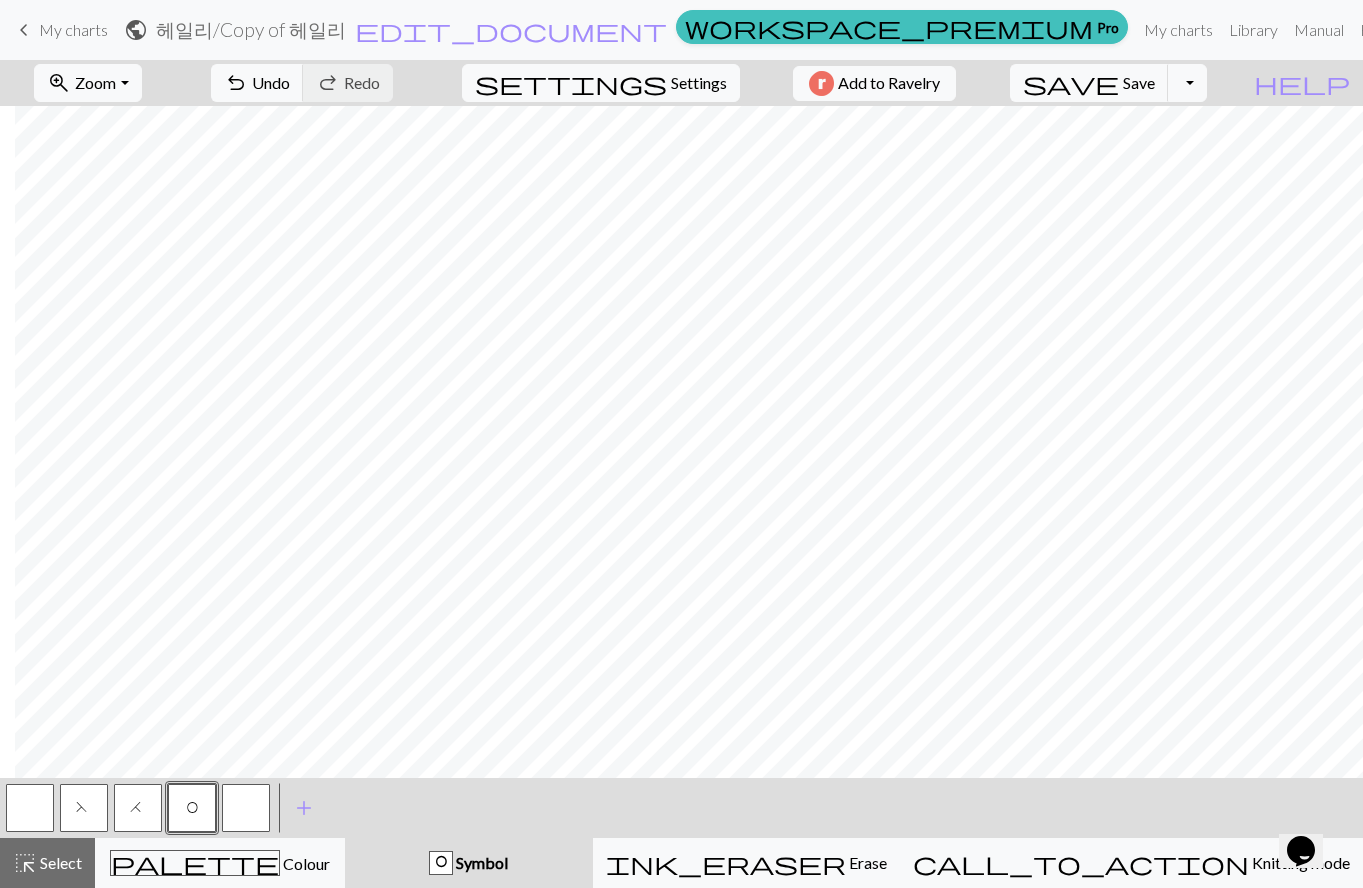 click at bounding box center [246, 808] 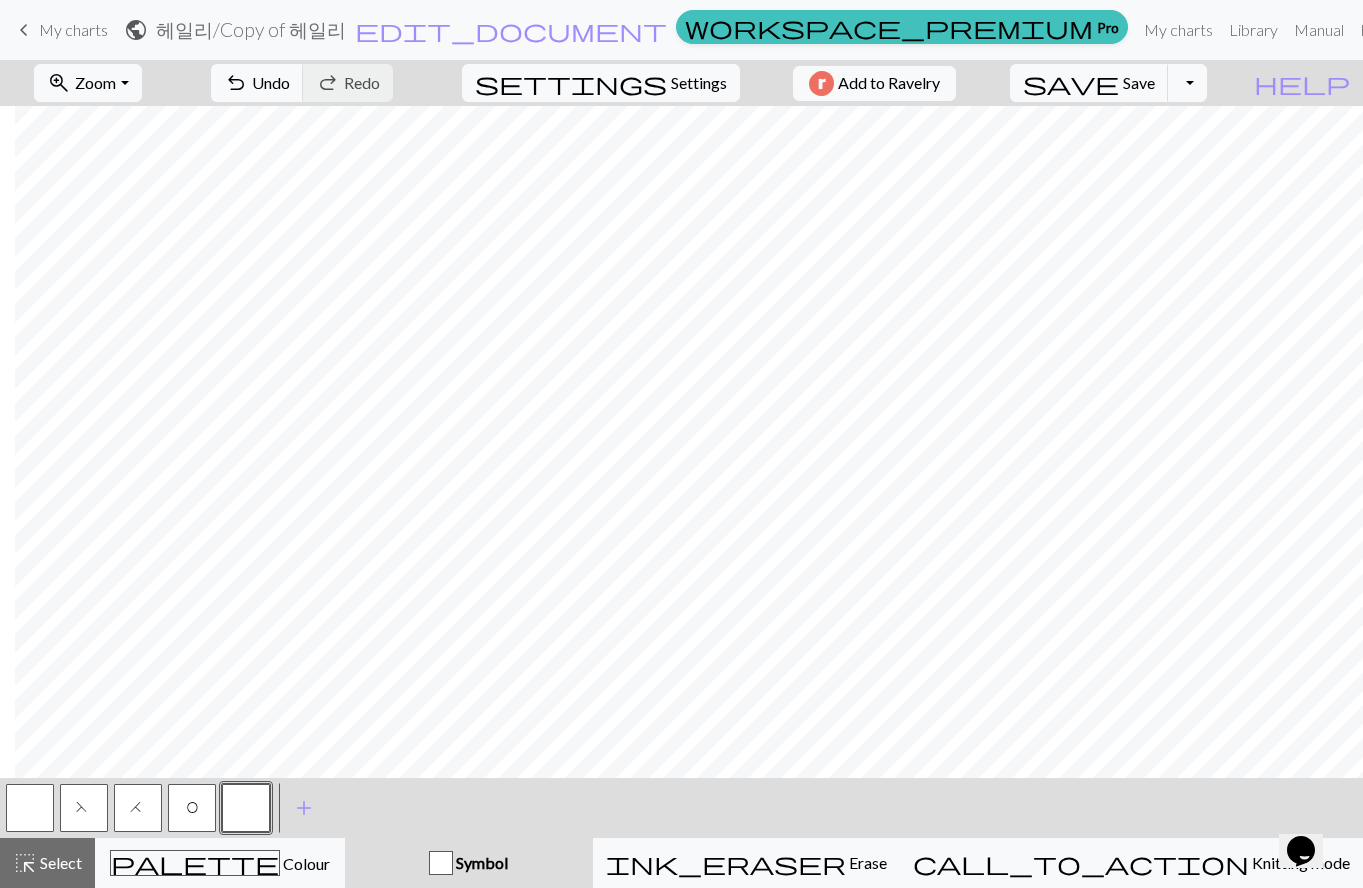 click at bounding box center (246, 808) 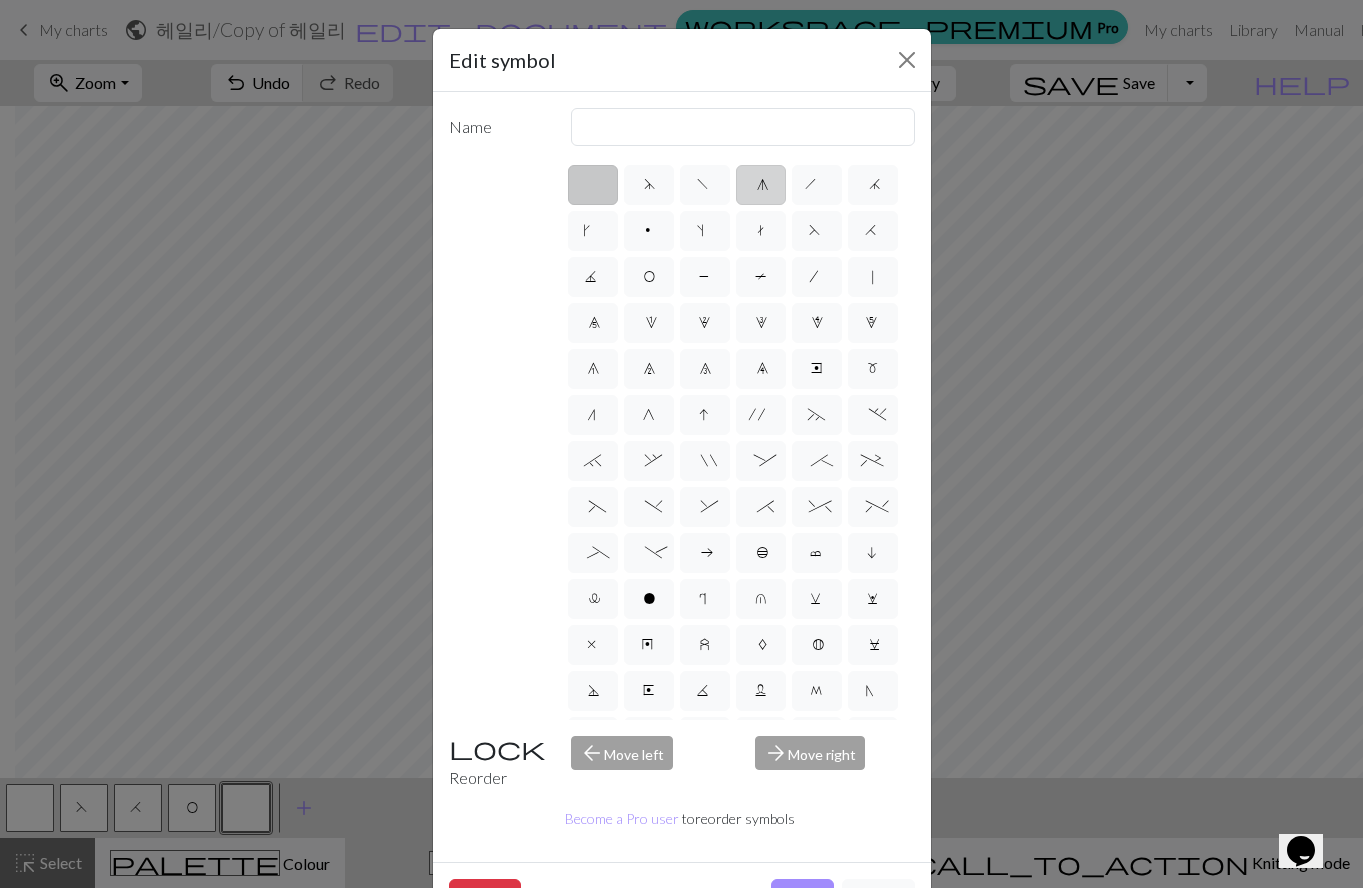 click on "g" at bounding box center [761, 185] 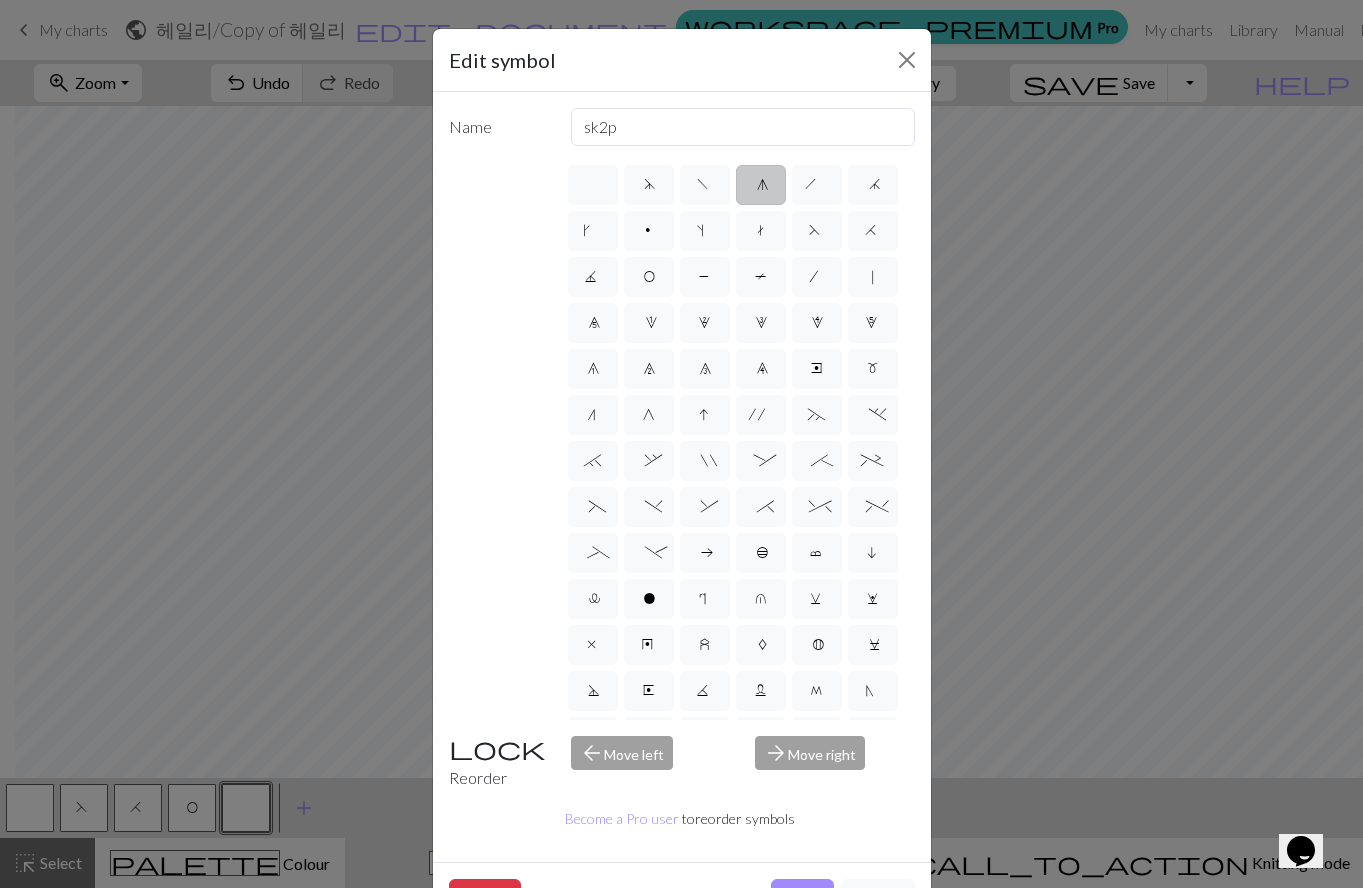 click on "Done" at bounding box center [802, 898] 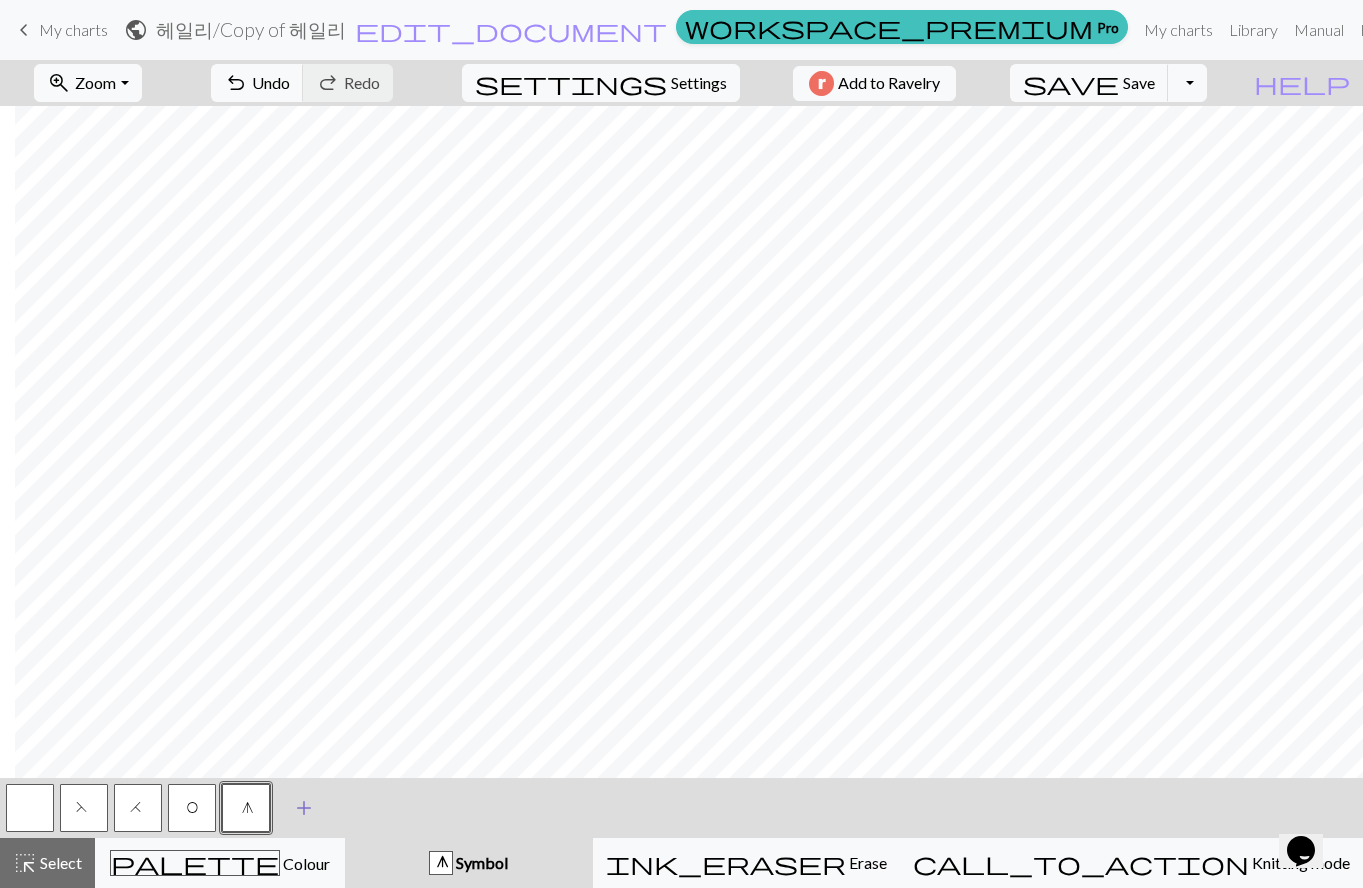 click on "add" at bounding box center (304, 808) 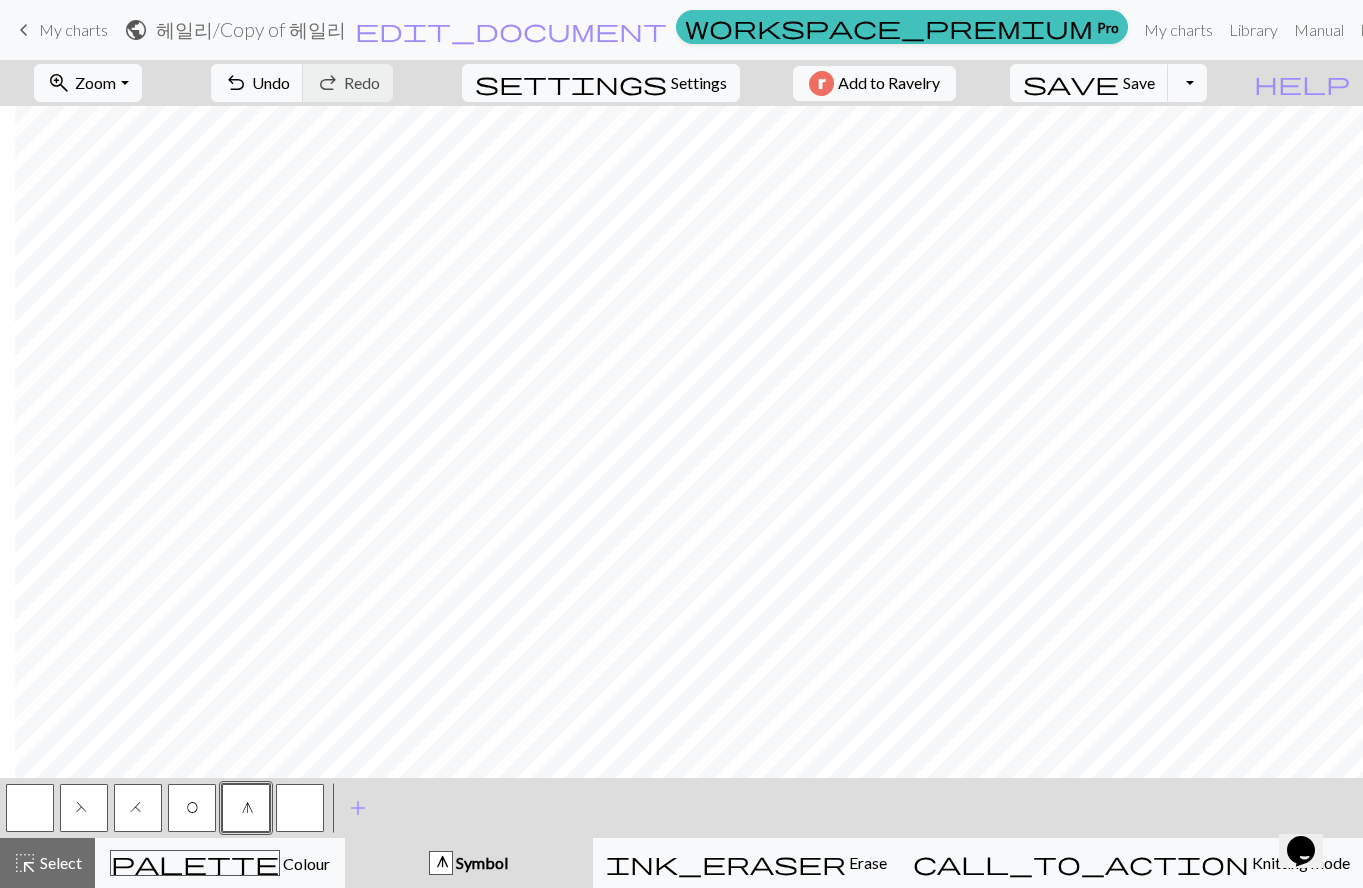 click on "g" at bounding box center (246, 808) 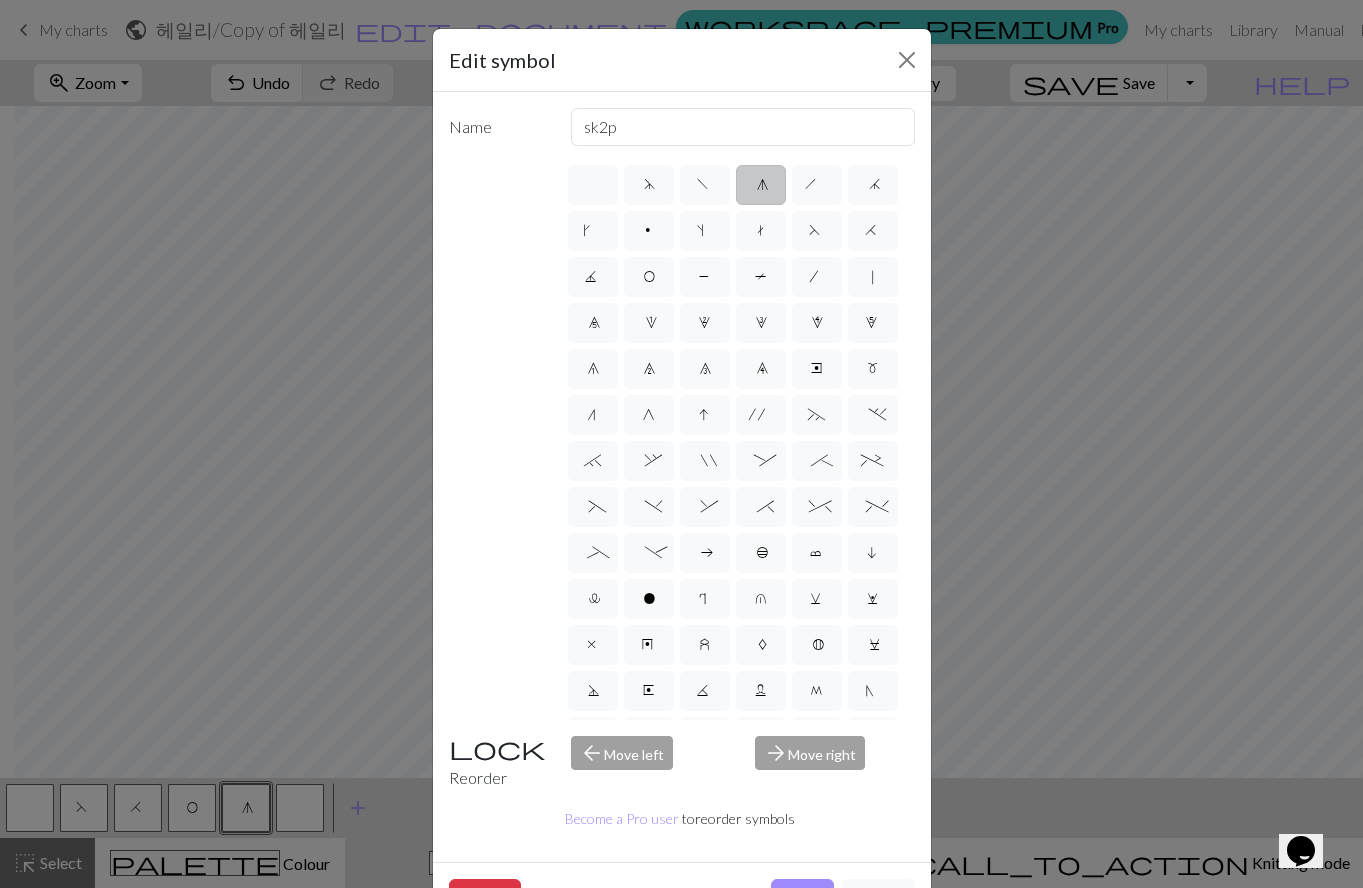 click on "Edit symbol Name sk2p d f g h j k p s t F H J O P T / | 0 1 2 3 4 5 6 7 8 9 e m n G I ' ~ . ` , " : ; + ( ) & * ^ % _ - a b c i l o r u v w x y z A B C D E K L M N R S U V W X Y < > Reorder arrow_back Move left arrow_forward Move right Become a Pro user   to  reorder symbols Delete Done Cancel" at bounding box center [681, 444] 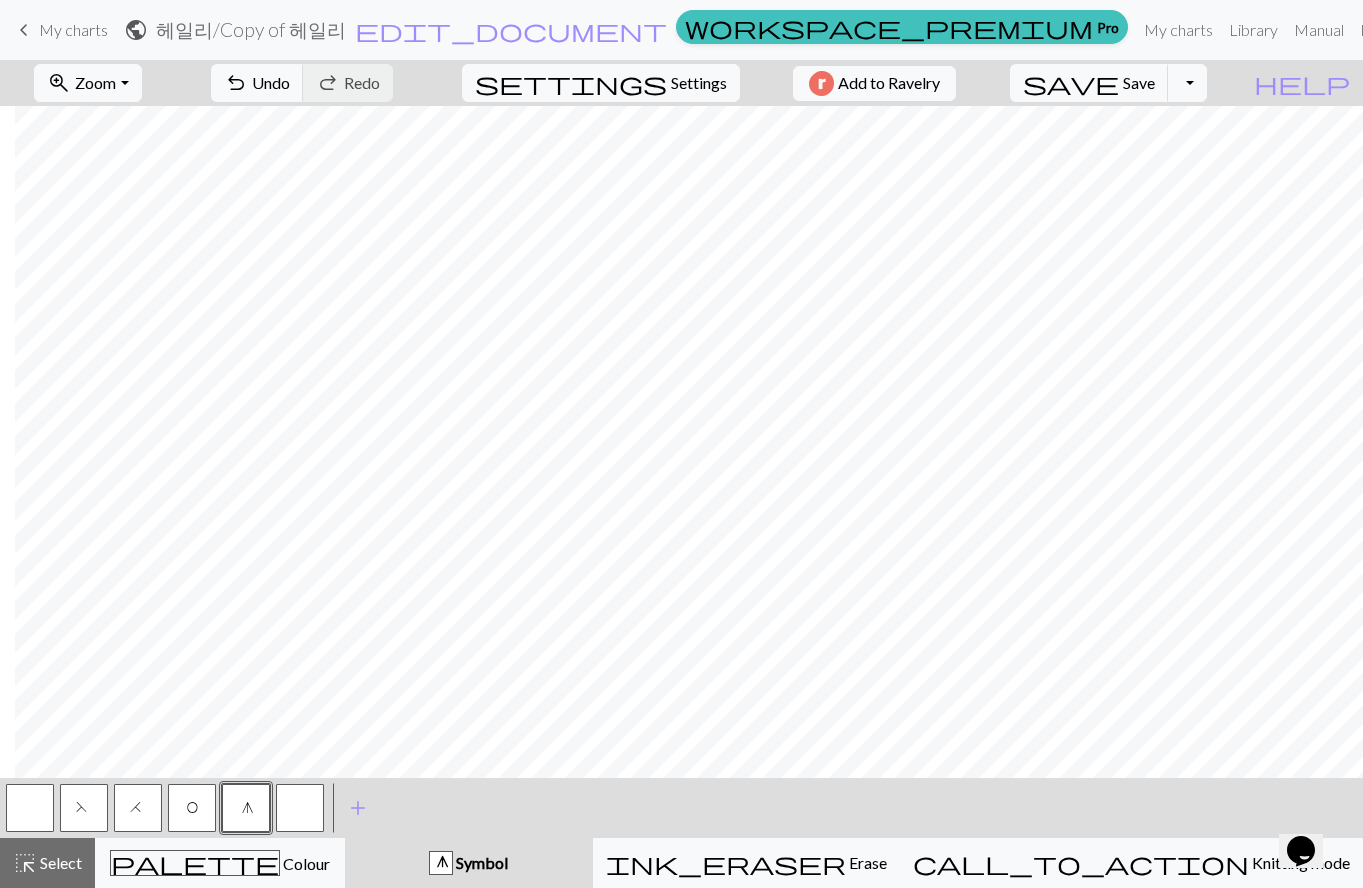 click at bounding box center (300, 808) 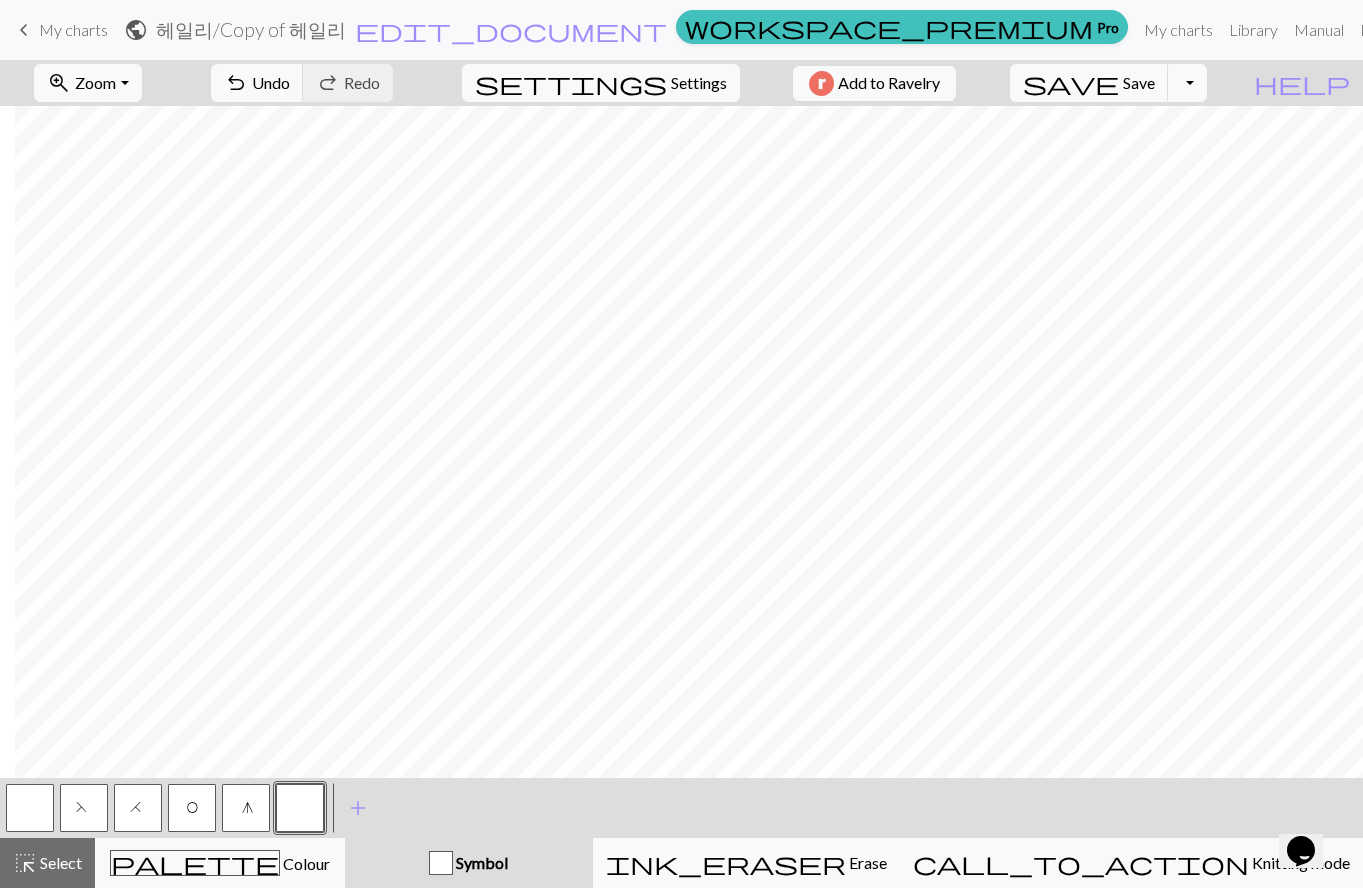 click at bounding box center [300, 808] 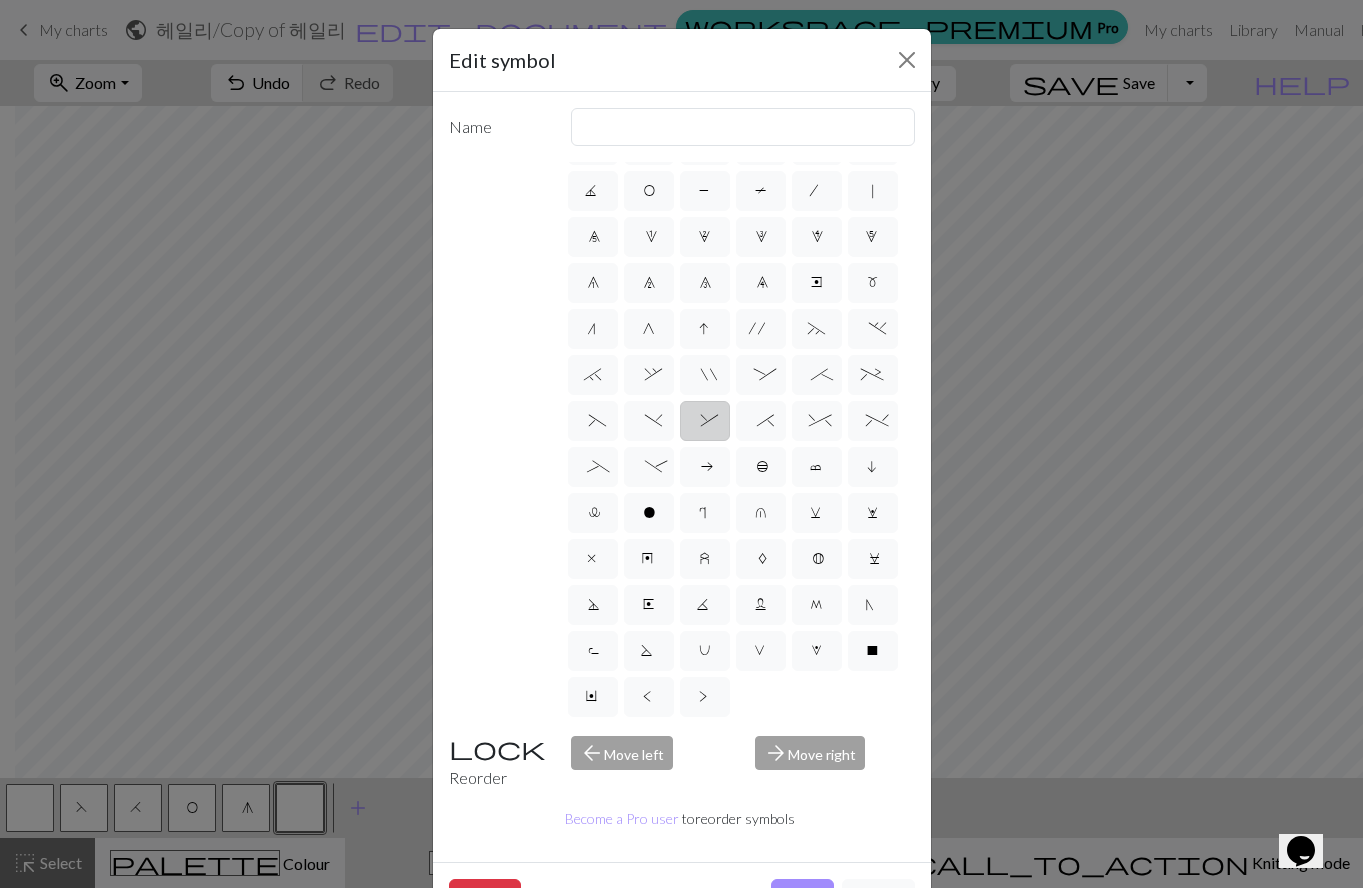 scroll, scrollTop: 224, scrollLeft: 0, axis: vertical 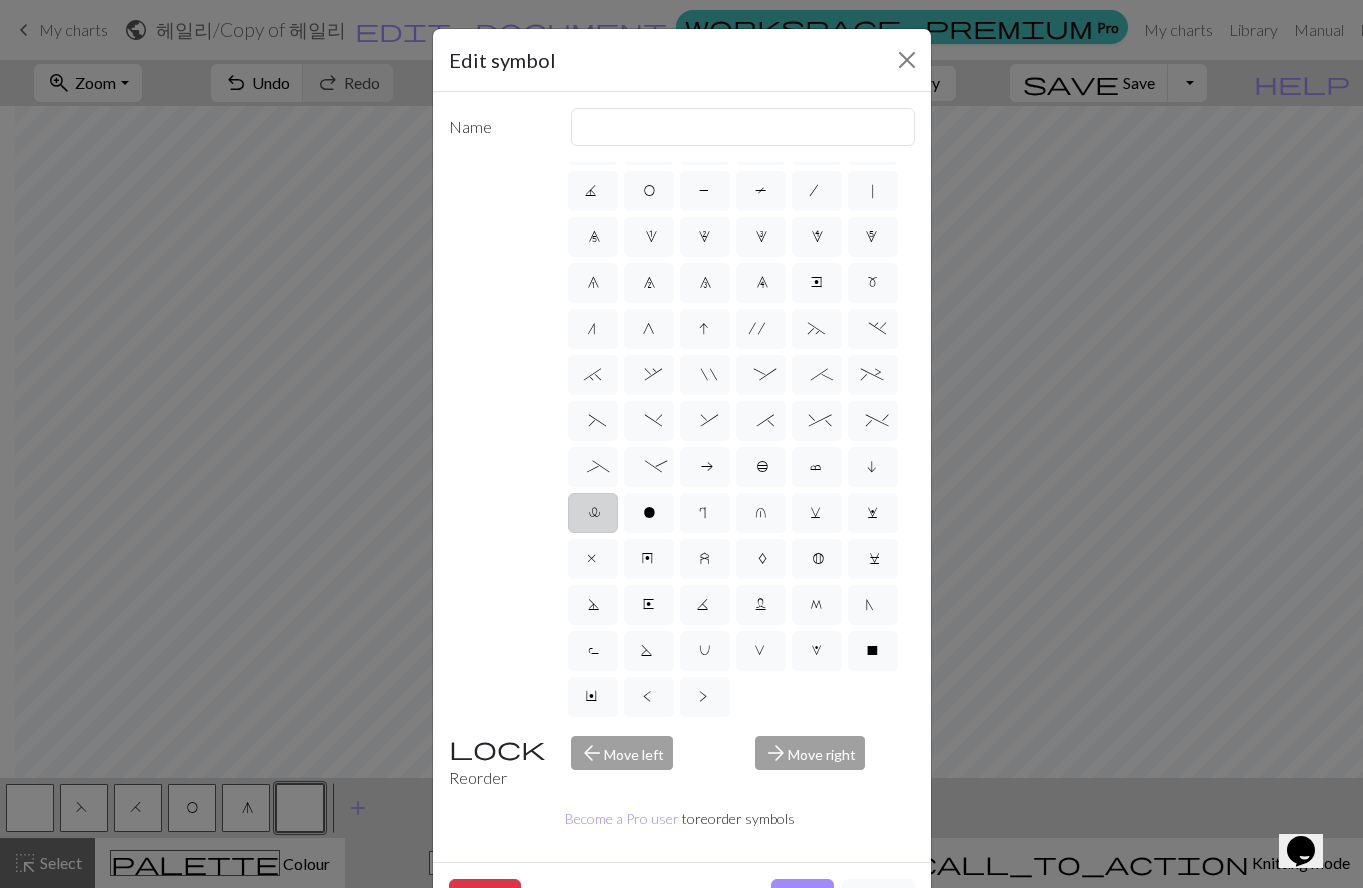 click on "l" at bounding box center (593, 513) 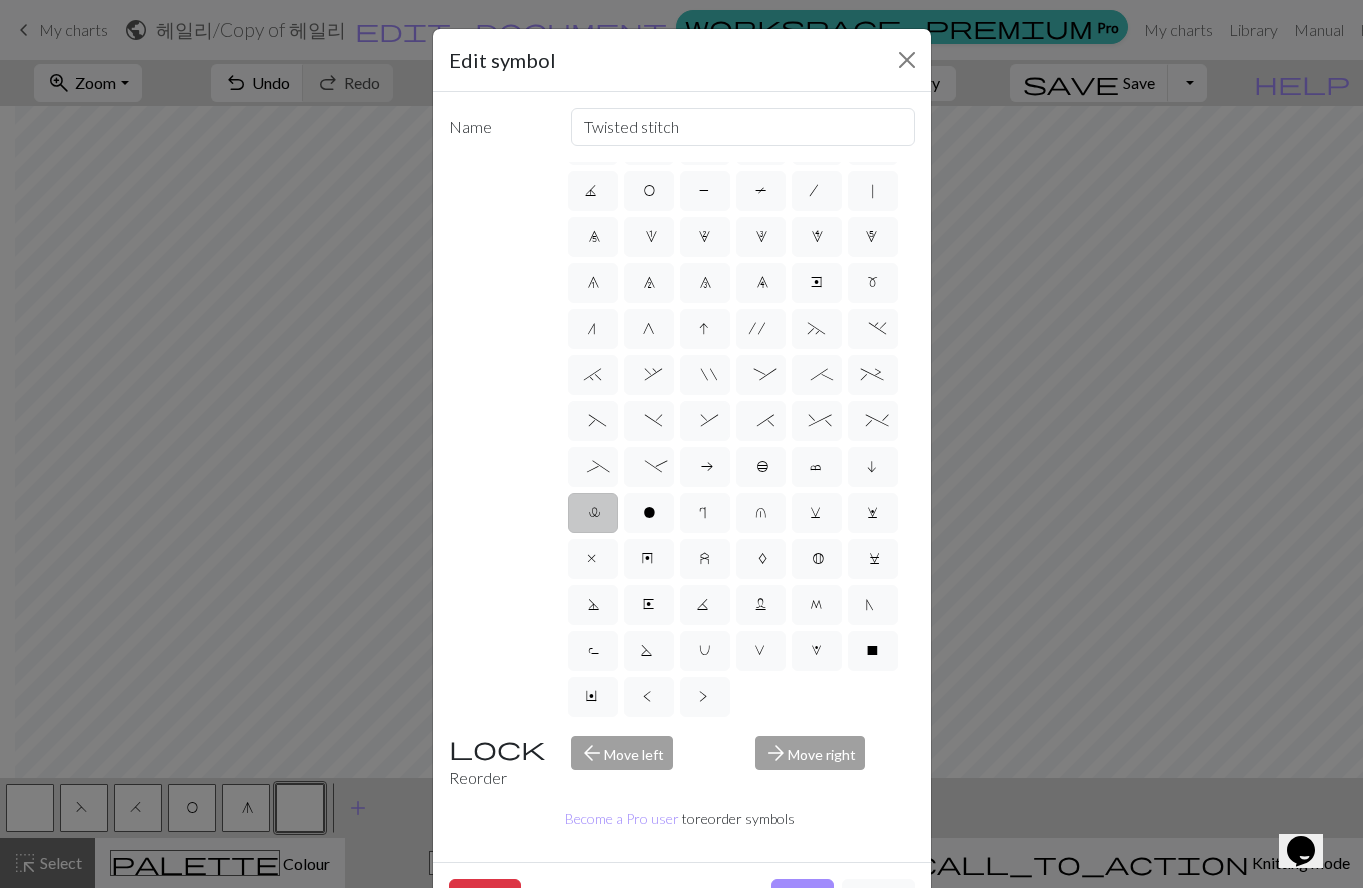 click on "l" at bounding box center [593, 513] 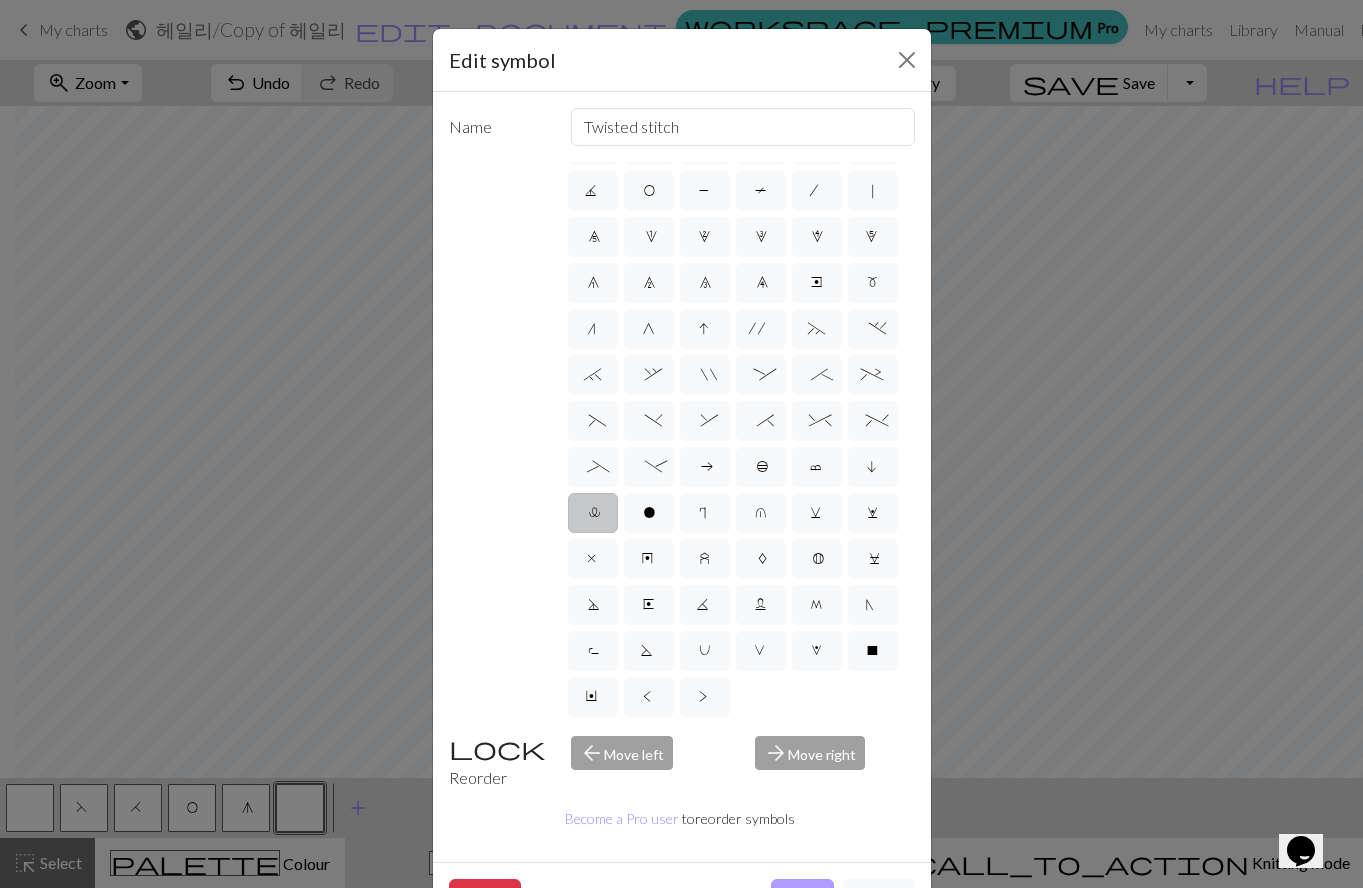 click on "Done" at bounding box center (802, 898) 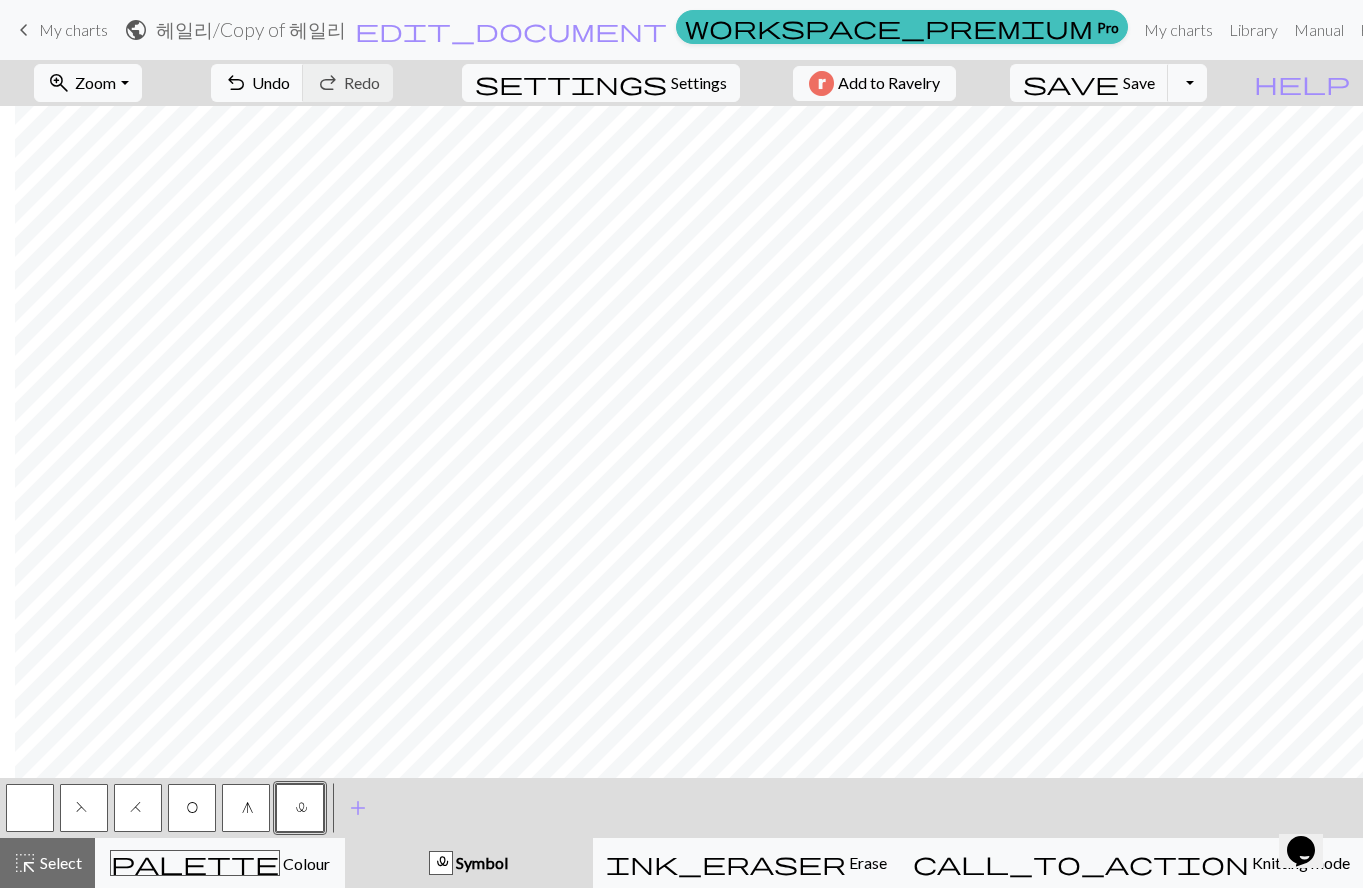 click on "< F H O g l > add Add a  symbol" at bounding box center (681, 808) 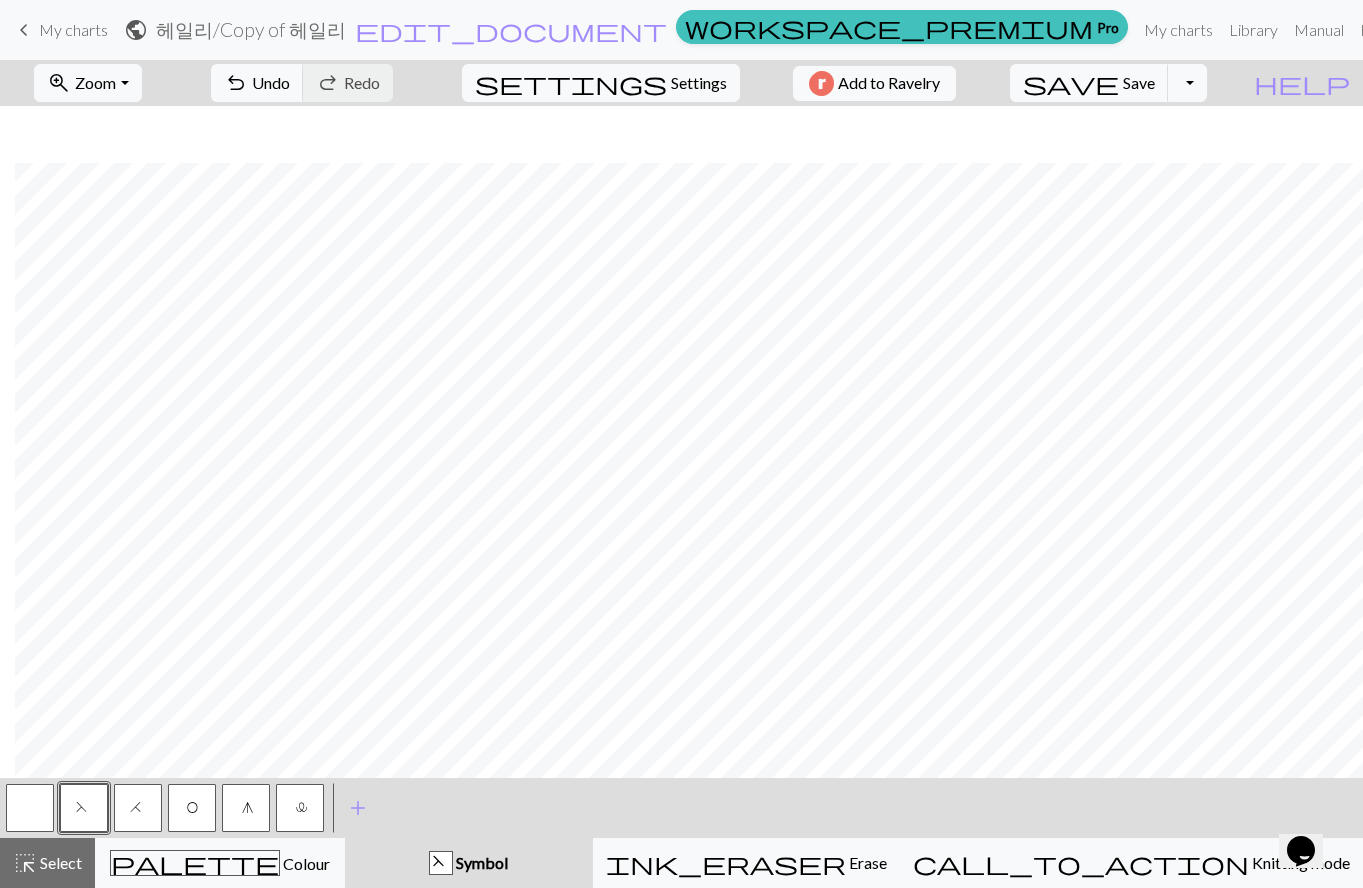 scroll, scrollTop: 1193, scrollLeft: 1742, axis: both 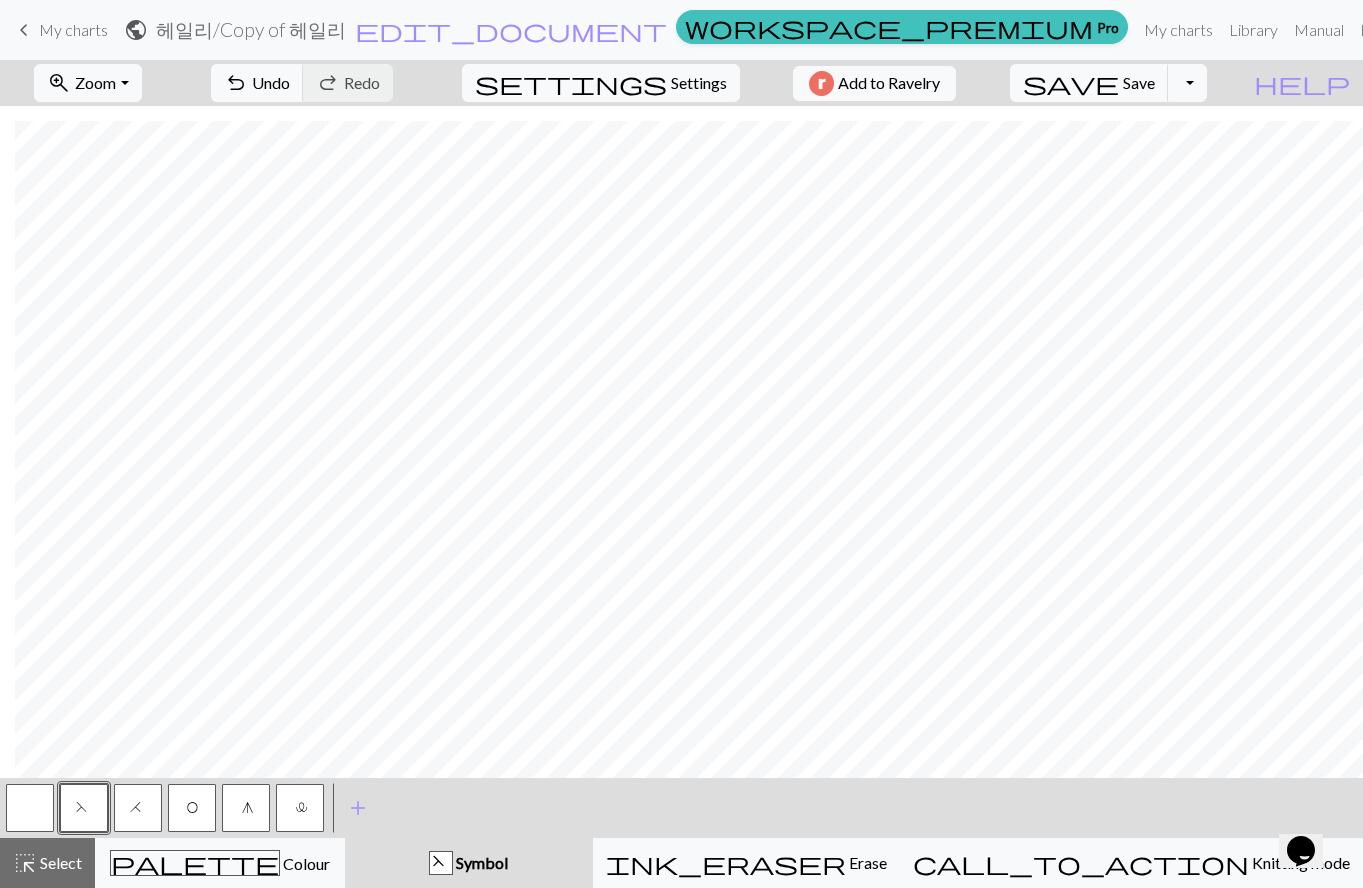 click on "O" at bounding box center (192, 808) 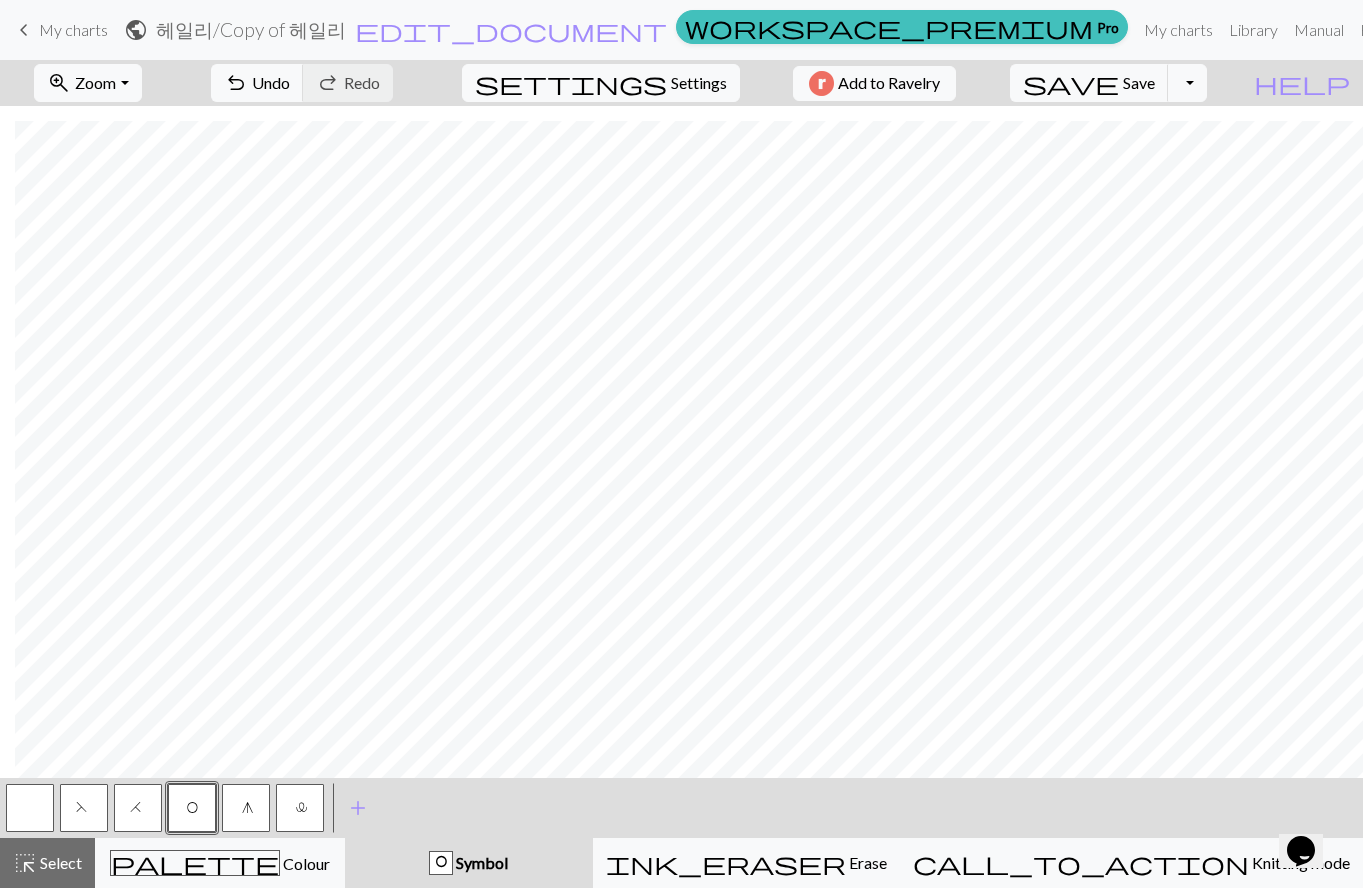 click on "< F H O g l > add Add a  symbol" at bounding box center (681, 808) 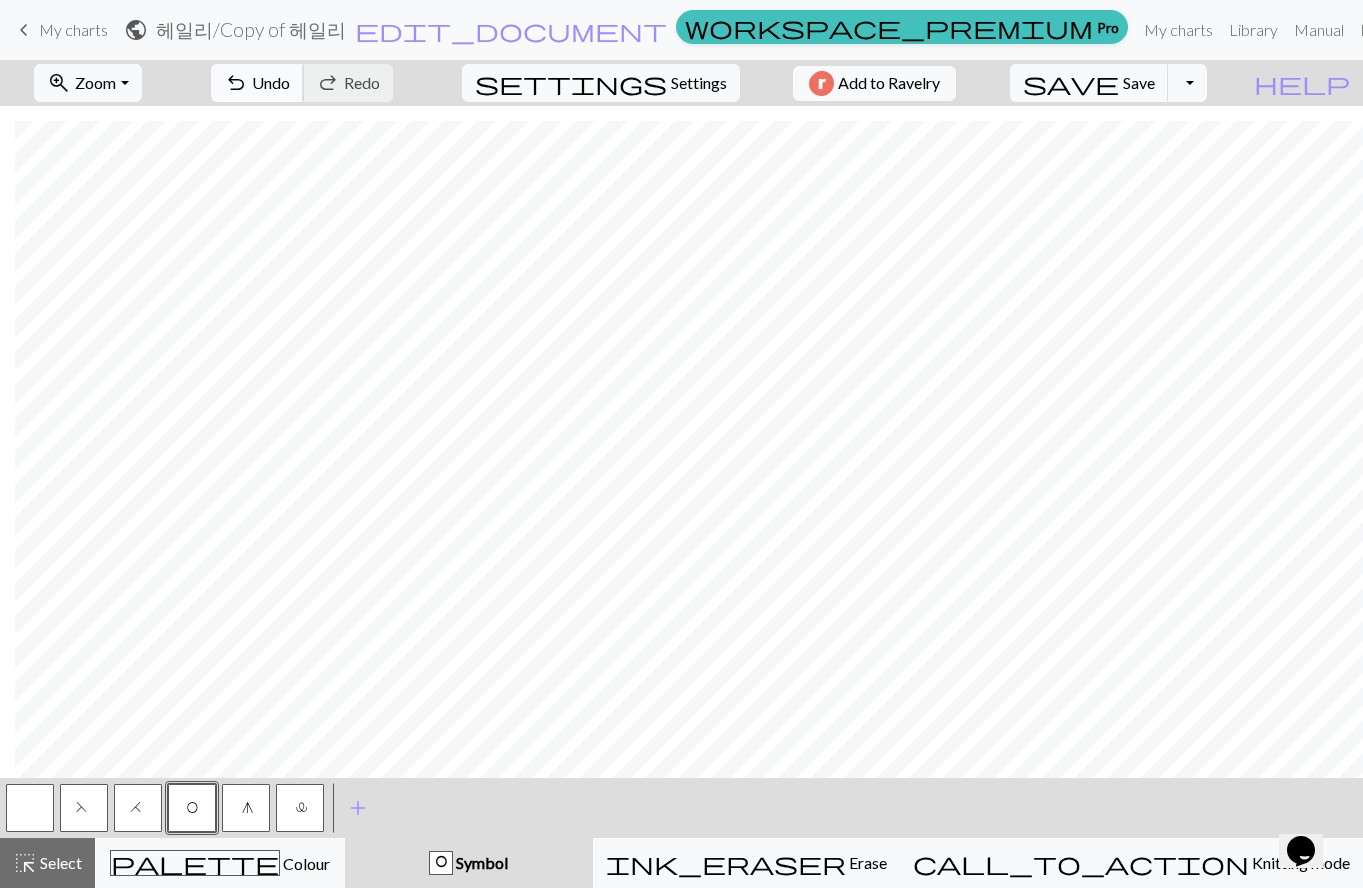 click on "Undo" at bounding box center (271, 82) 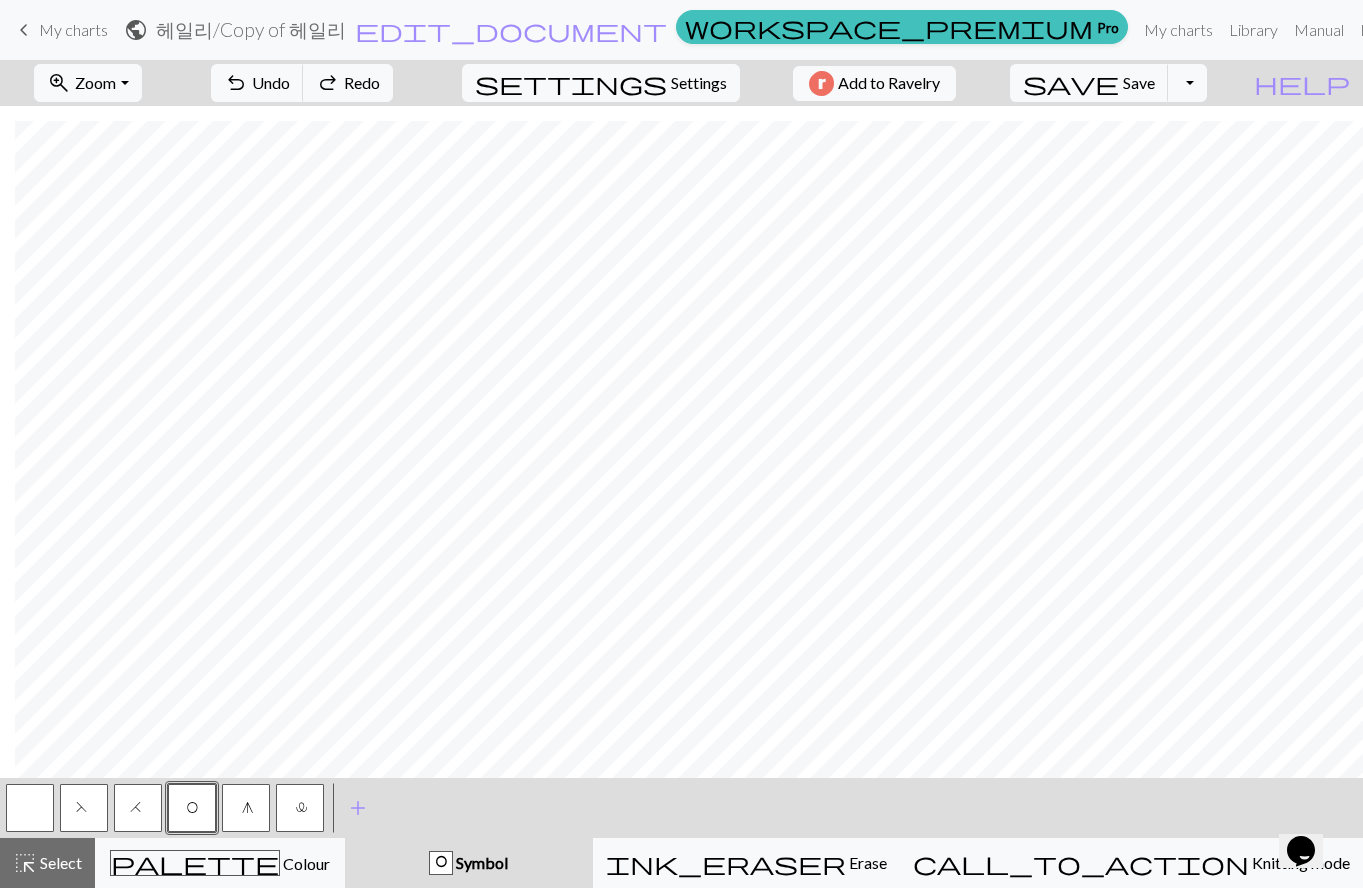 click on "public 헤일리  /  Copy of 헤일리 edit_document Edit settings" at bounding box center (396, 29) 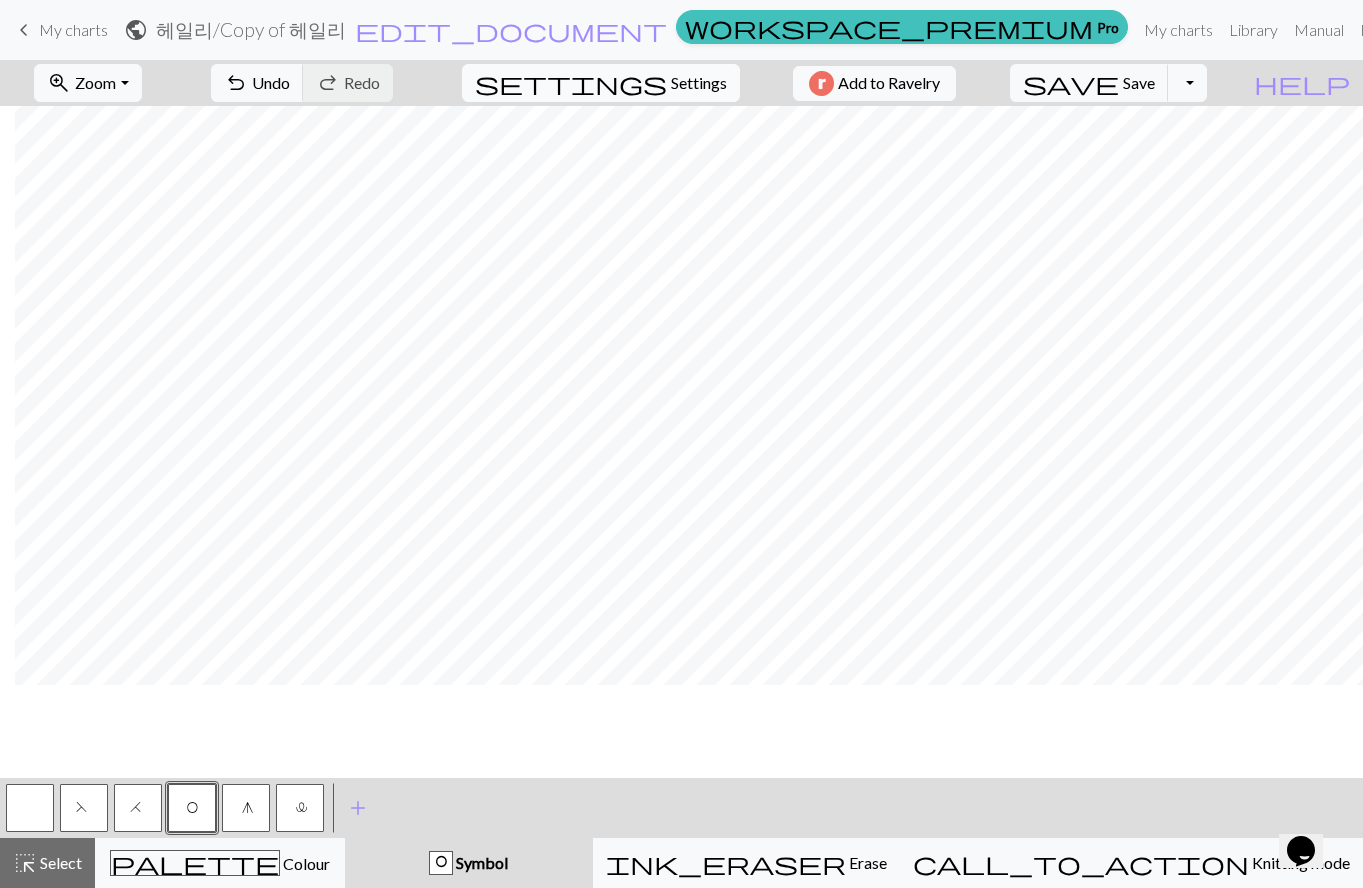 scroll, scrollTop: 0, scrollLeft: 1742, axis: horizontal 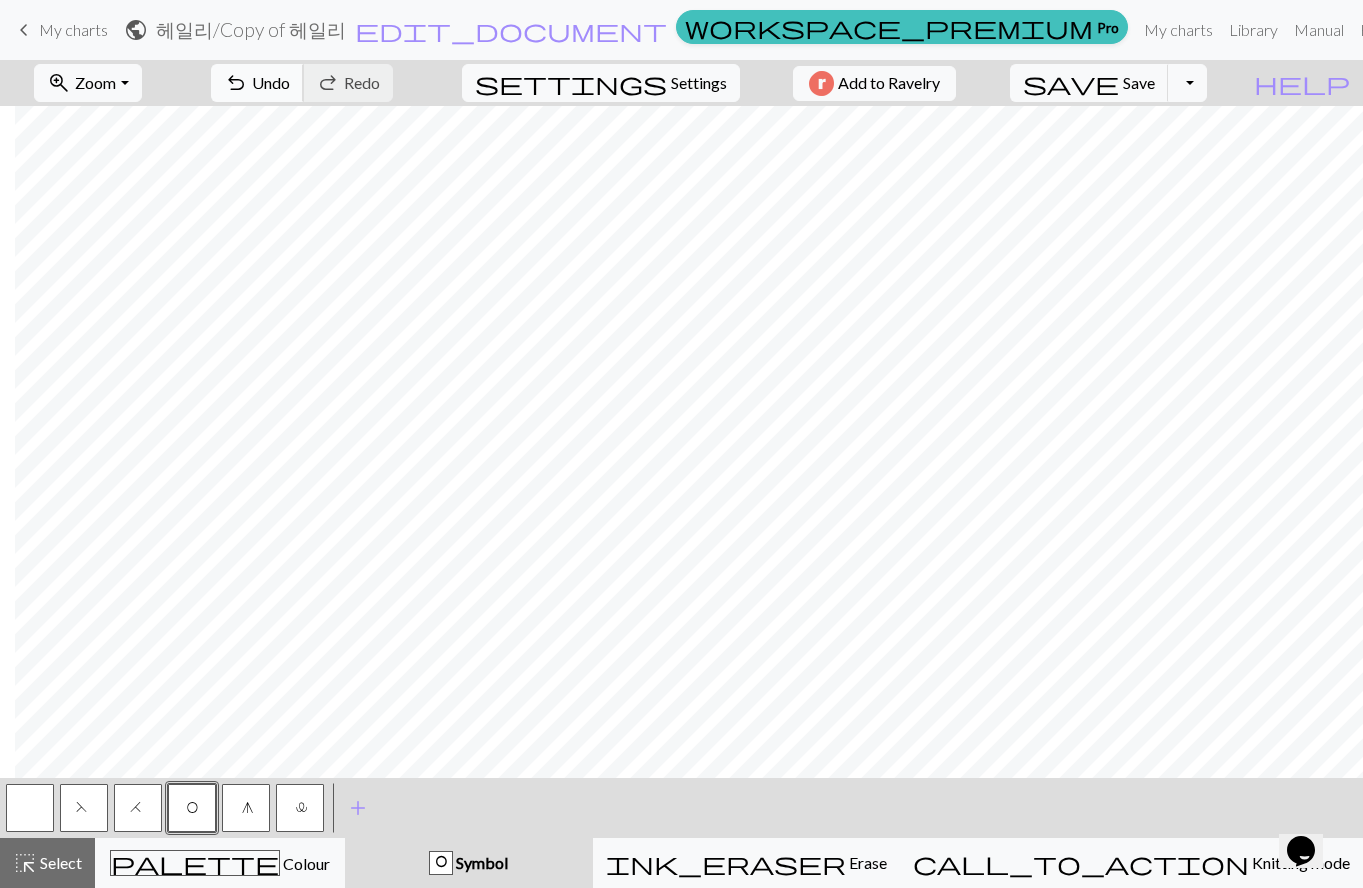 click on "Undo" at bounding box center (271, 82) 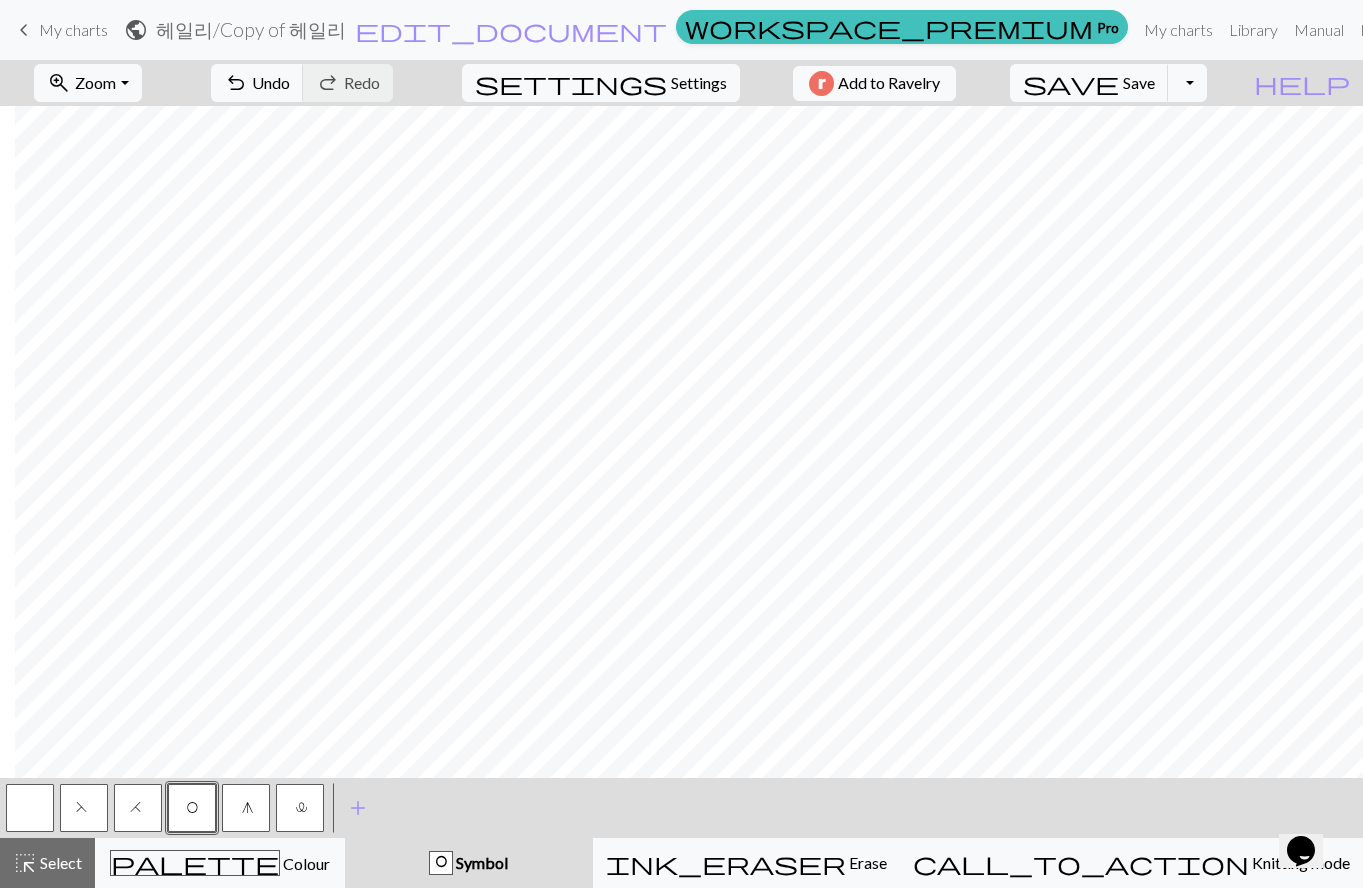 click on "F" at bounding box center (84, 810) 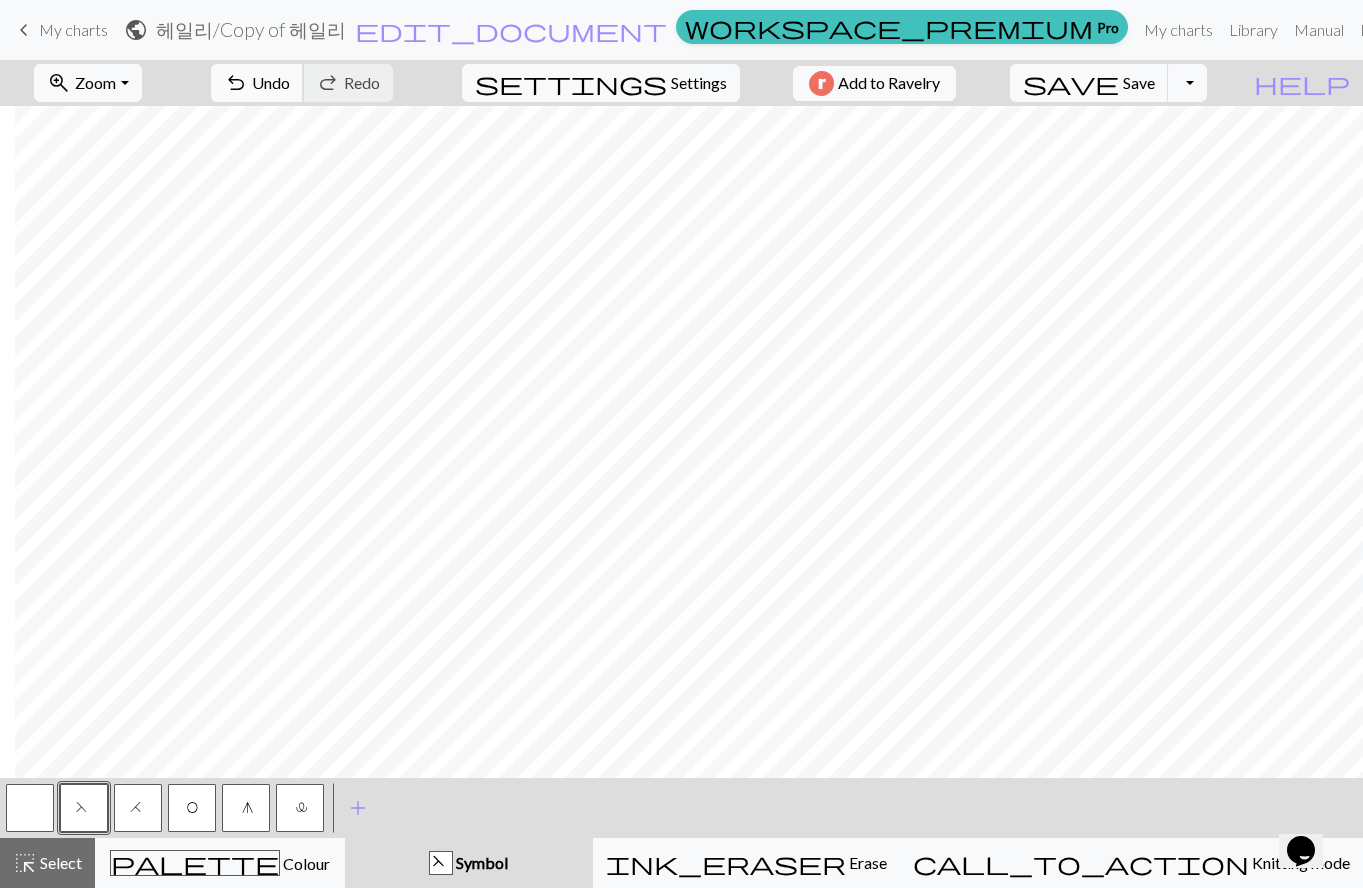 drag, startPoint x: 253, startPoint y: 27, endPoint x: 347, endPoint y: 83, distance: 109.41663 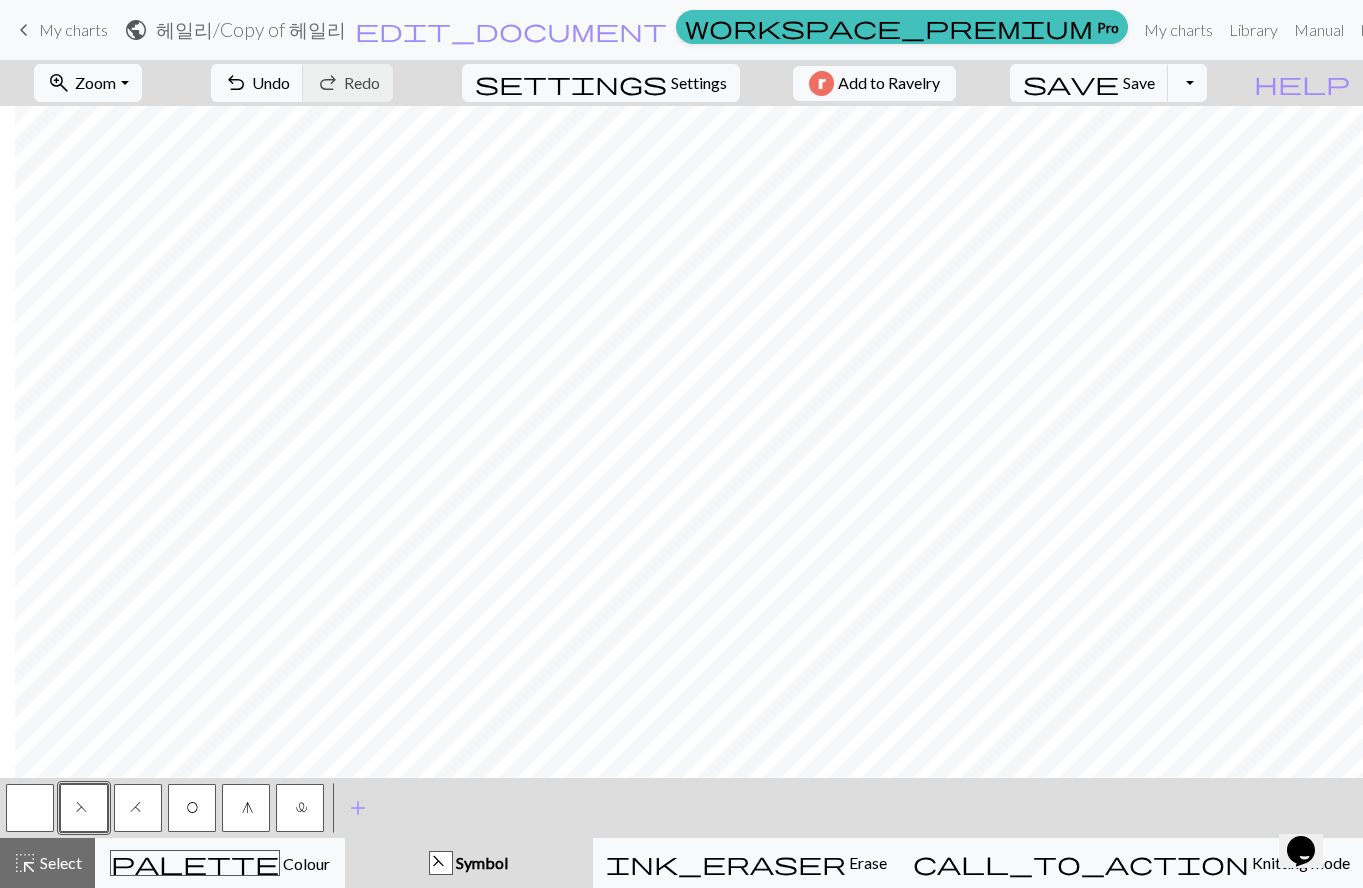 click on "H" at bounding box center [138, 808] 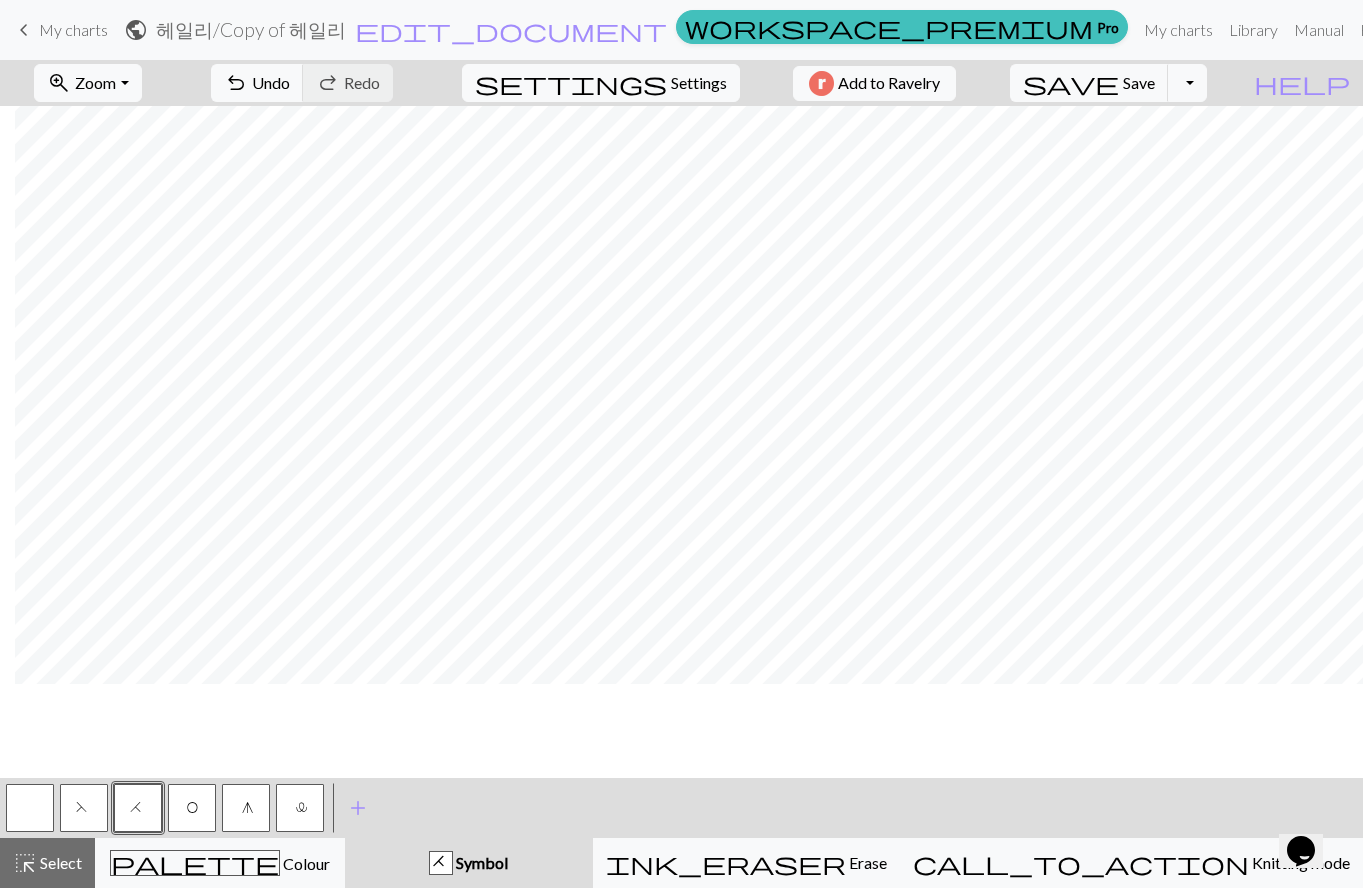 scroll, scrollTop: 500, scrollLeft: 1742, axis: both 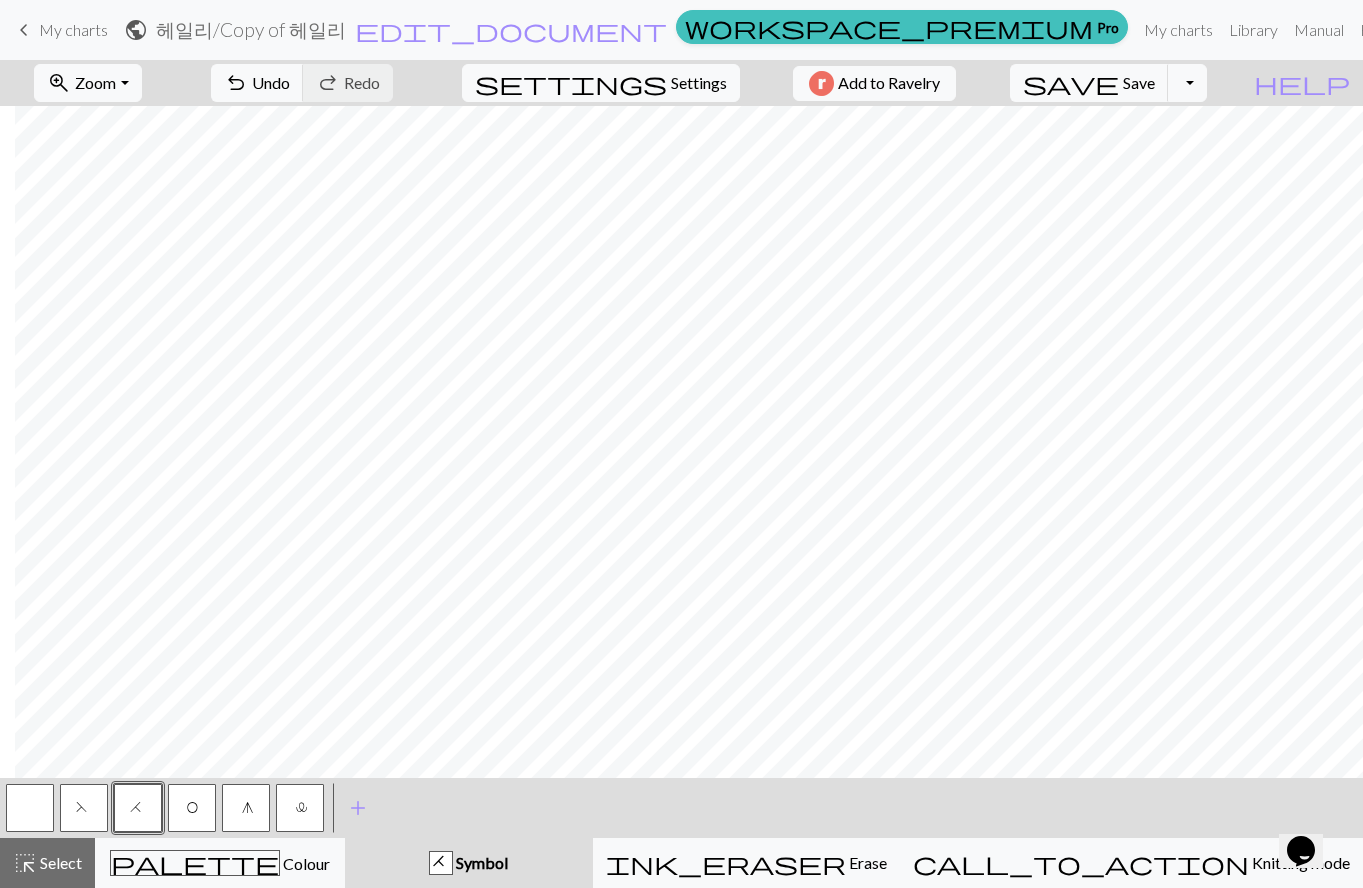 click on "F" at bounding box center [84, 810] 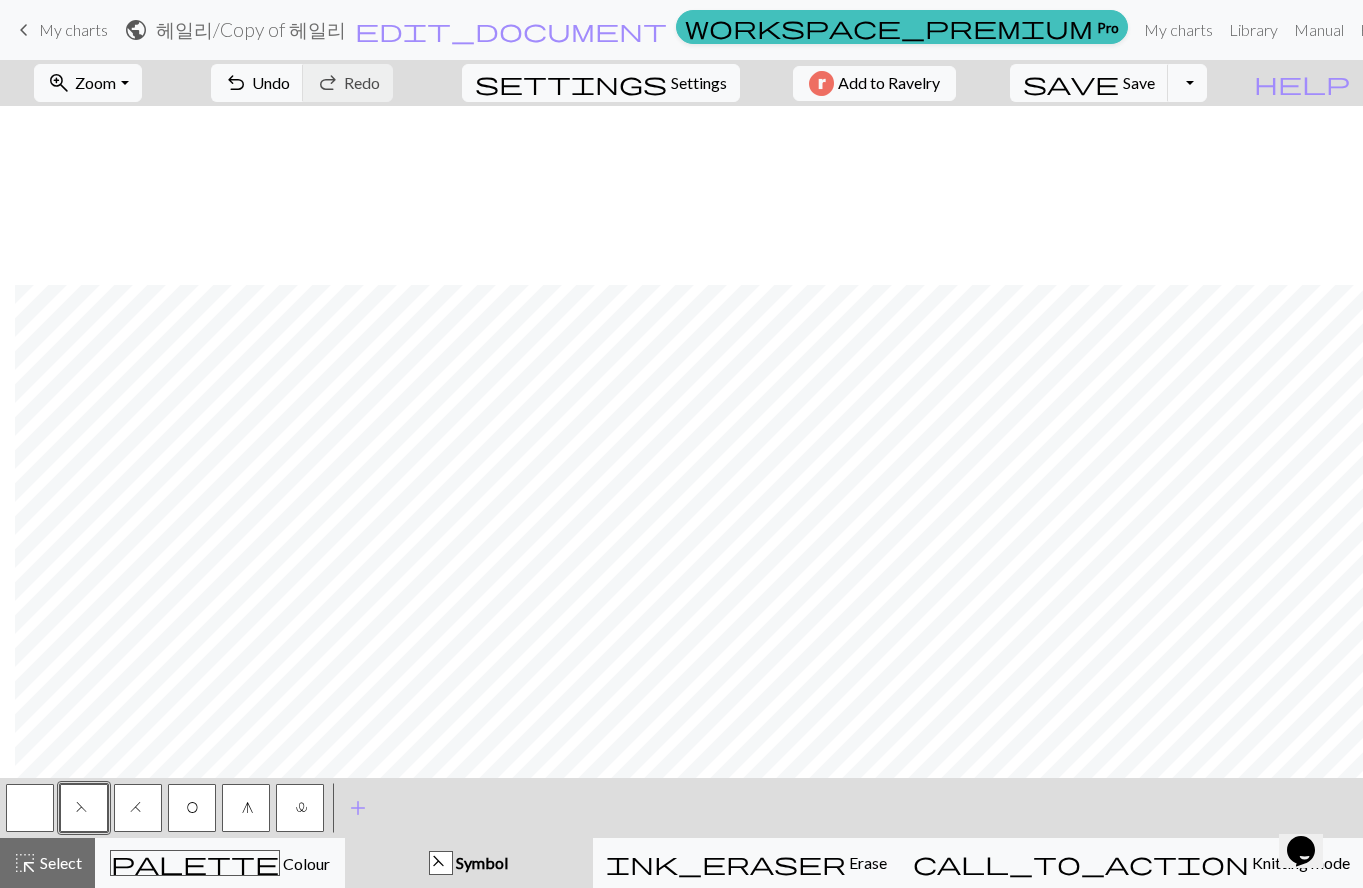 scroll, scrollTop: 1193, scrollLeft: 1742, axis: both 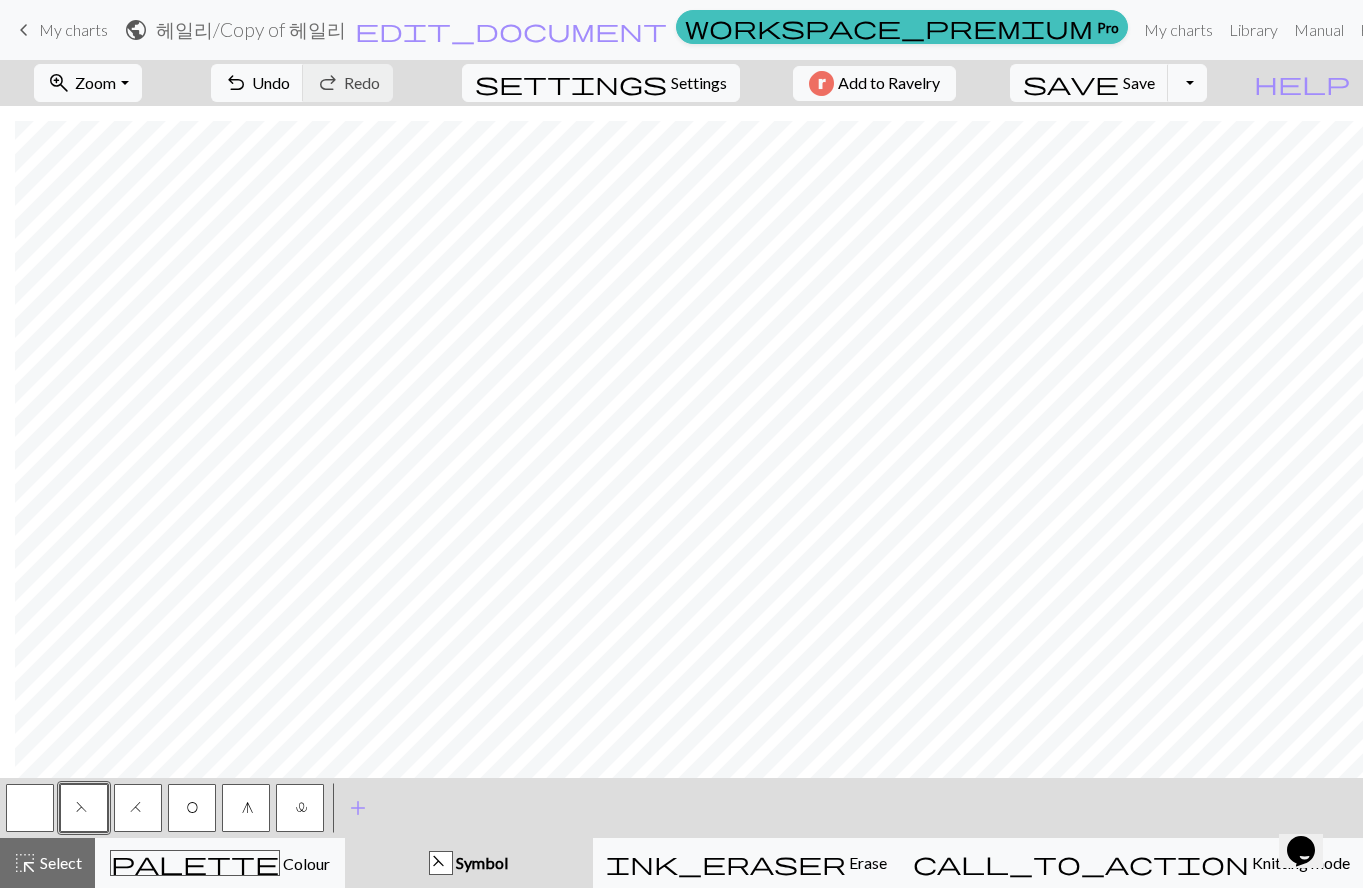 drag, startPoint x: 137, startPoint y: 805, endPoint x: 187, endPoint y: 782, distance: 55.03635 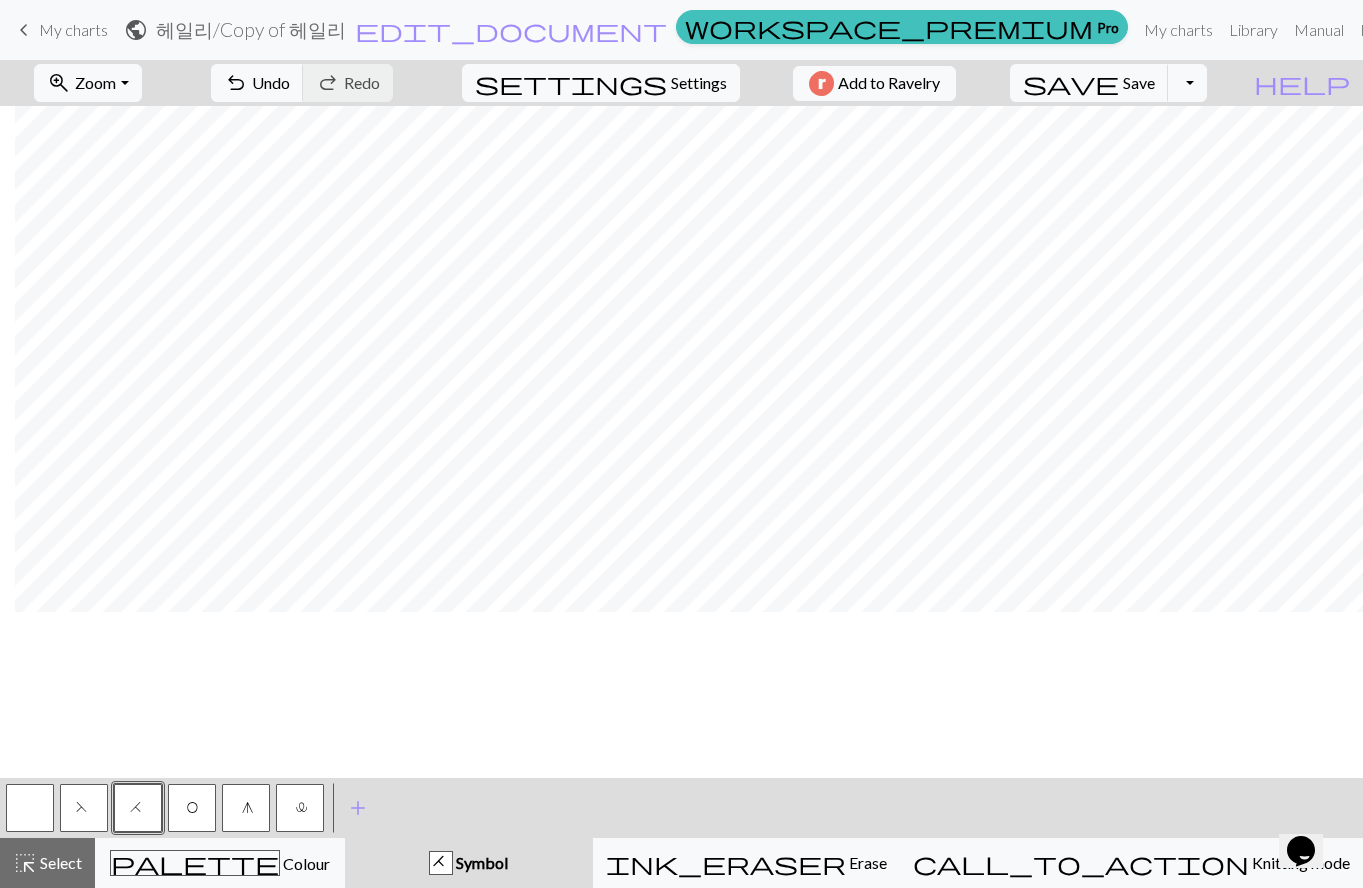 scroll, scrollTop: 893, scrollLeft: 1742, axis: both 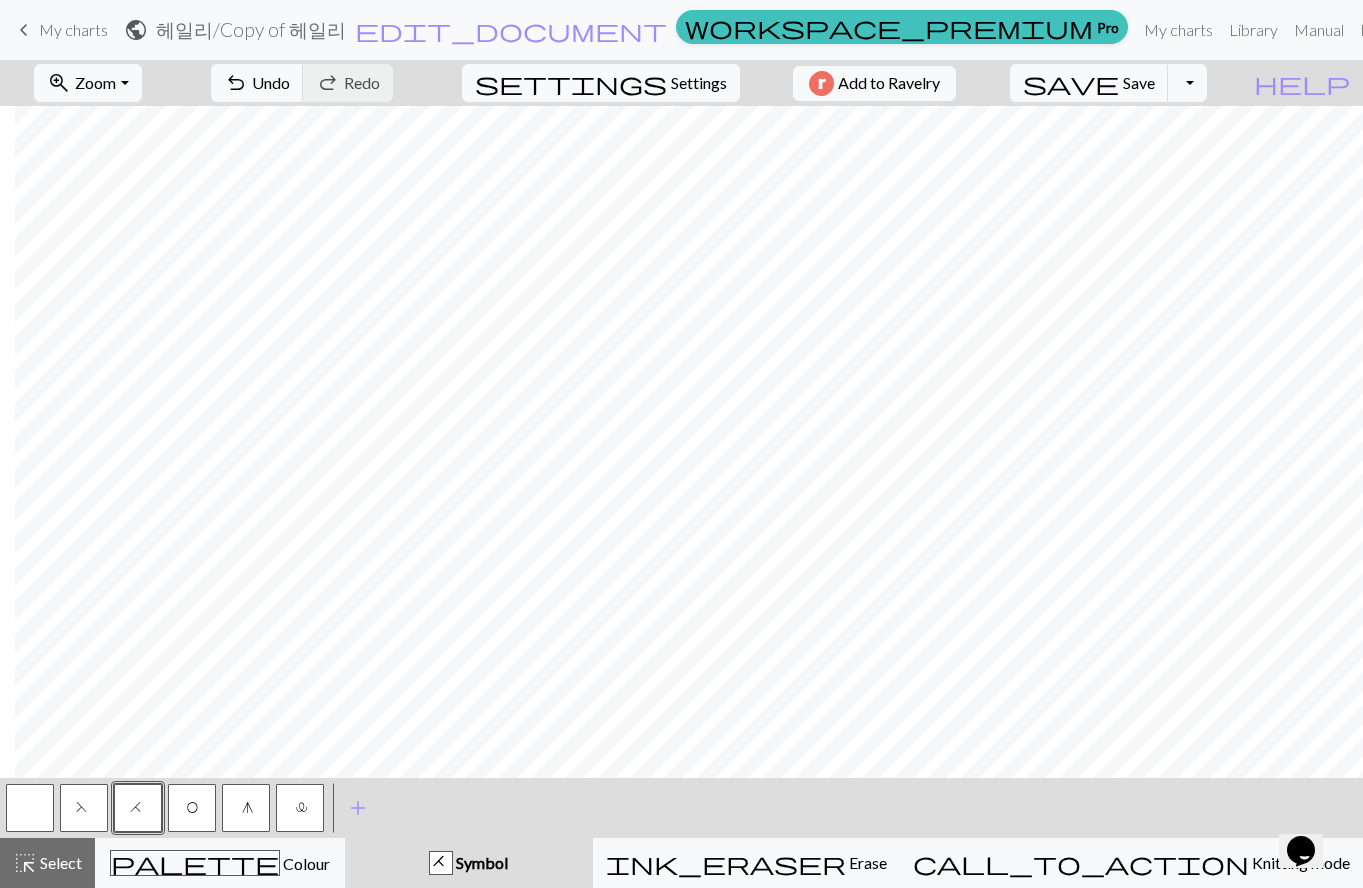 click on "public 헤일리  /  Copy of 헤일리 edit_document Edit settings" at bounding box center (396, 29) 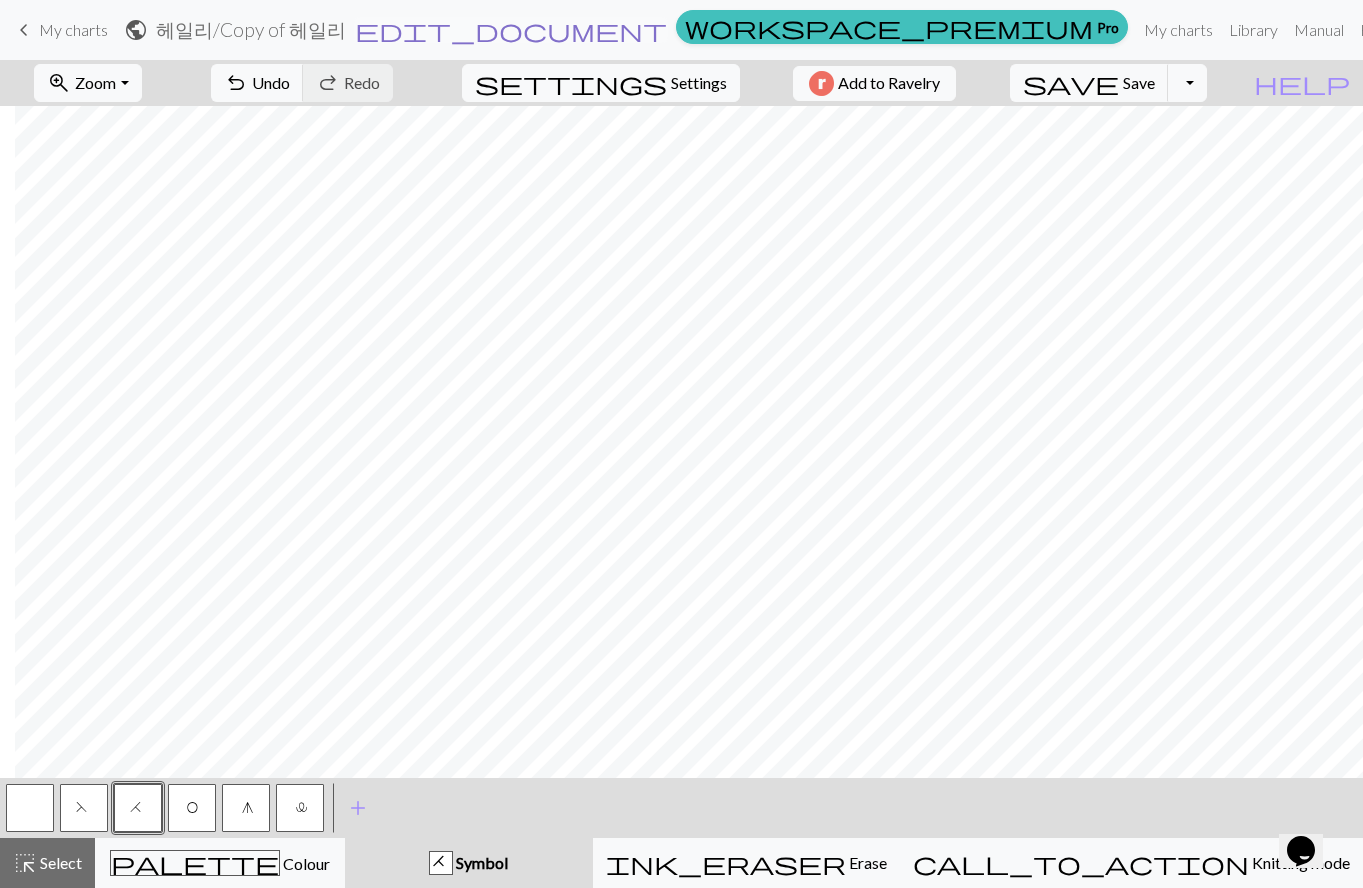 click on "edit_document" at bounding box center [511, 30] 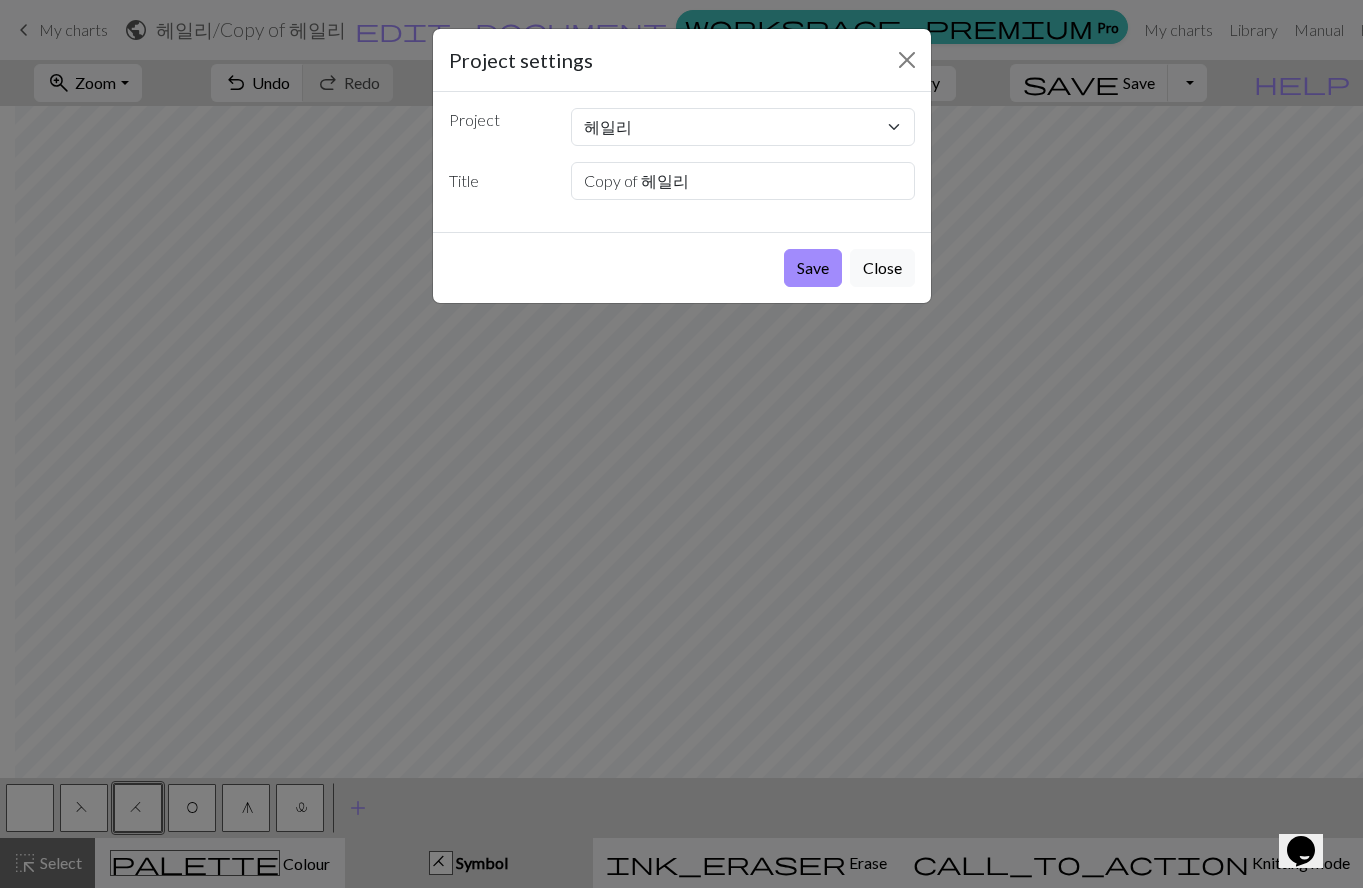 click on "Project settings Project 헤일리 Title Copy of 헤일리 Save Close" at bounding box center (681, 444) 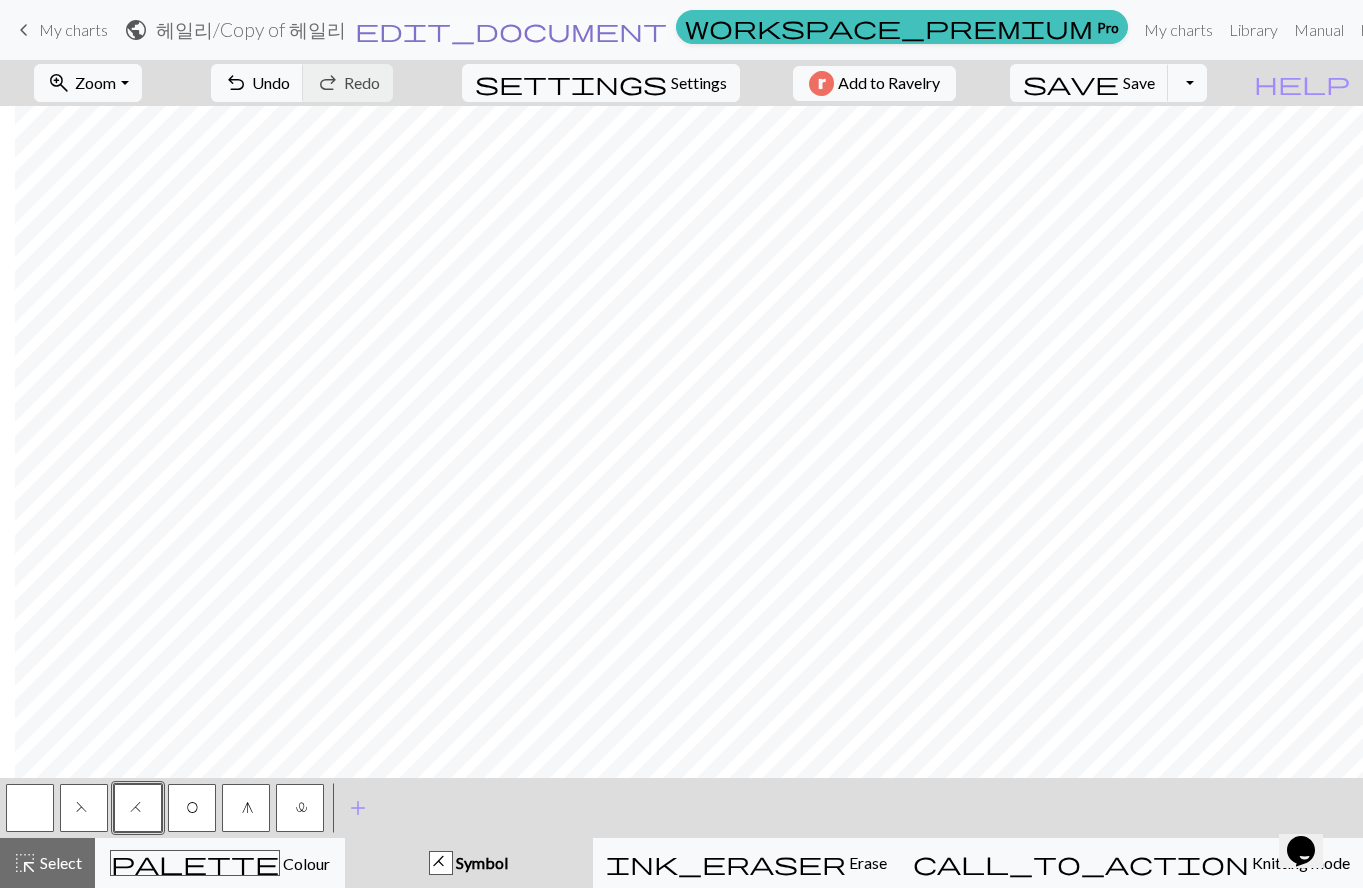 click on "edit_document" at bounding box center [511, 30] 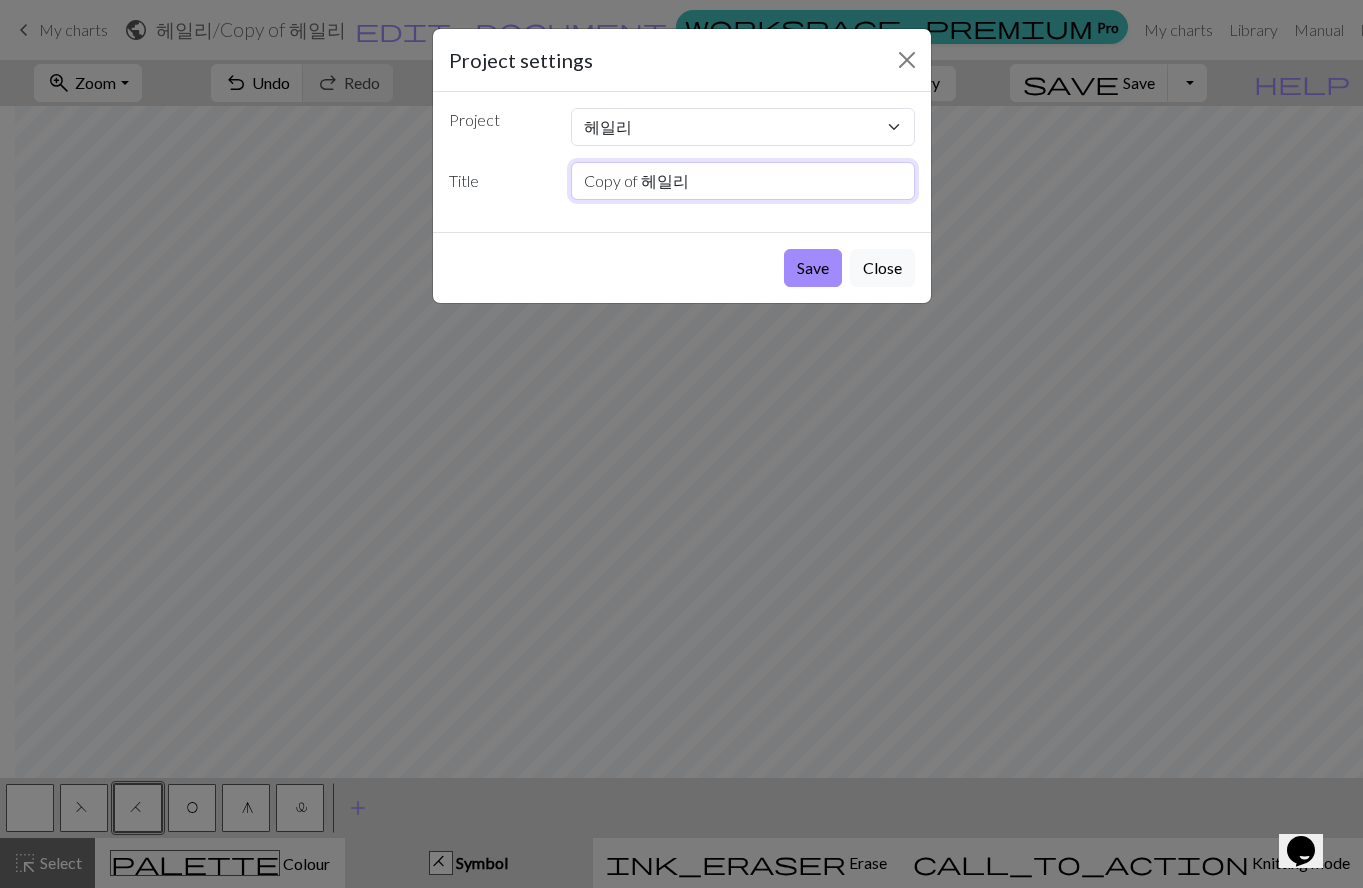 drag, startPoint x: 615, startPoint y: 200, endPoint x: 513, endPoint y: 200, distance: 102 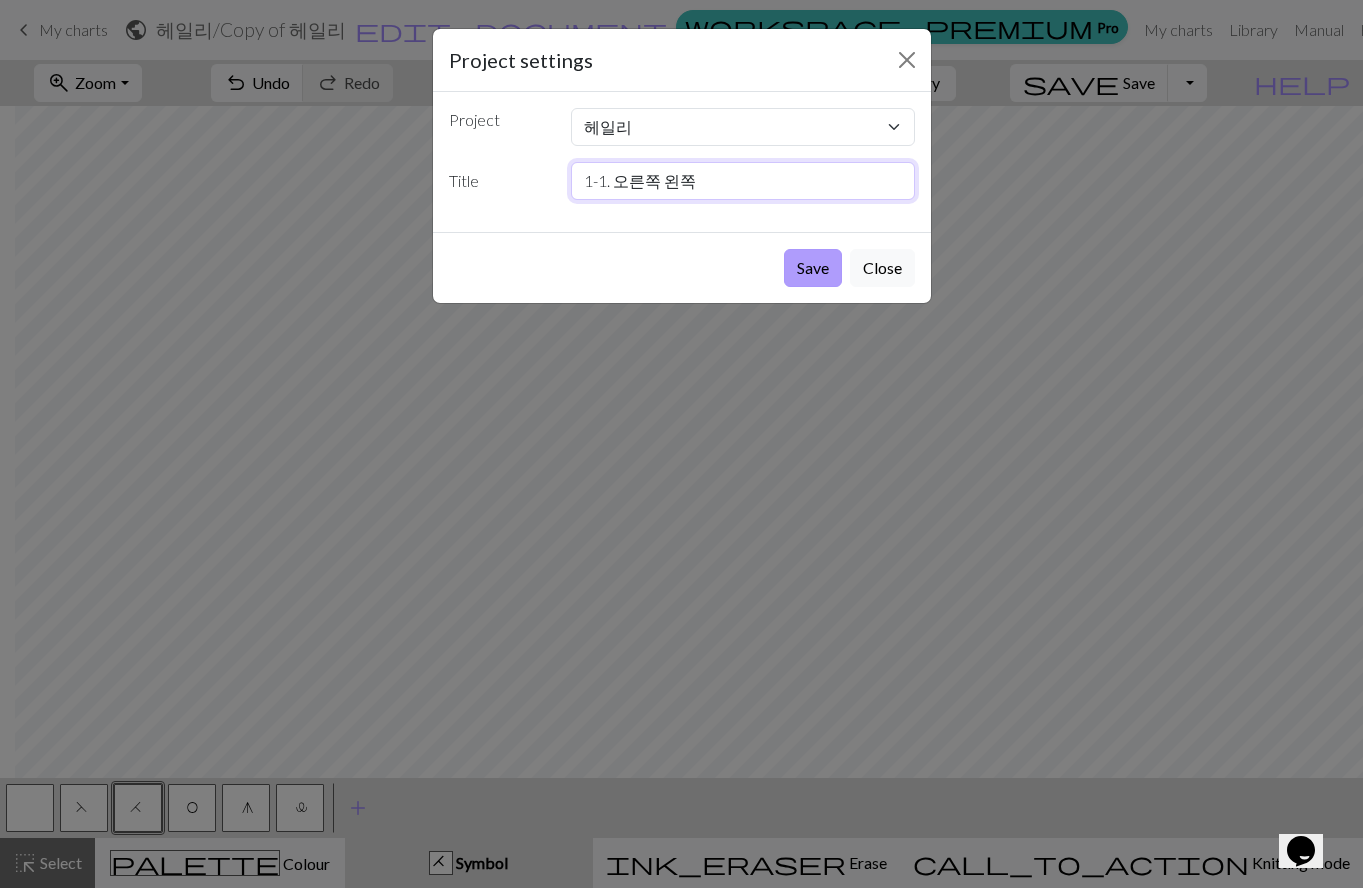 type on "1-1. 오른쪽 왼쪽" 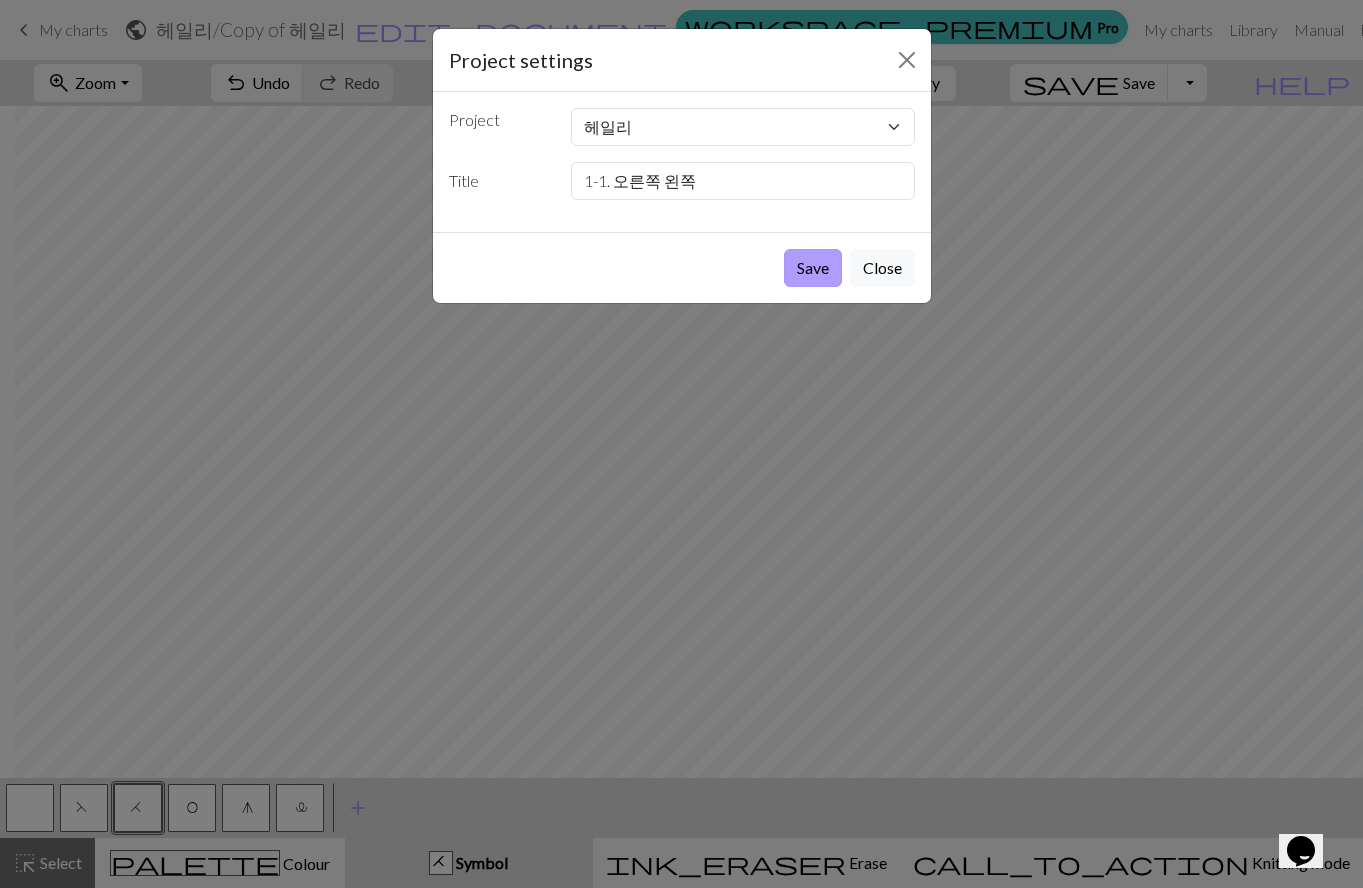 click on "Save" at bounding box center (813, 268) 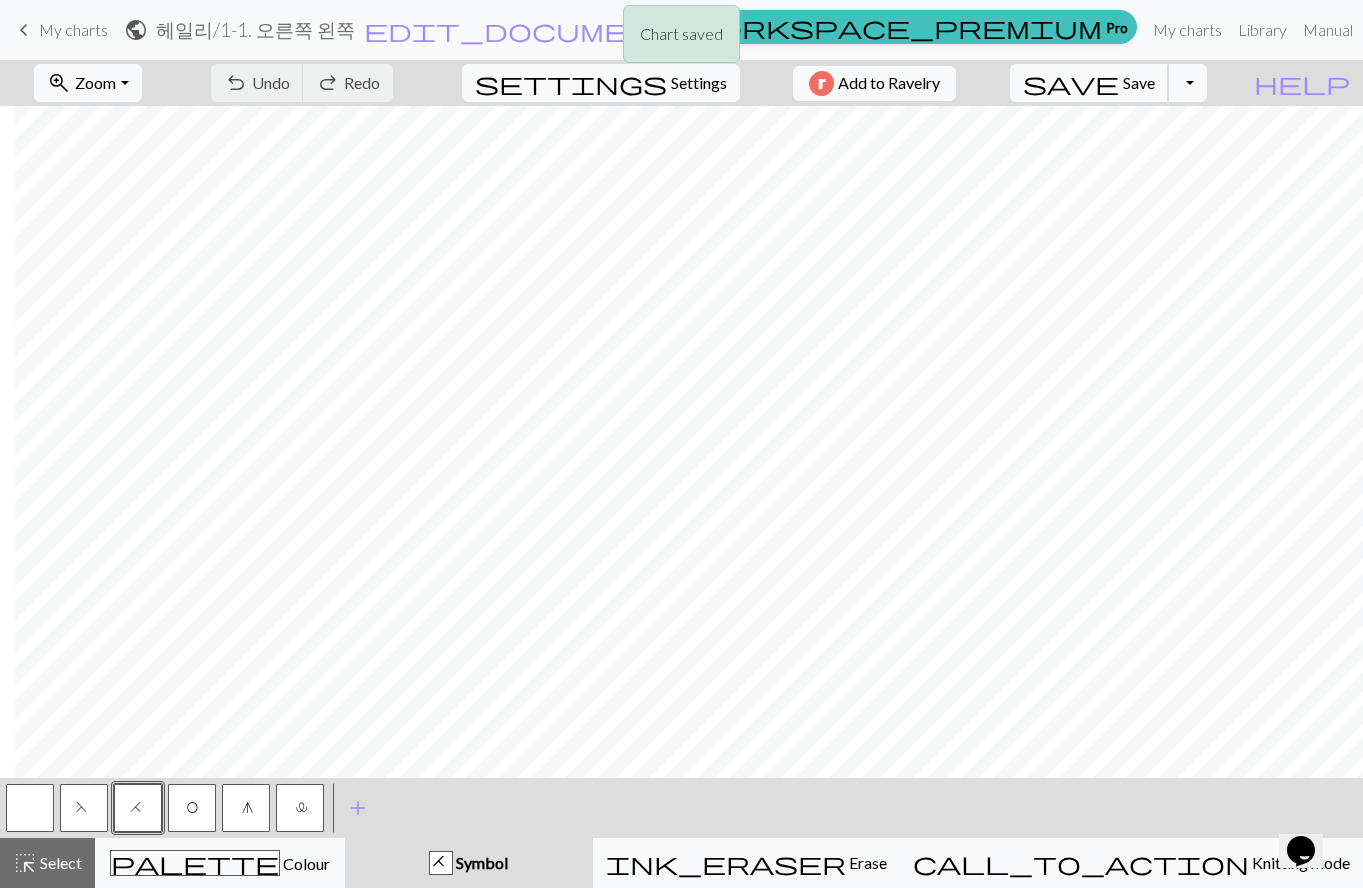 click on "save" at bounding box center [1071, 83] 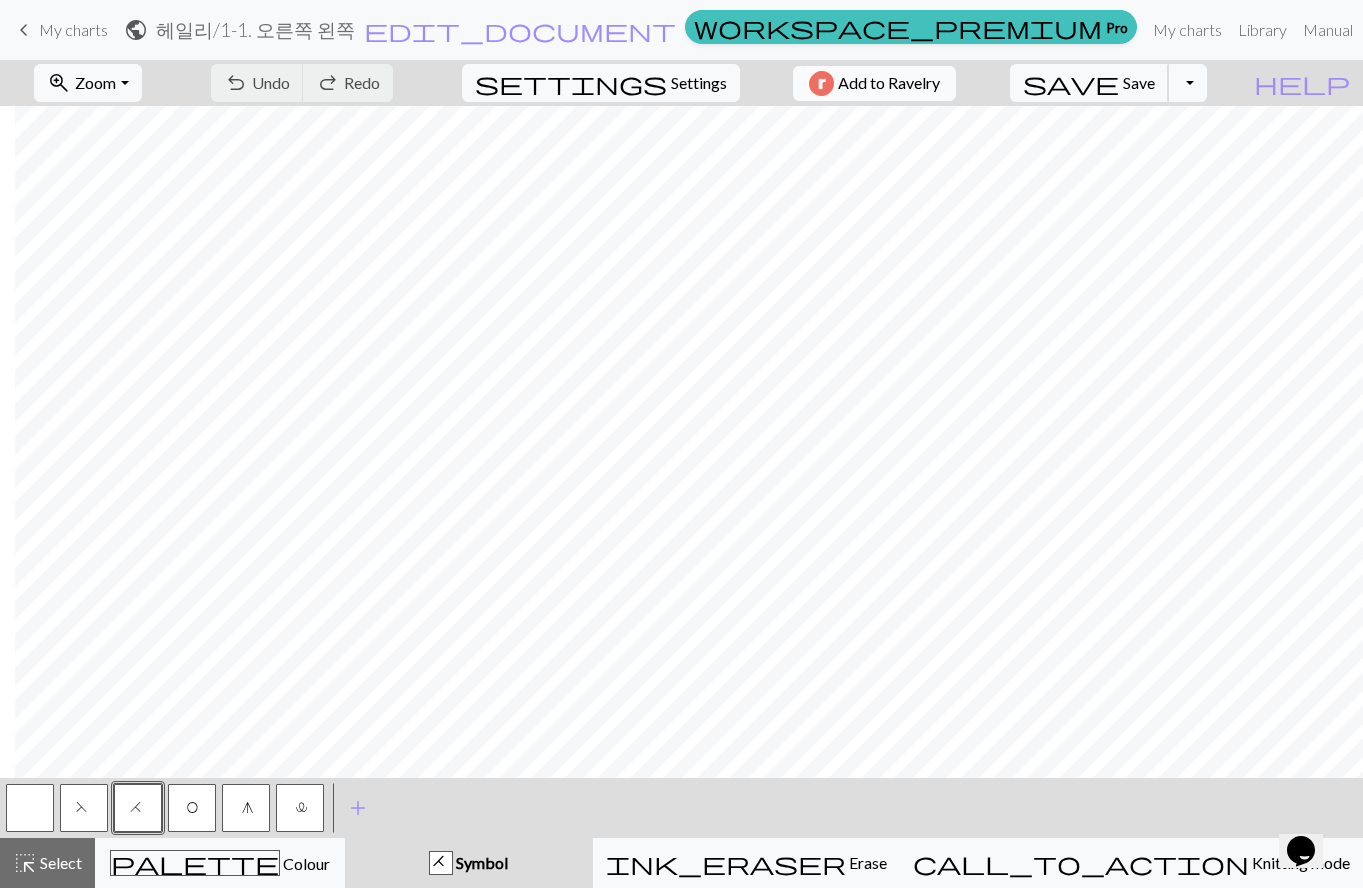 scroll, scrollTop: 1193, scrollLeft: 1742, axis: both 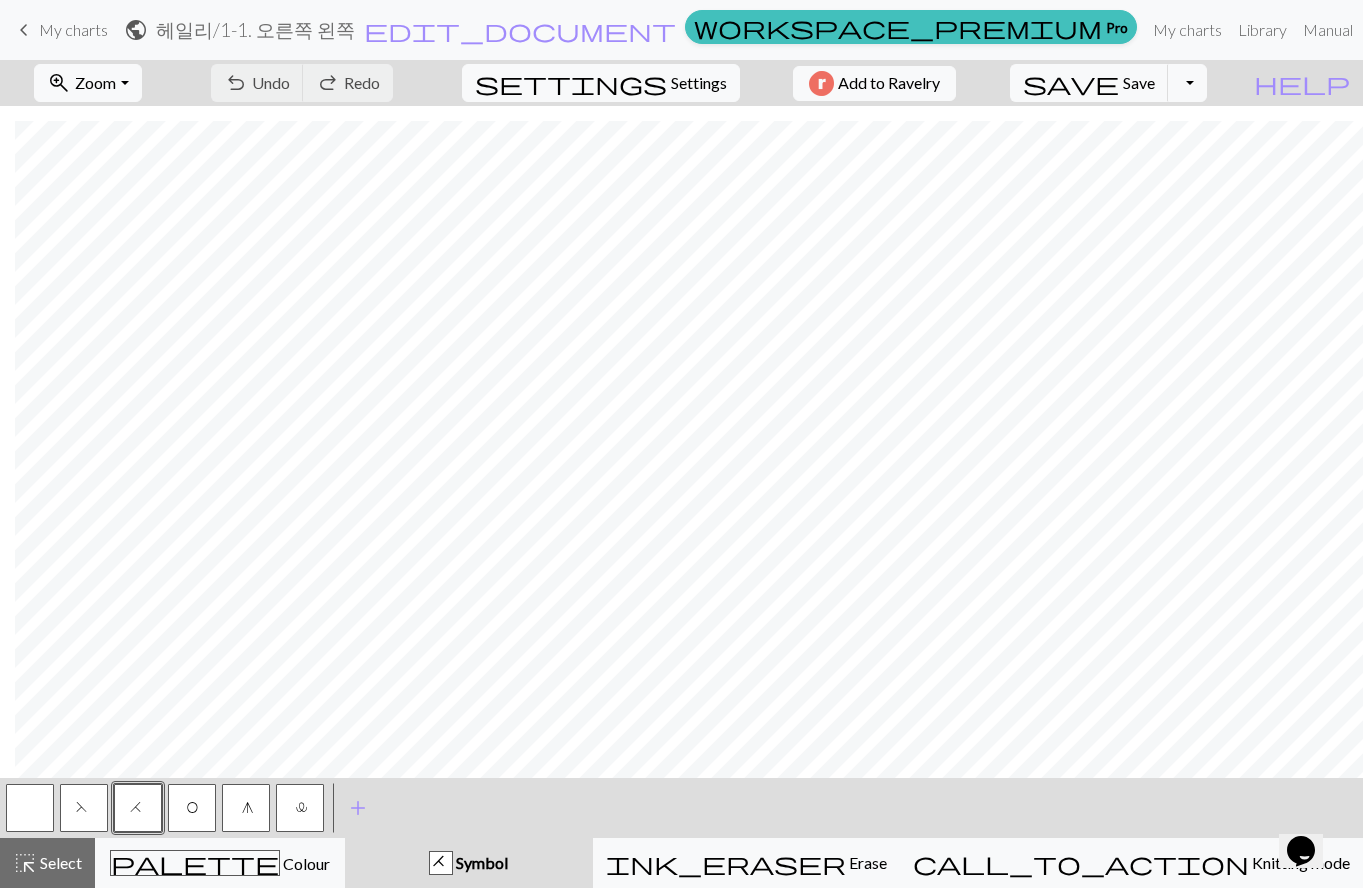 drag, startPoint x: 208, startPoint y: 37, endPoint x: 14, endPoint y: 25, distance: 194.37077 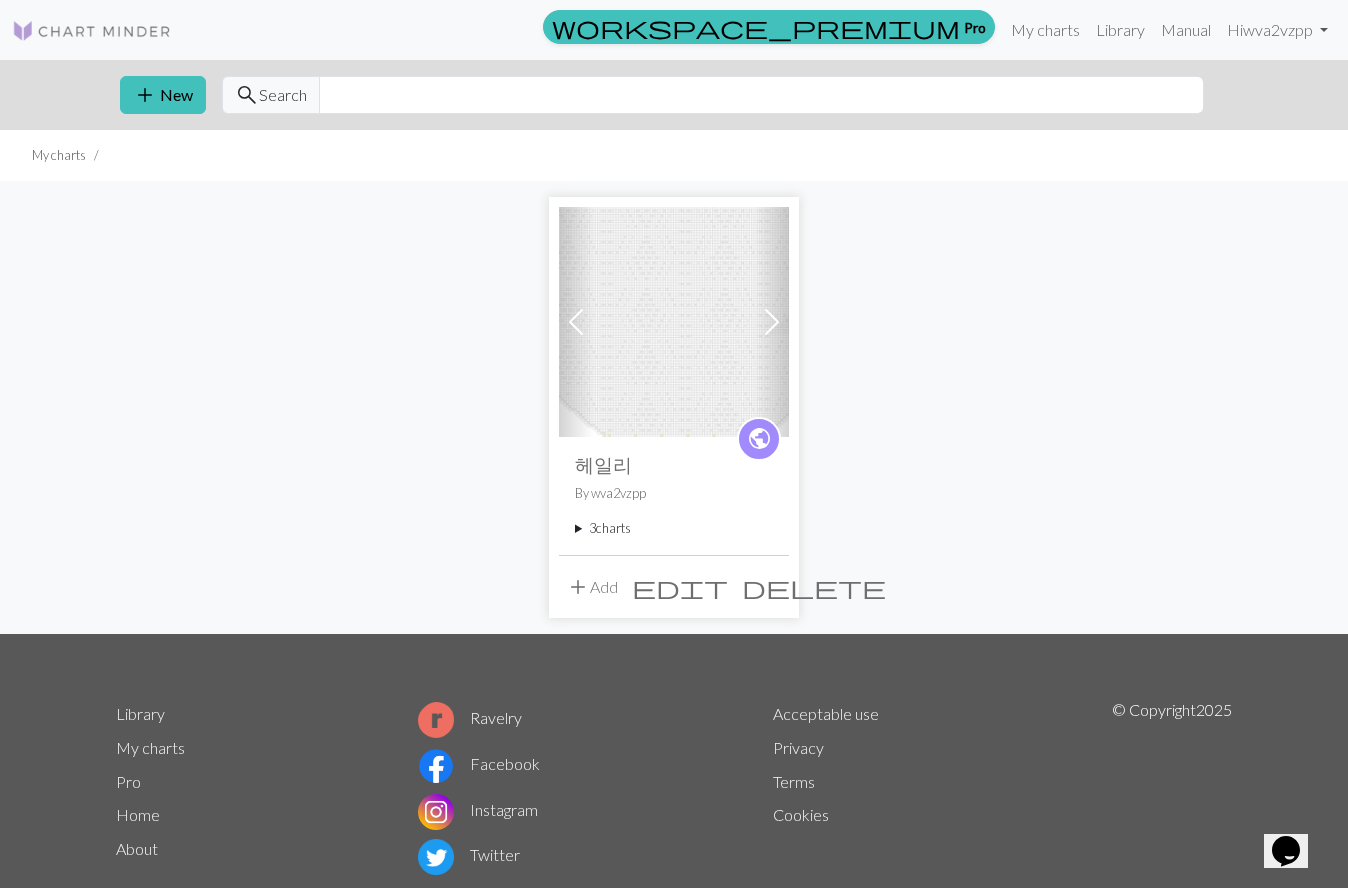drag, startPoint x: 574, startPoint y: 326, endPoint x: 609, endPoint y: 334, distance: 35.902645 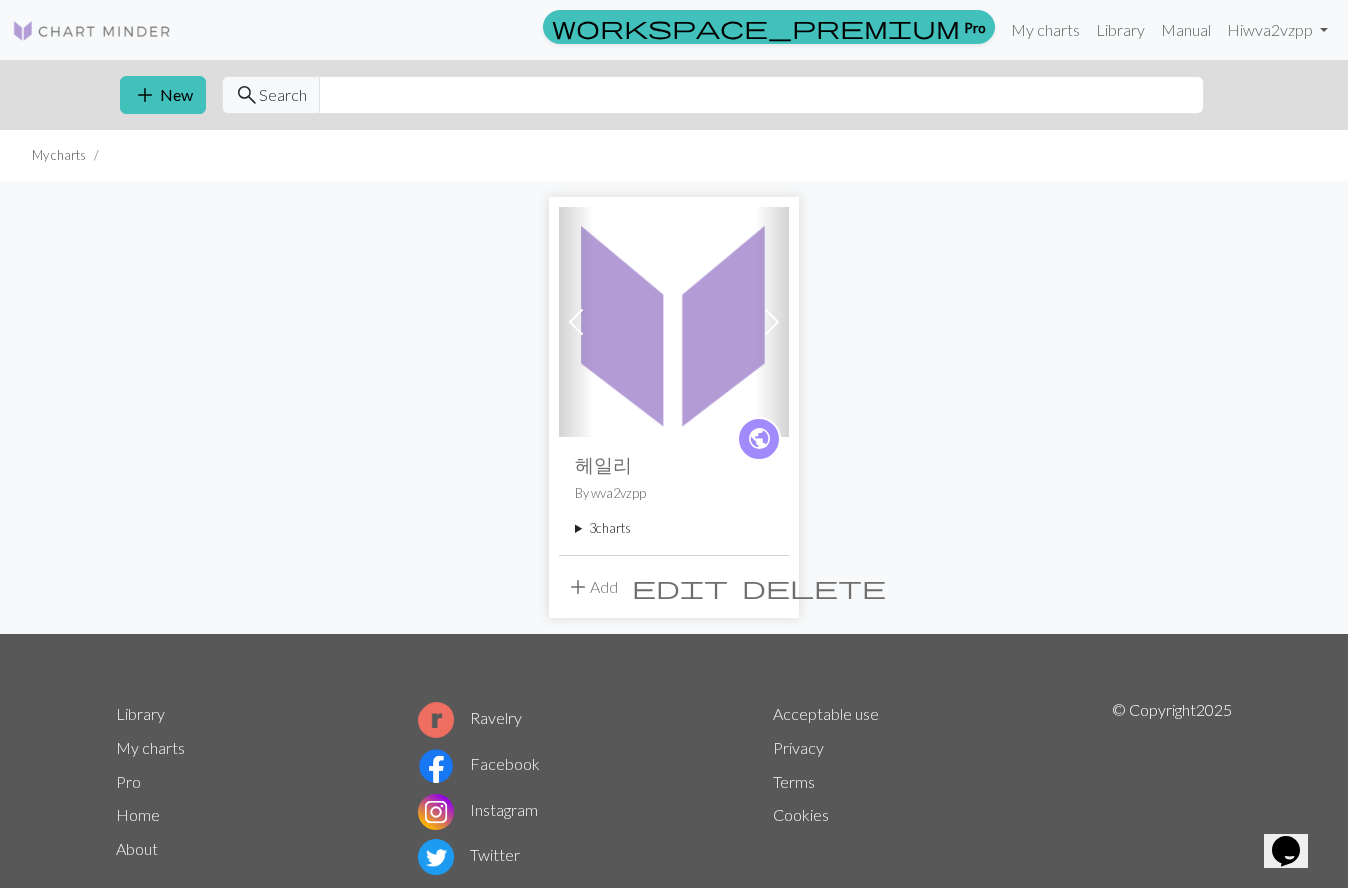 click at bounding box center (772, 322) 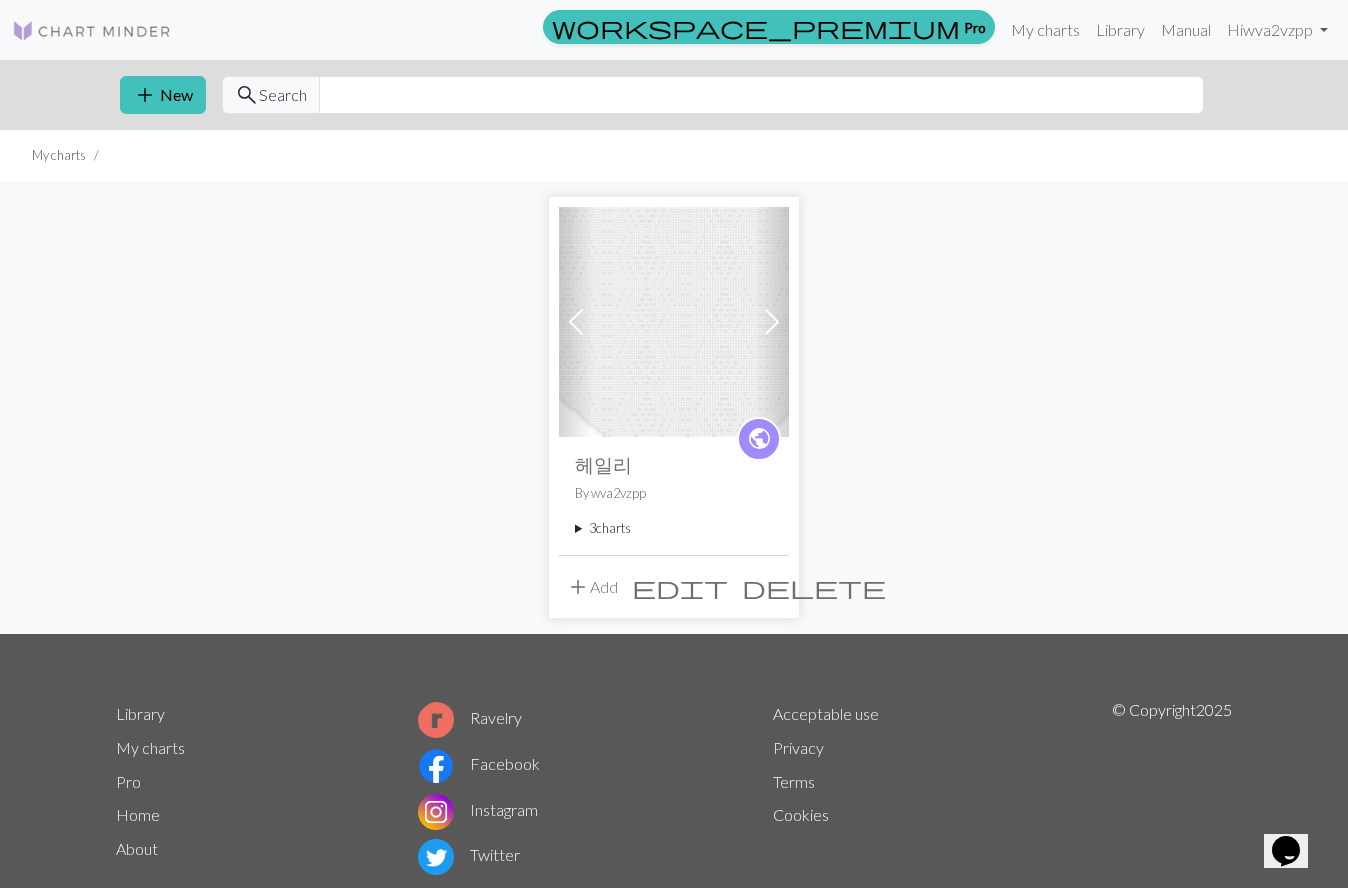 click at bounding box center (674, 322) 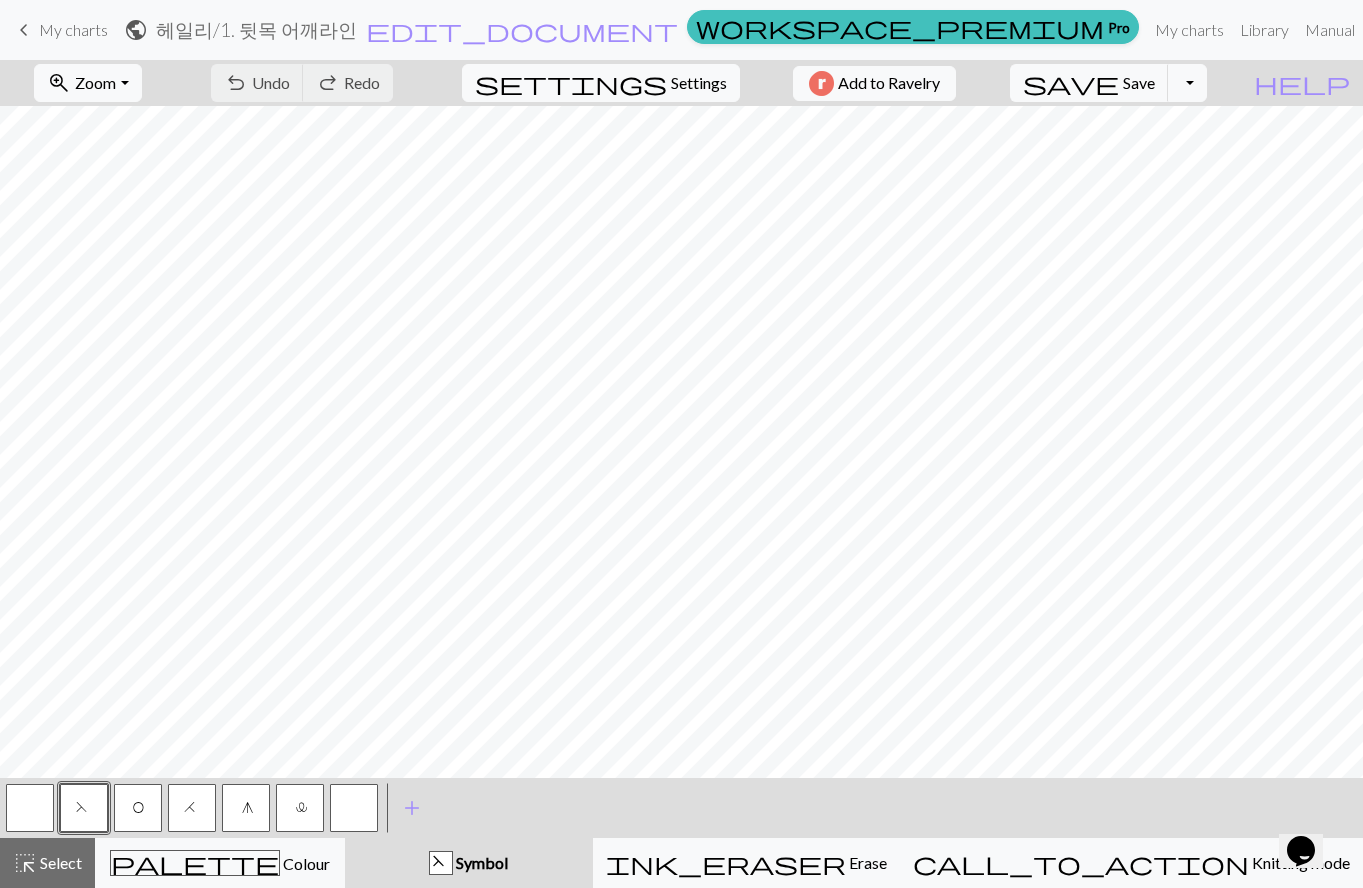 scroll, scrollTop: 1193, scrollLeft: 0, axis: vertical 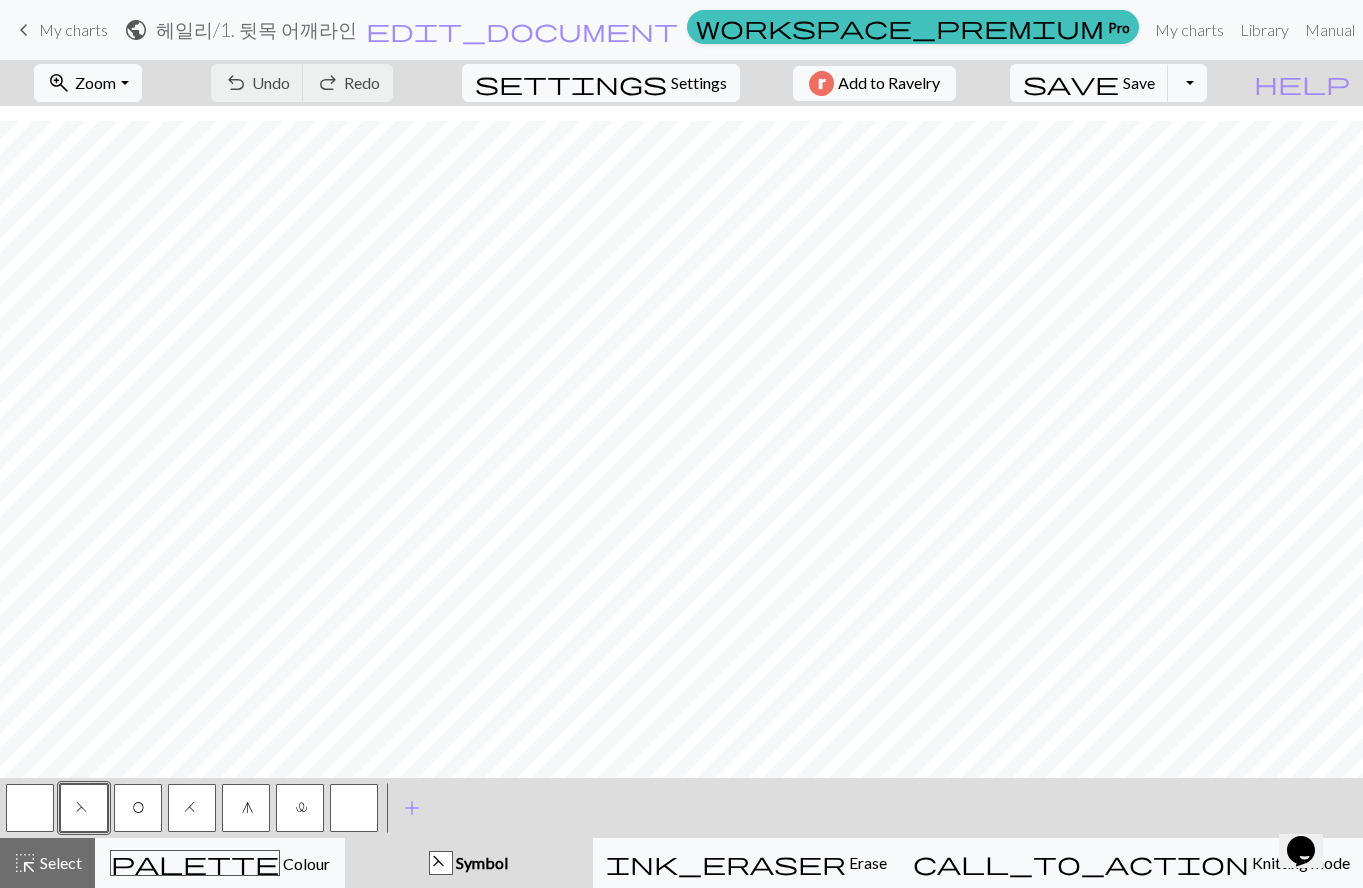 drag, startPoint x: 233, startPoint y: 22, endPoint x: 89, endPoint y: 22, distance: 144 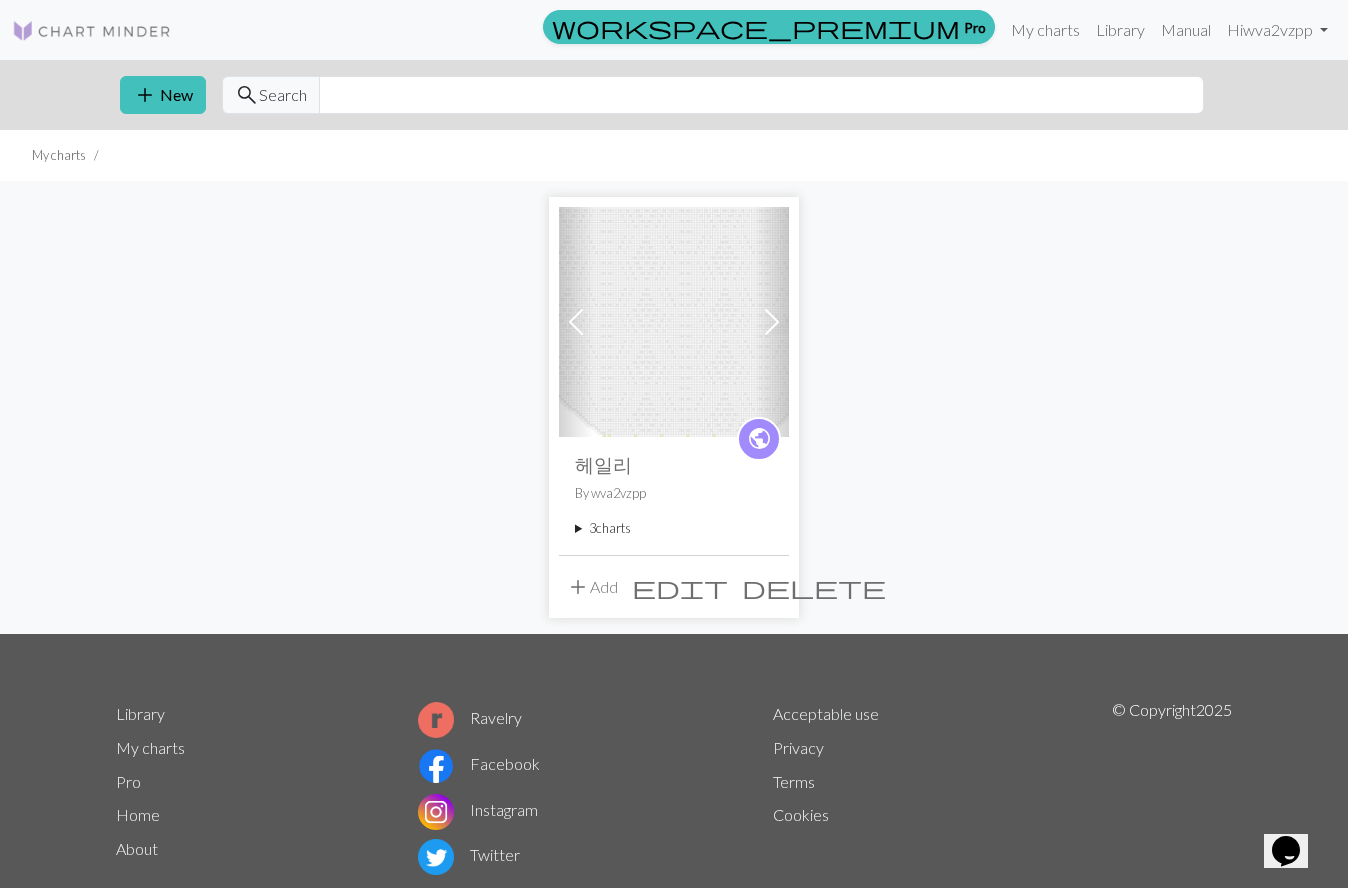 click at bounding box center [772, 322] 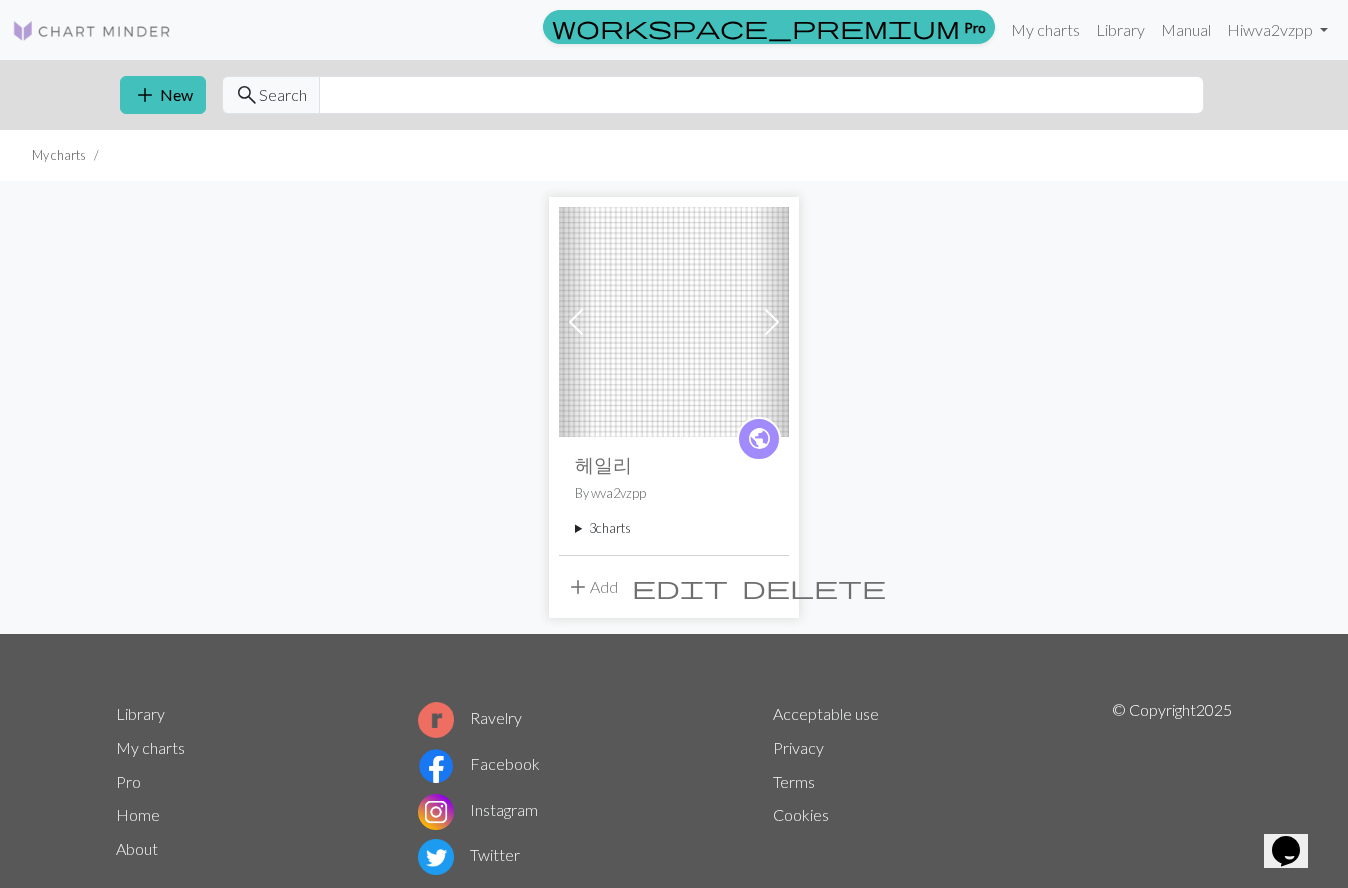 click at bounding box center [674, 322] 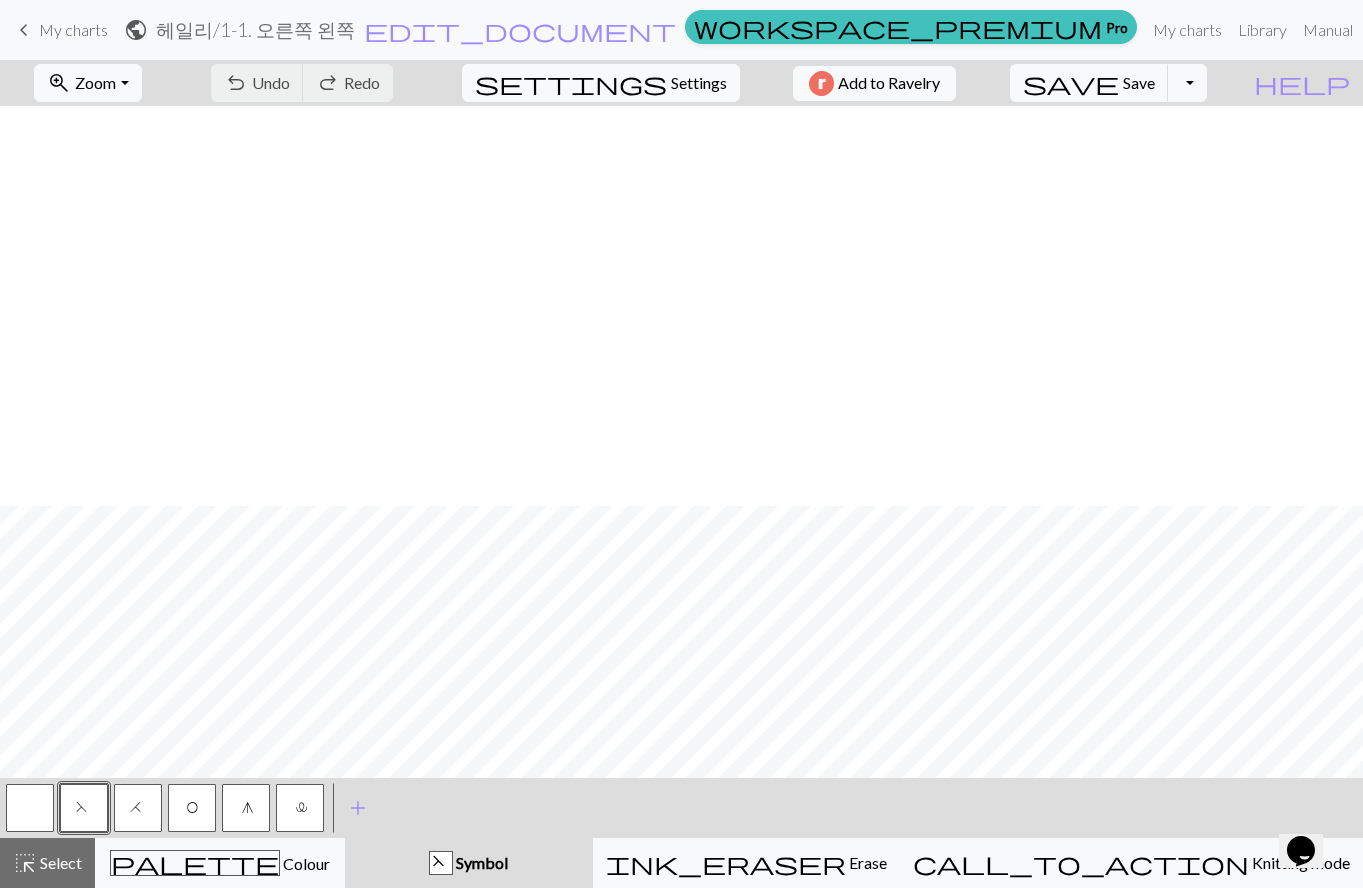scroll, scrollTop: 1180, scrollLeft: 0, axis: vertical 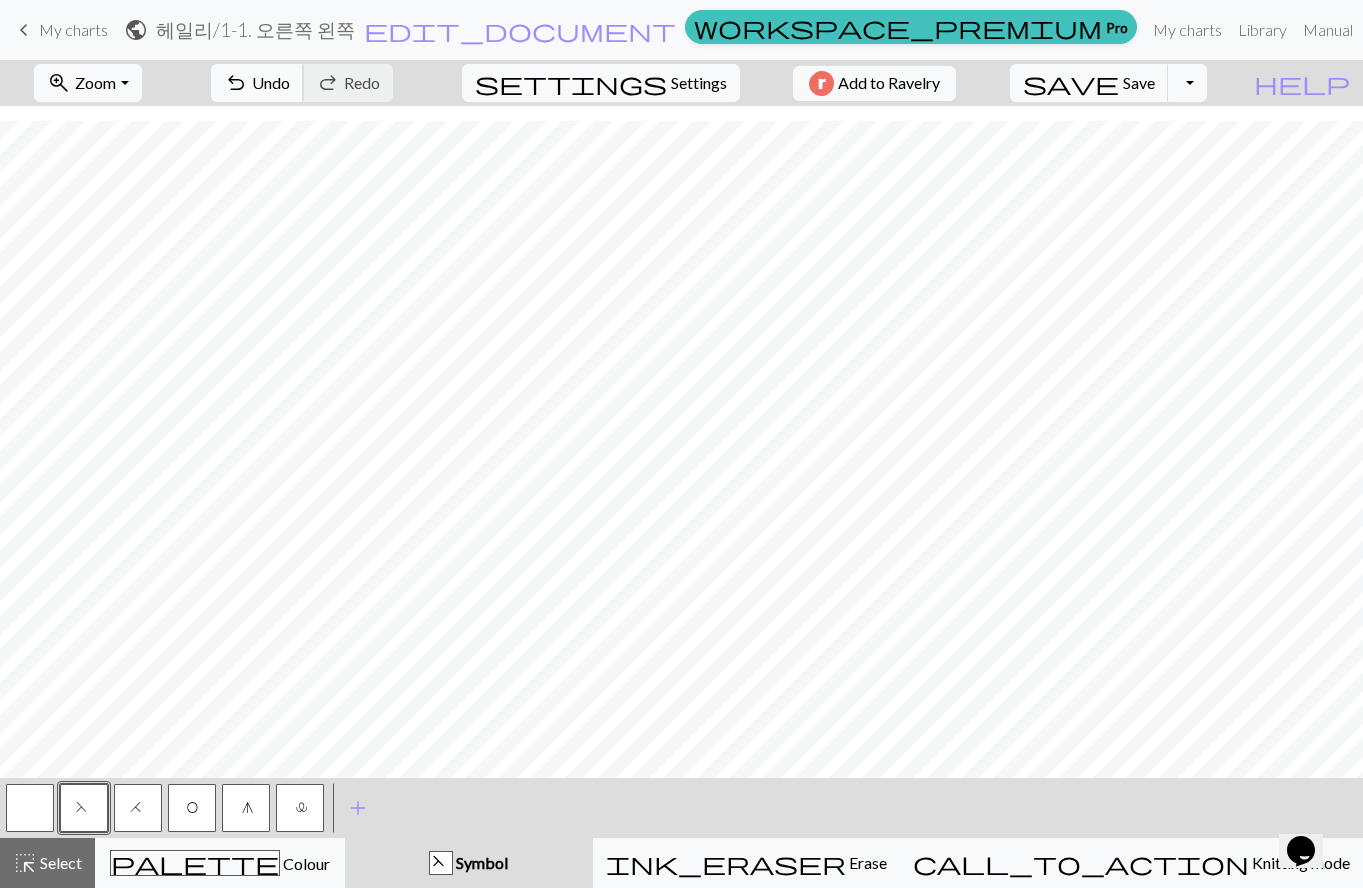 click on "Undo" at bounding box center [271, 82] 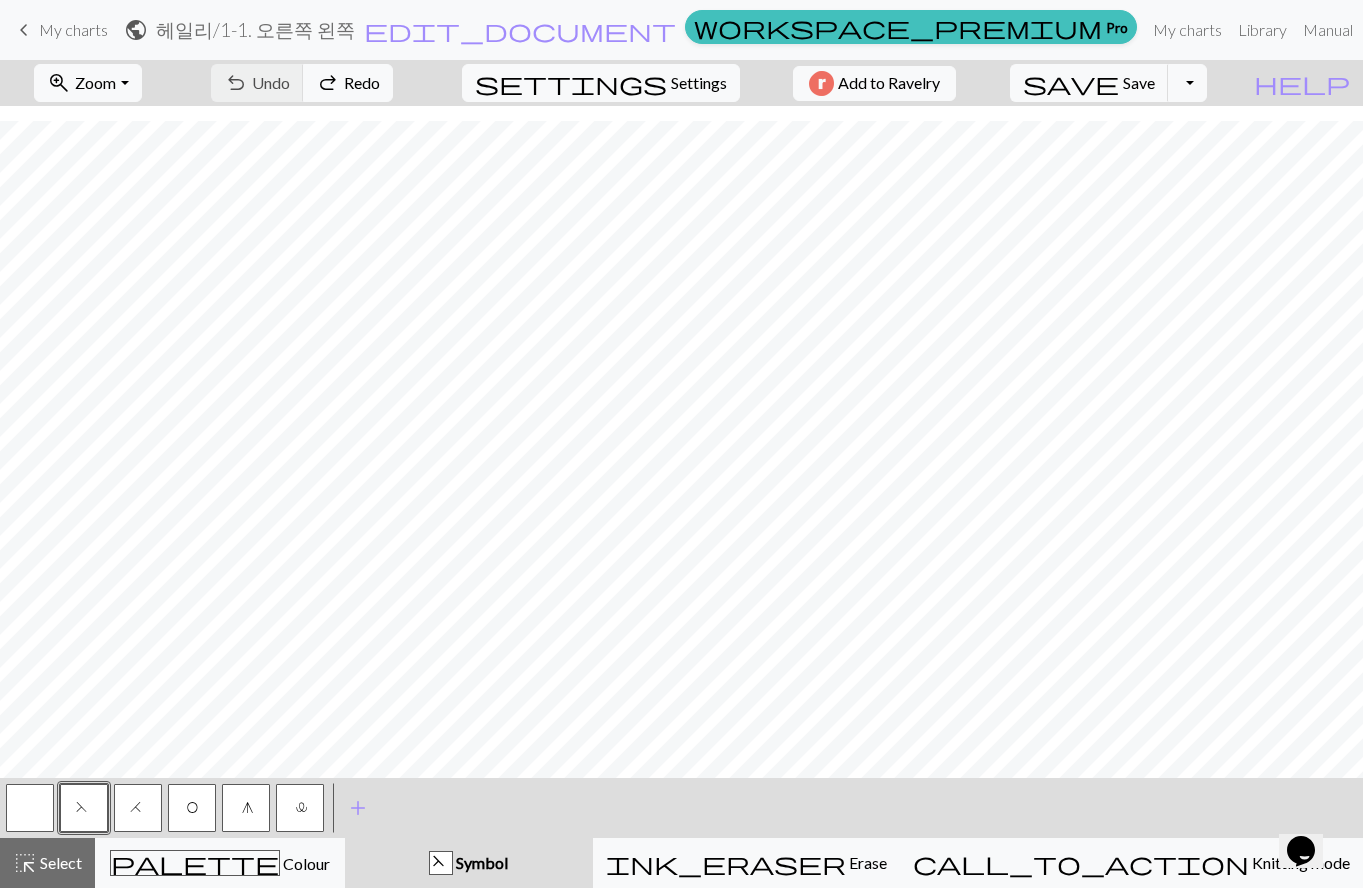 click on "public 헤일리  /  1-1. 오른쪽 왼쪽 edit_document Edit settings" at bounding box center [400, 29] 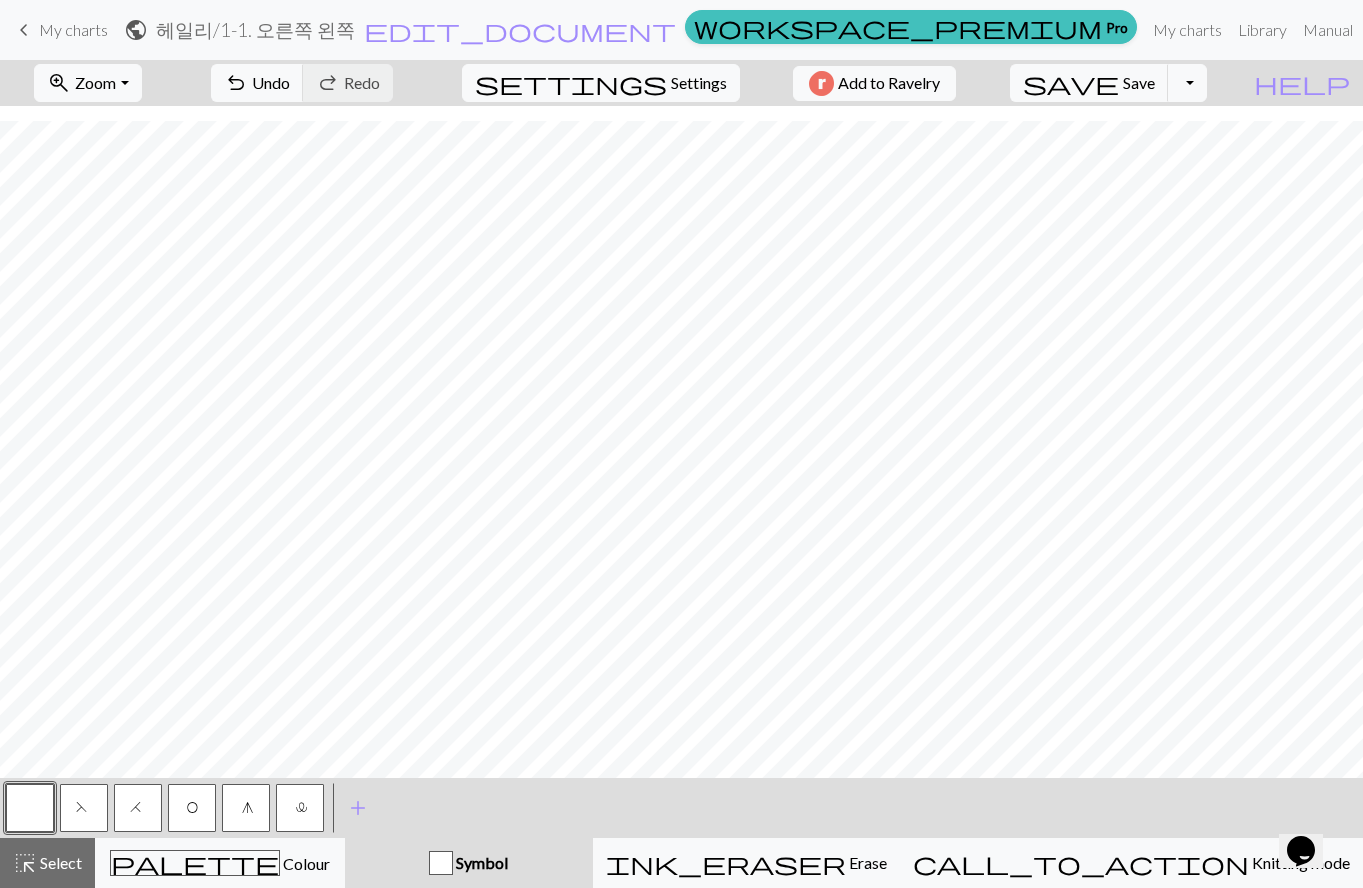 click on "My charts" at bounding box center (73, 29) 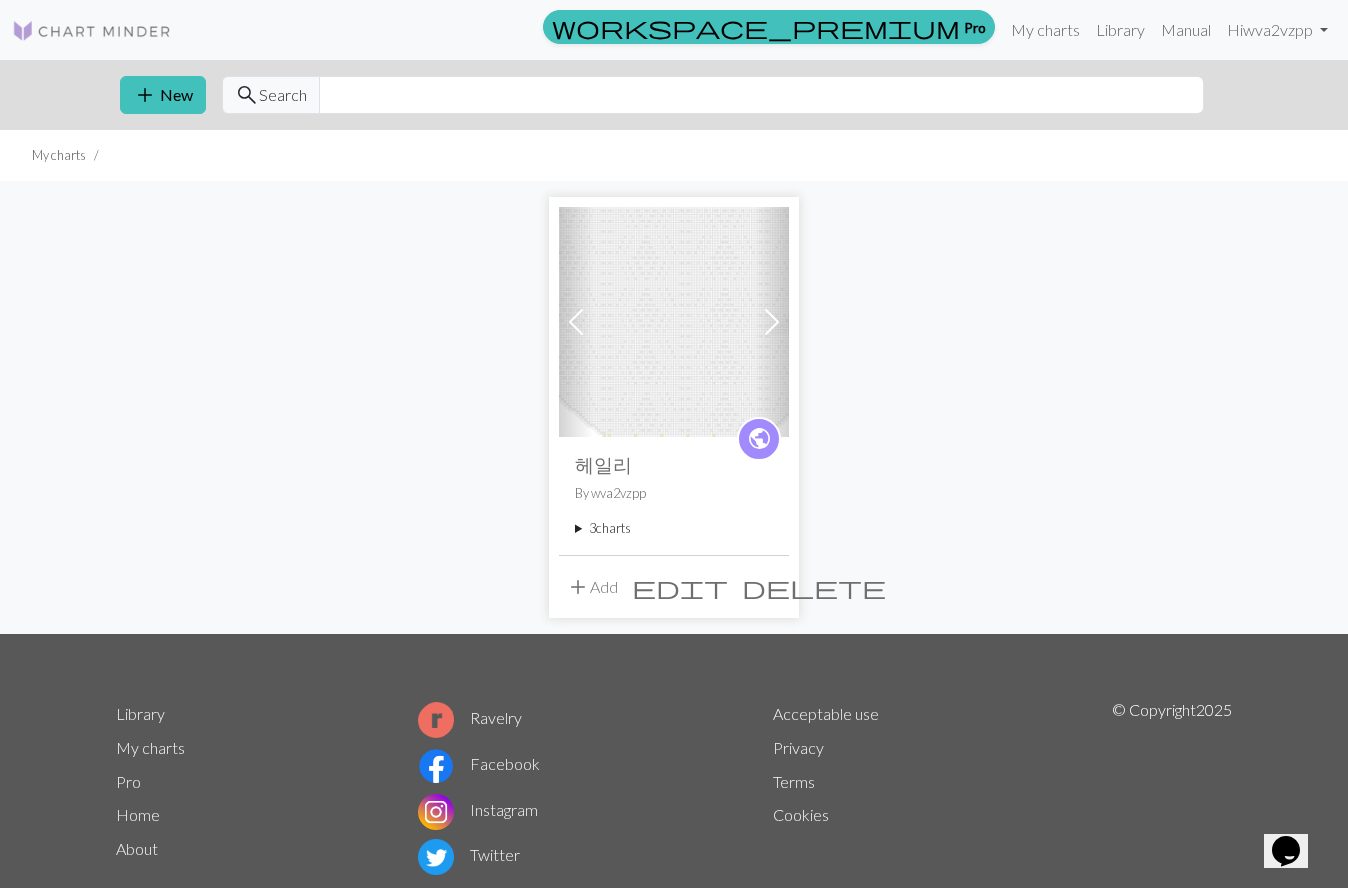 click at bounding box center (772, 322) 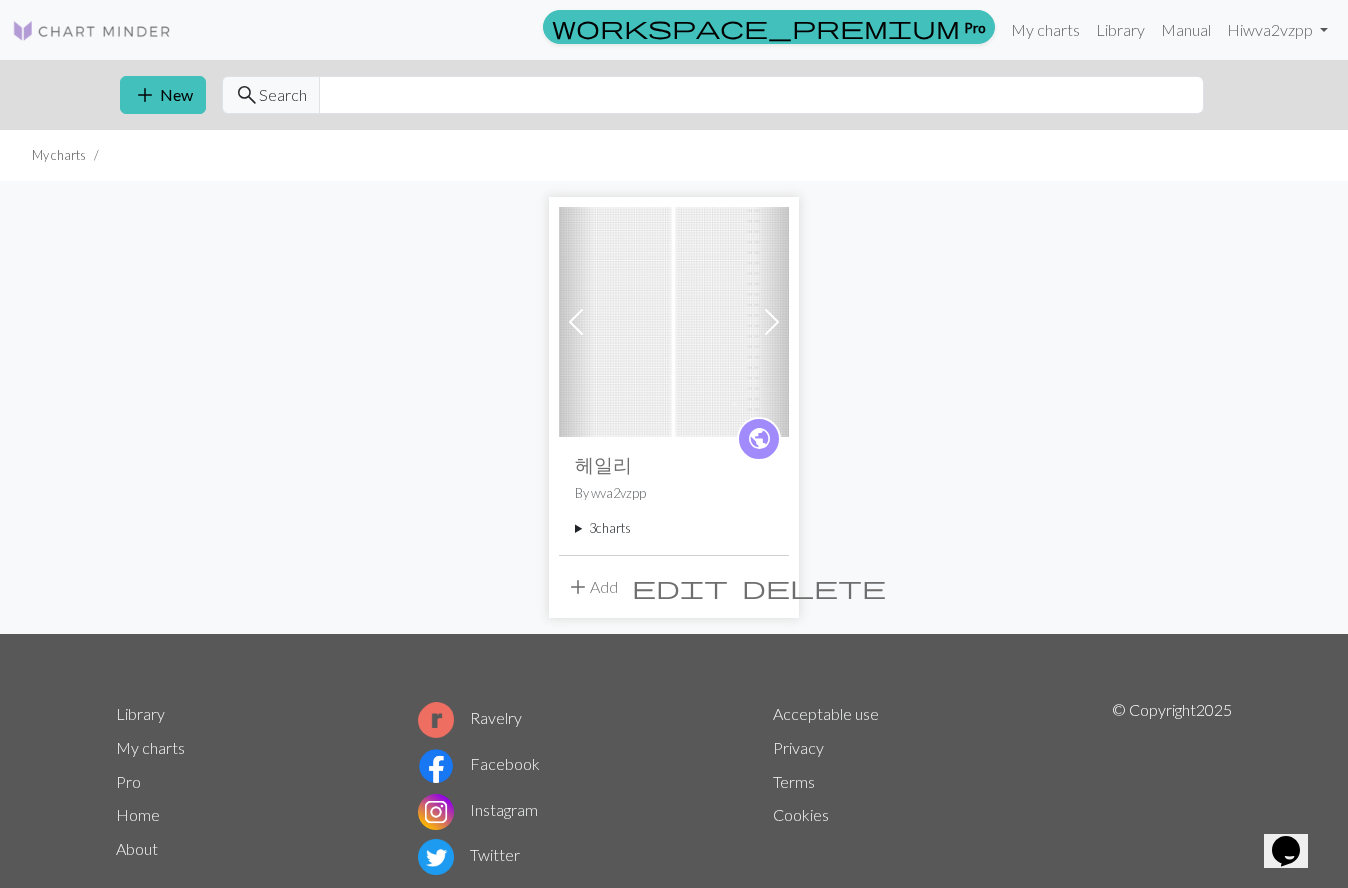 click on "edit" at bounding box center (680, 587) 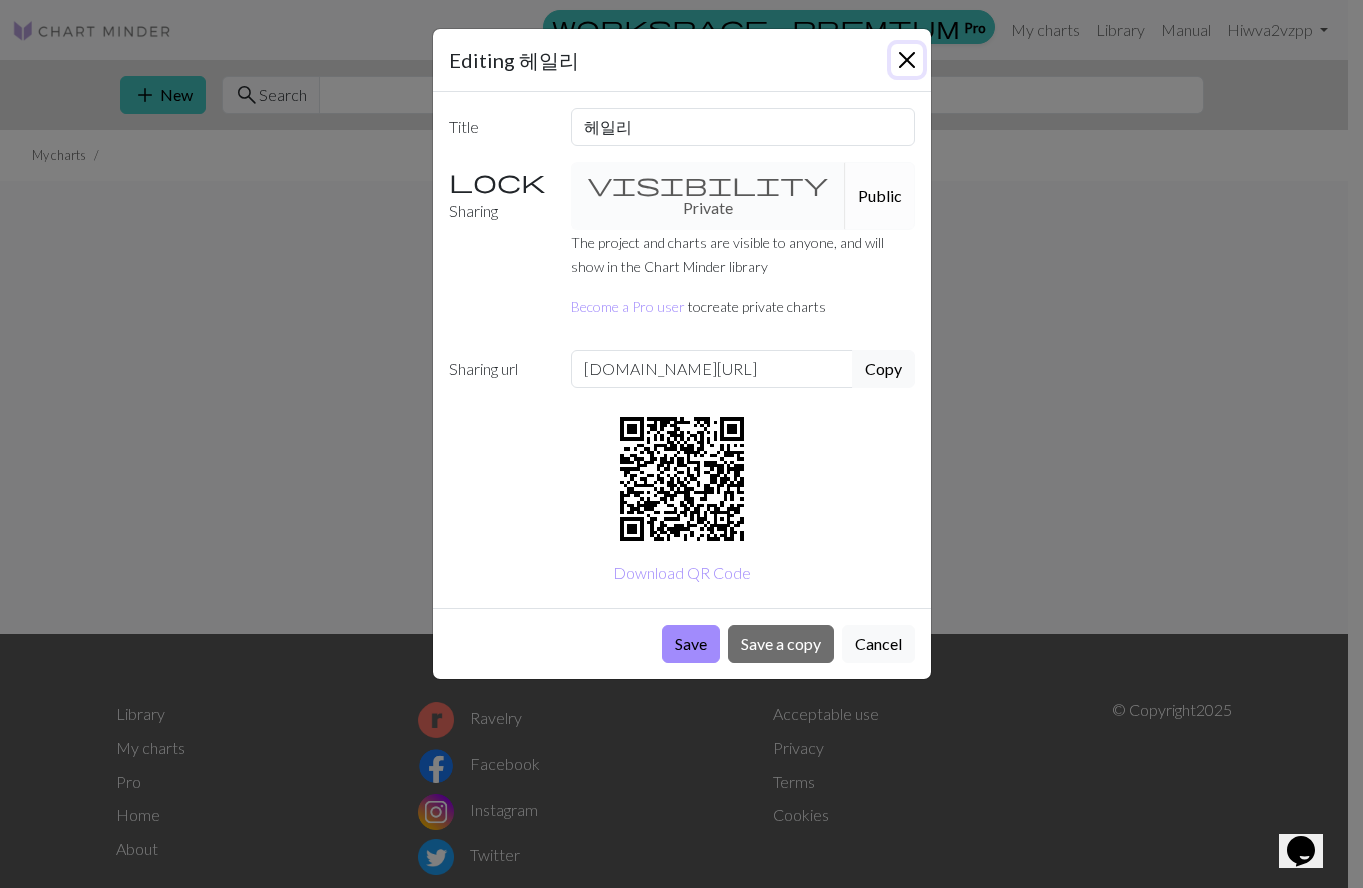 click at bounding box center [907, 60] 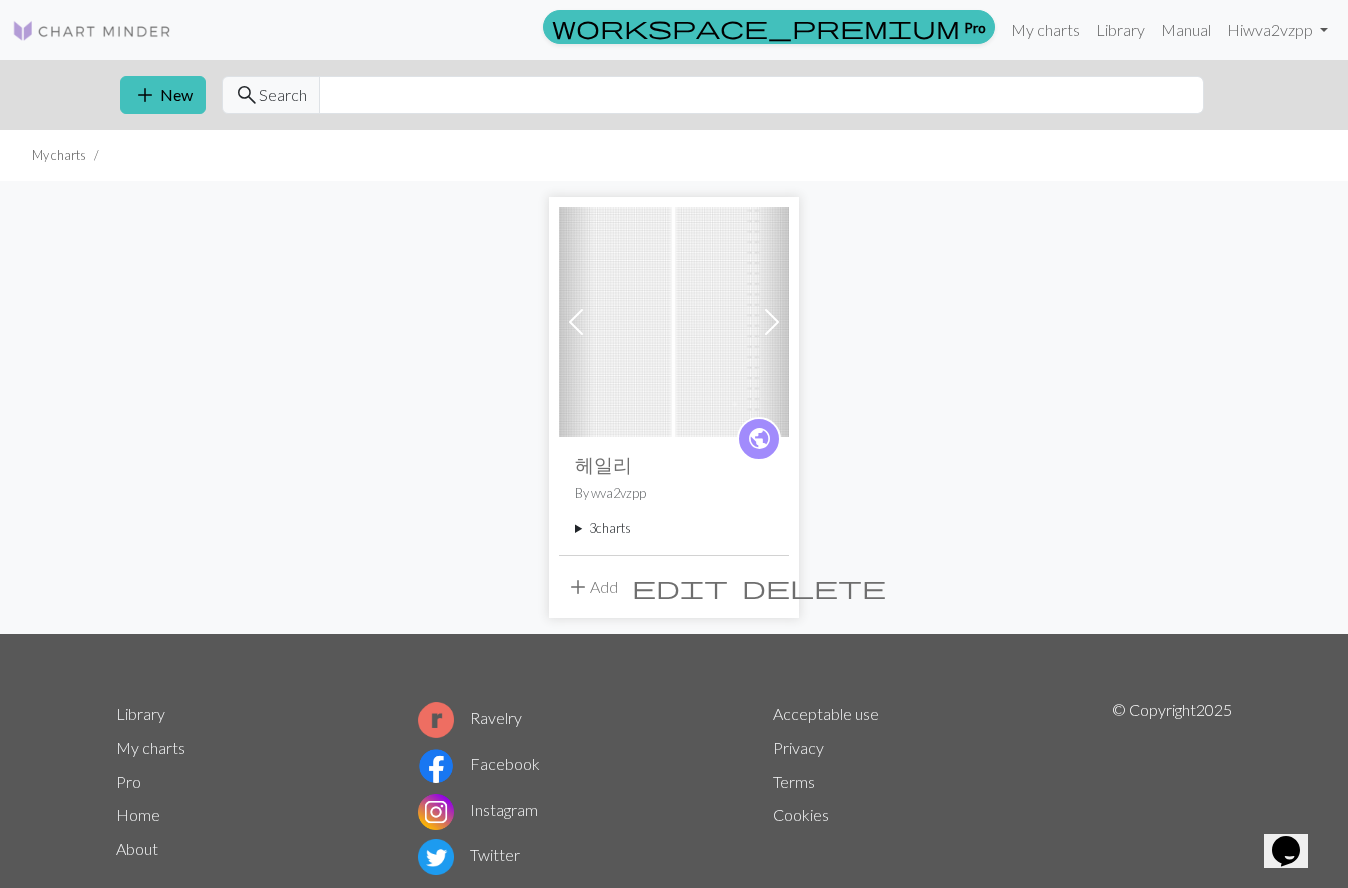 click at bounding box center [674, 322] 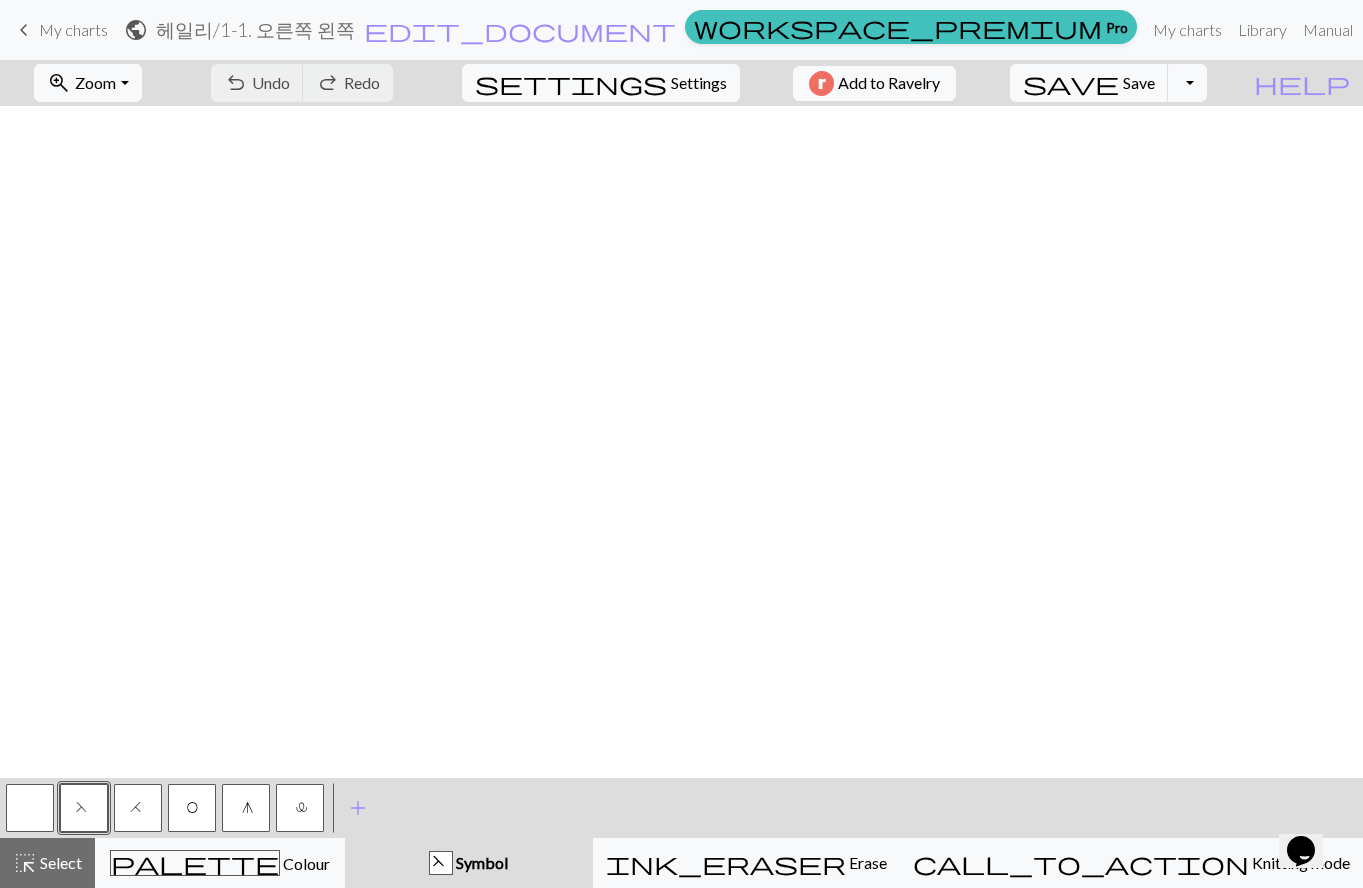 scroll, scrollTop: 1193, scrollLeft: 0, axis: vertical 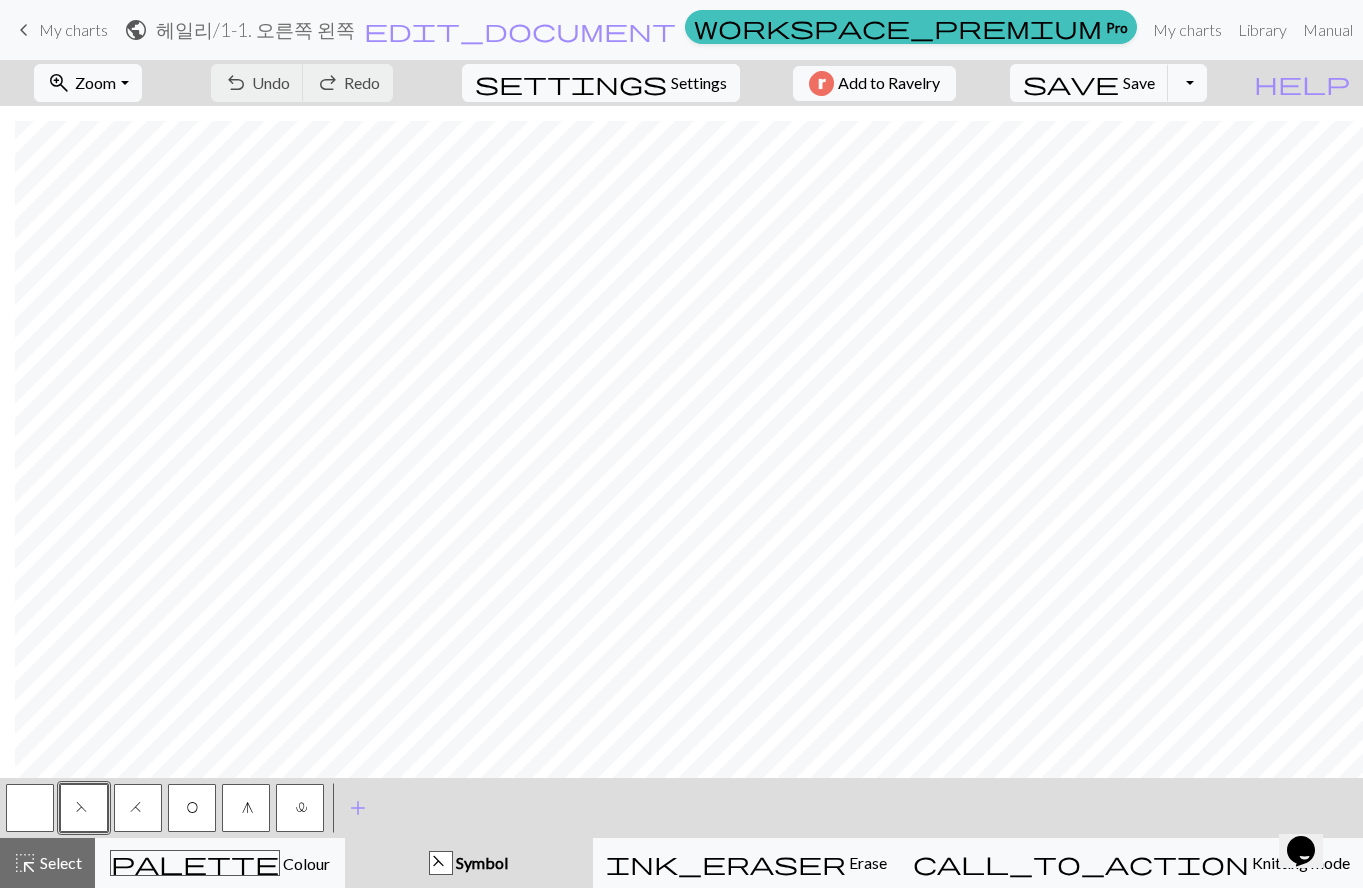 click at bounding box center (30, 808) 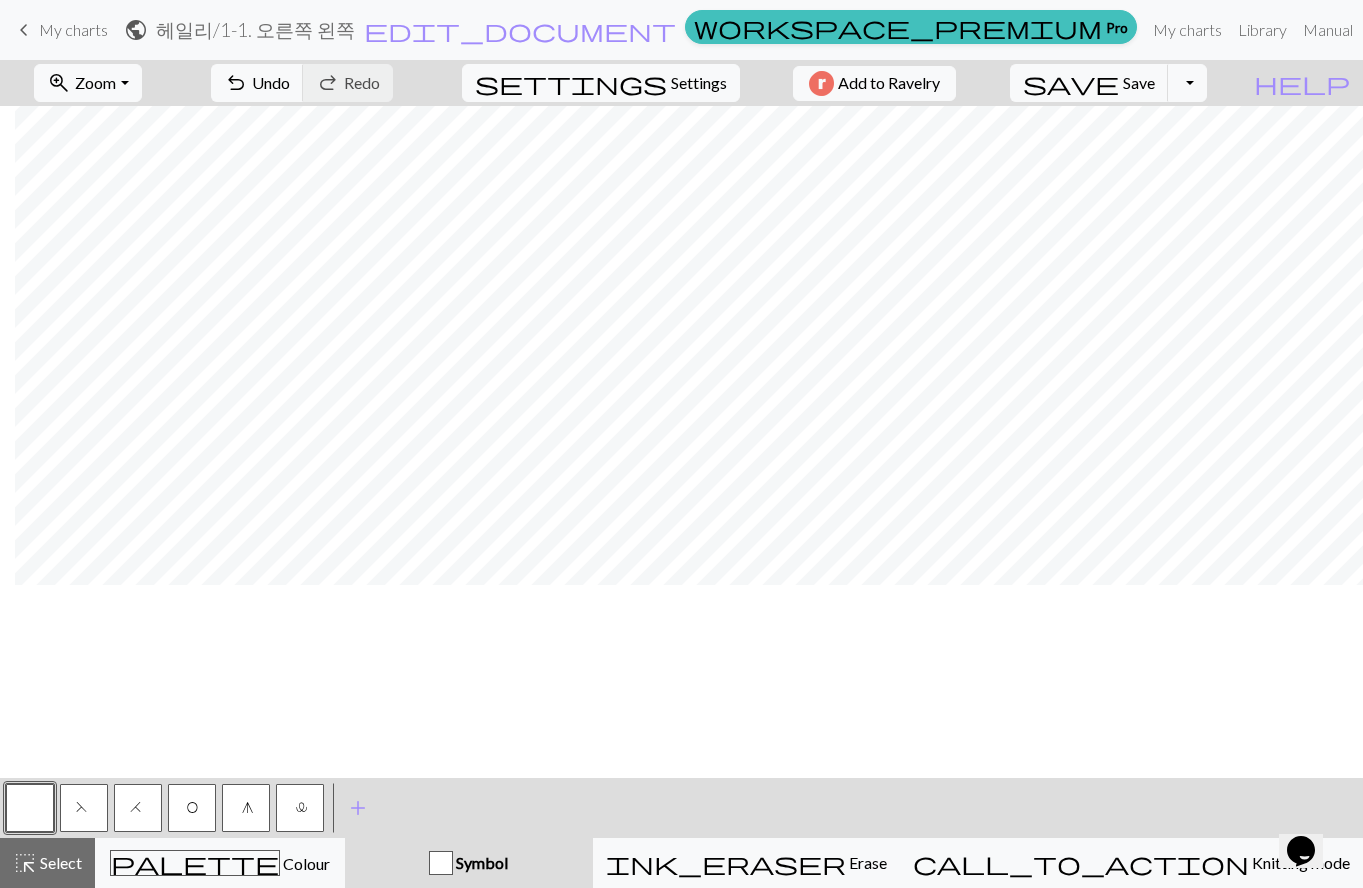 scroll, scrollTop: 0, scrollLeft: 1742, axis: horizontal 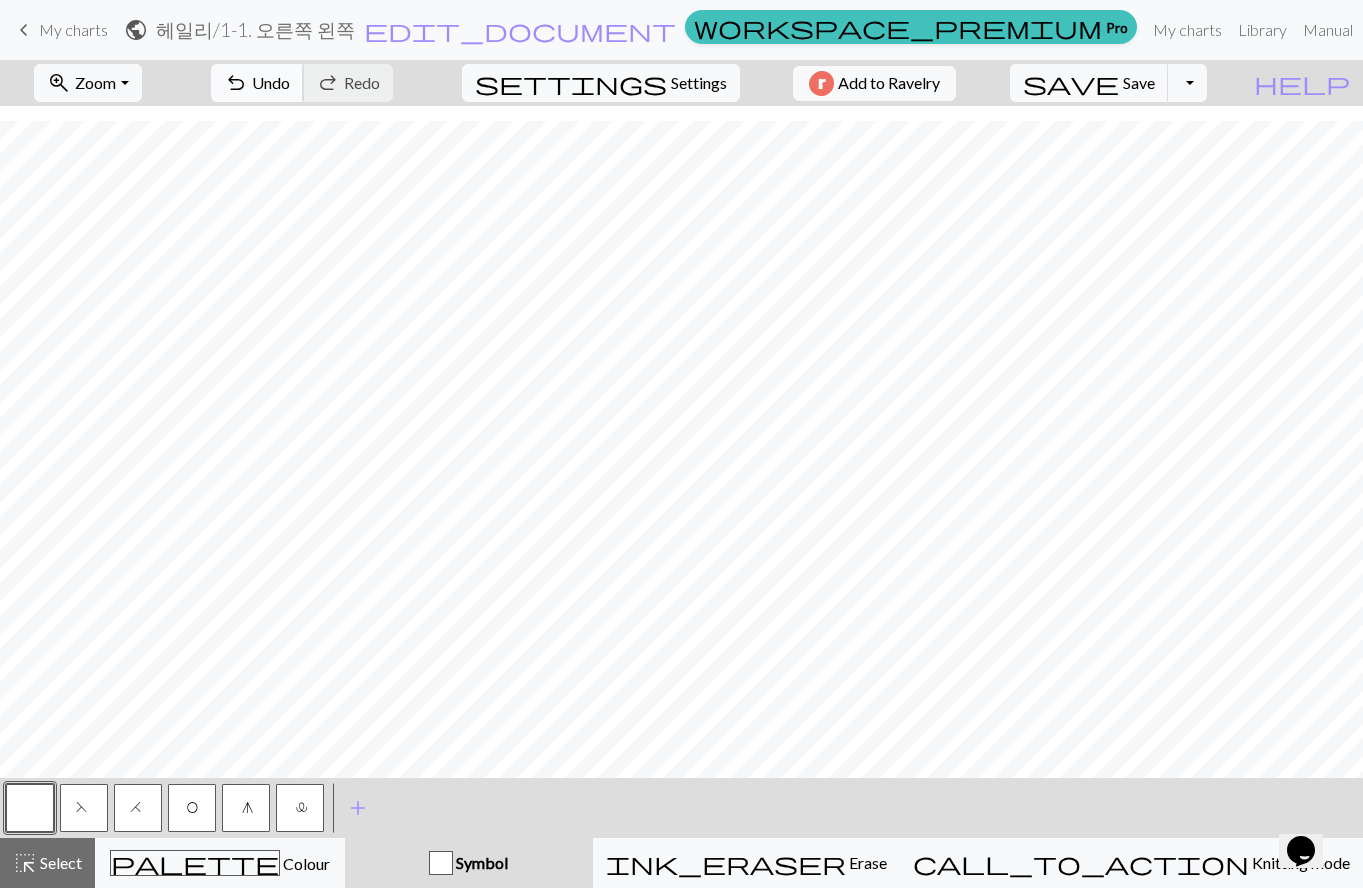 drag, startPoint x: 299, startPoint y: 26, endPoint x: 330, endPoint y: 72, distance: 55.470715 